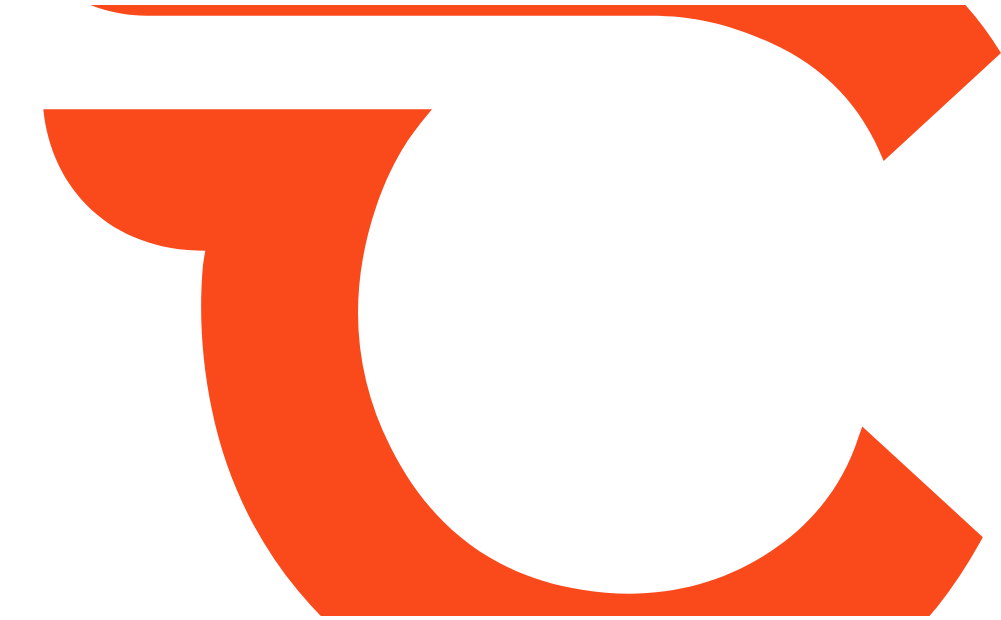 scroll, scrollTop: 0, scrollLeft: 0, axis: both 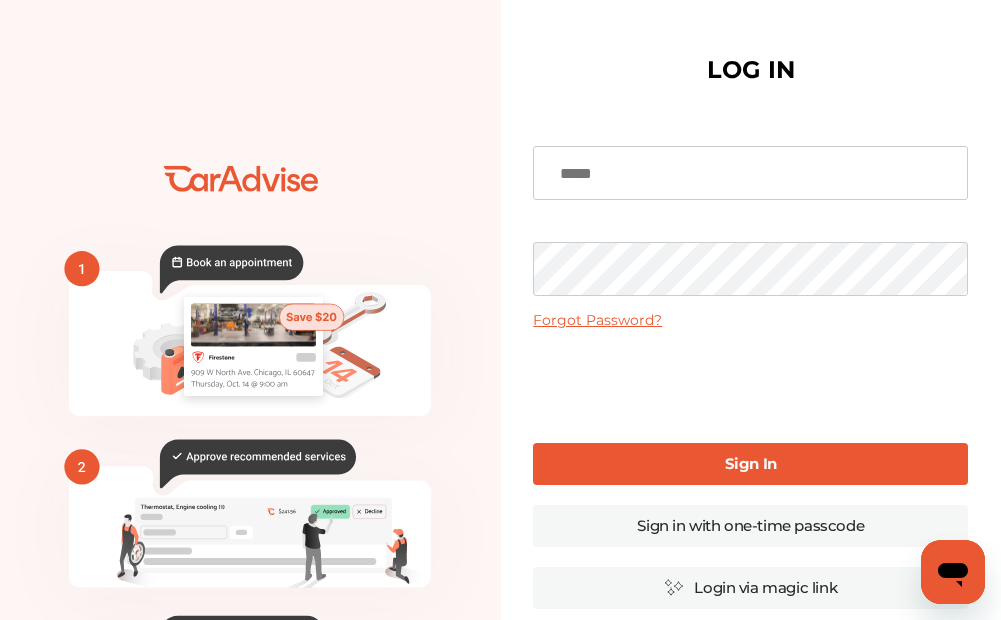click at bounding box center [750, 173] 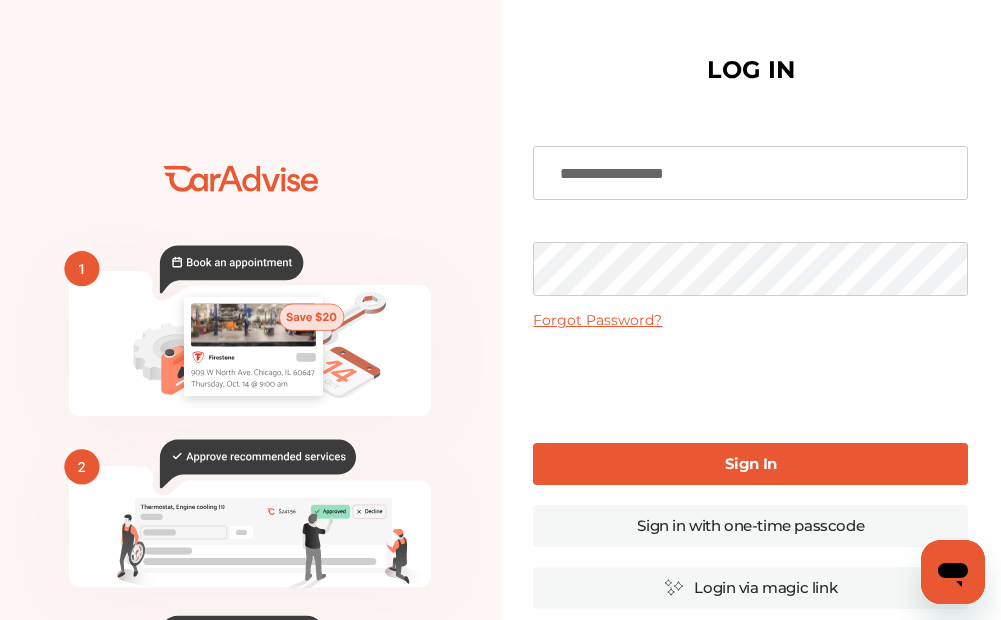click on "Sign In" at bounding box center (751, 463) 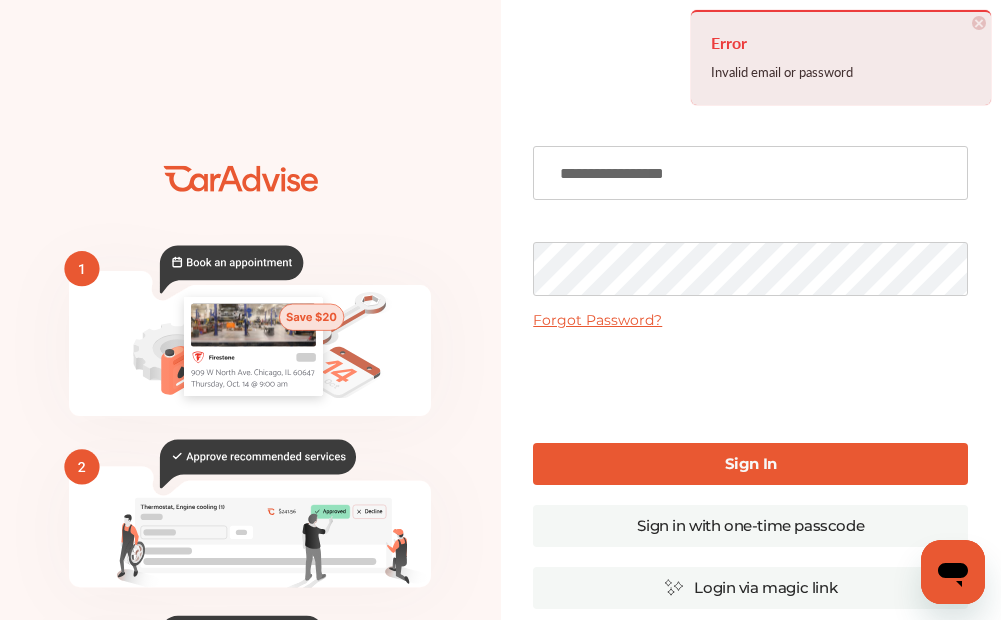 click on "Error Invalid email or password × Dismiss" at bounding box center [841, 57] 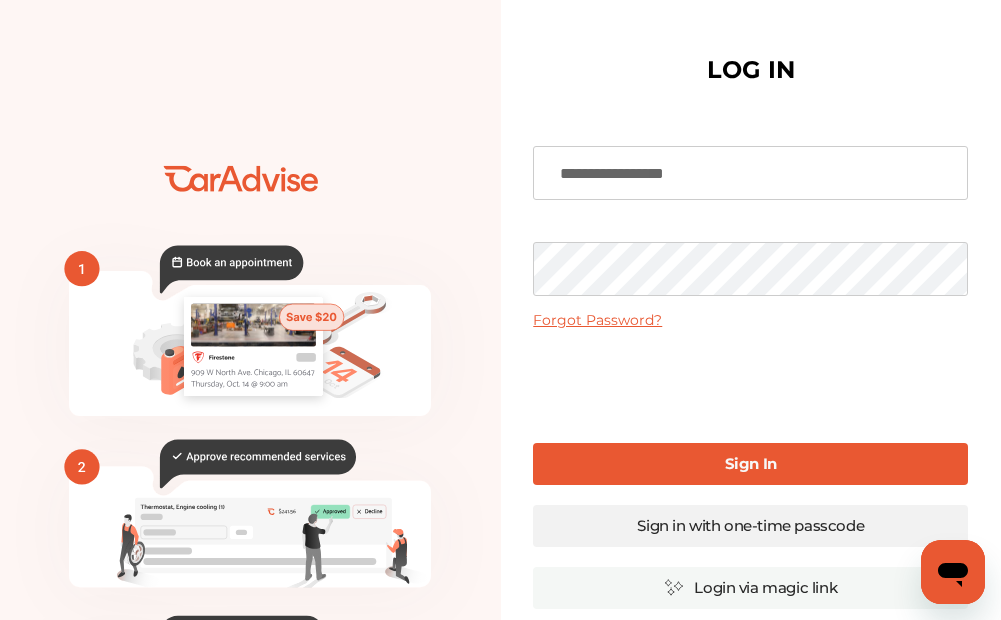 click on "Sign in with one-time passcode" at bounding box center [750, 526] 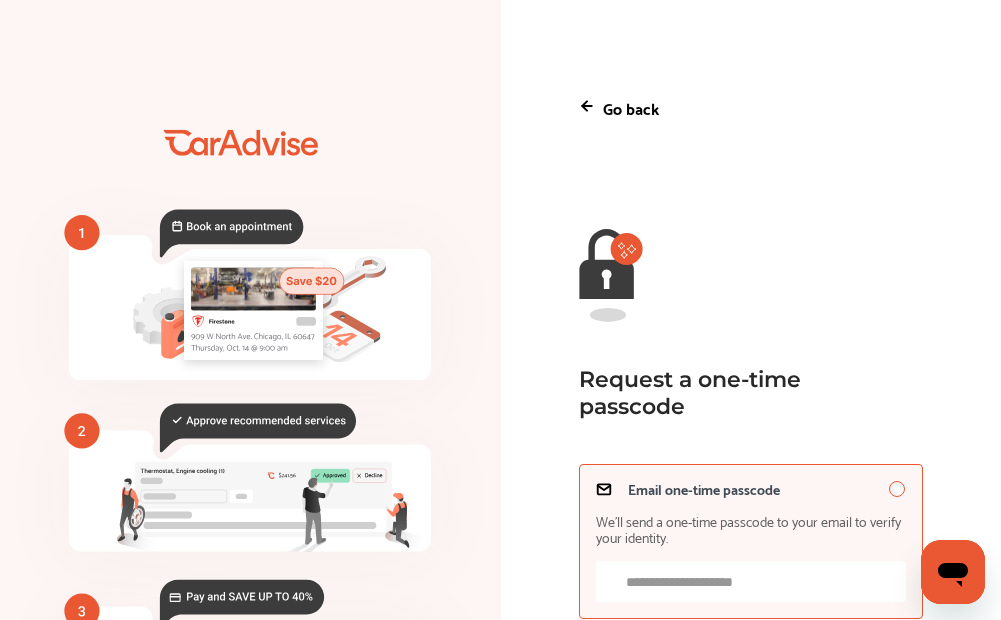 scroll, scrollTop: 100, scrollLeft: 0, axis: vertical 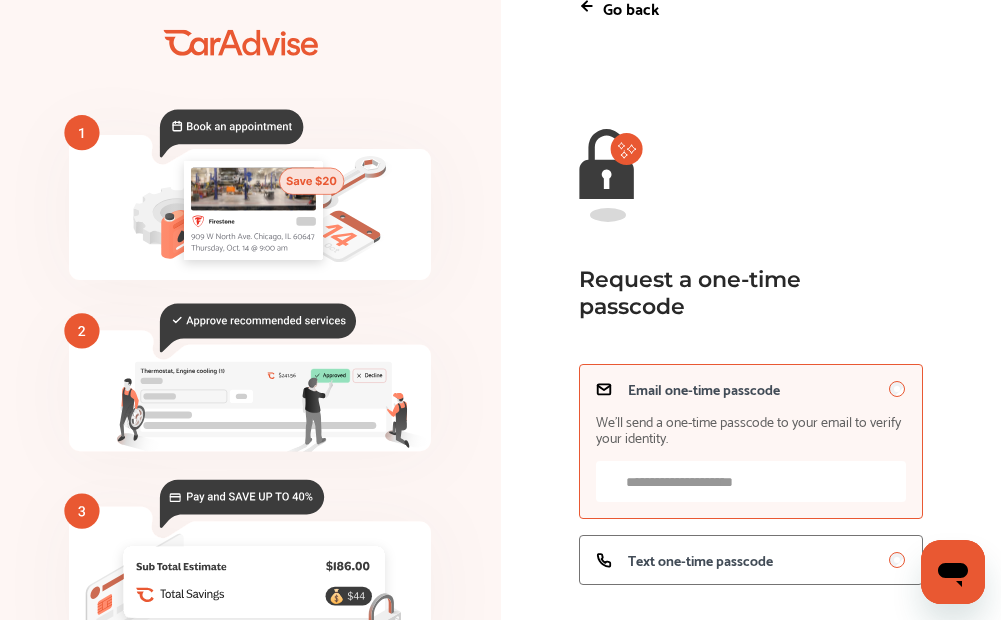 click on "Email one-time passcode We’ll send a one-time passcode to your email to verify your identity." at bounding box center [751, 481] 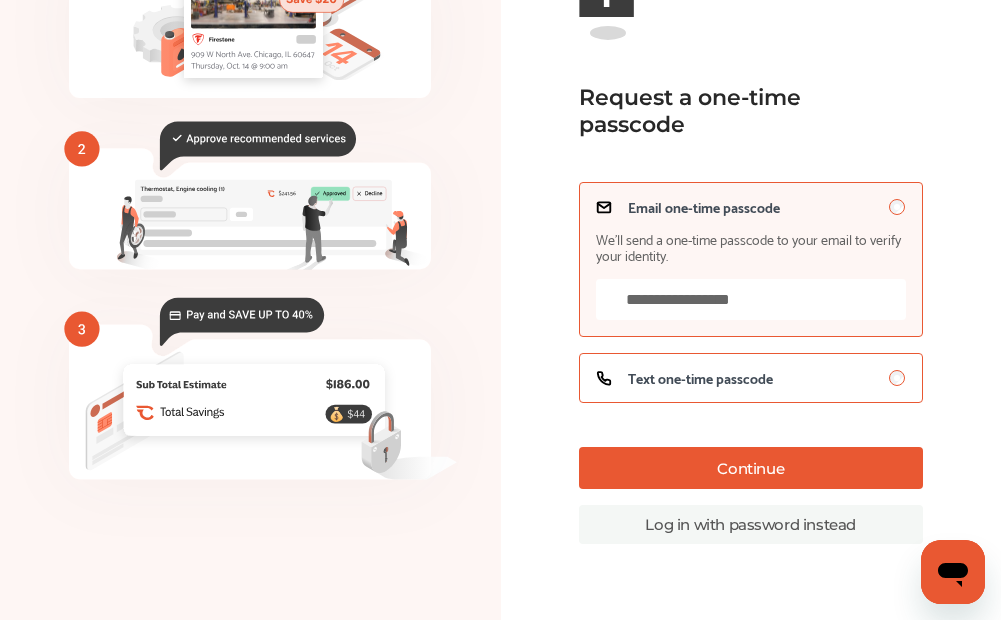 scroll, scrollTop: 284, scrollLeft: 0, axis: vertical 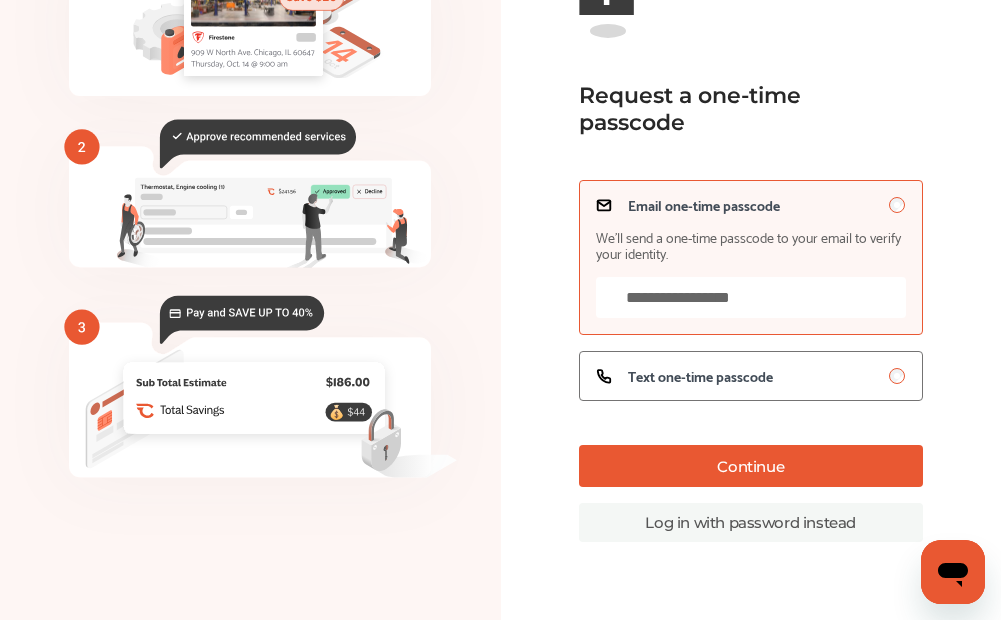 click on "Continue" at bounding box center [751, 466] 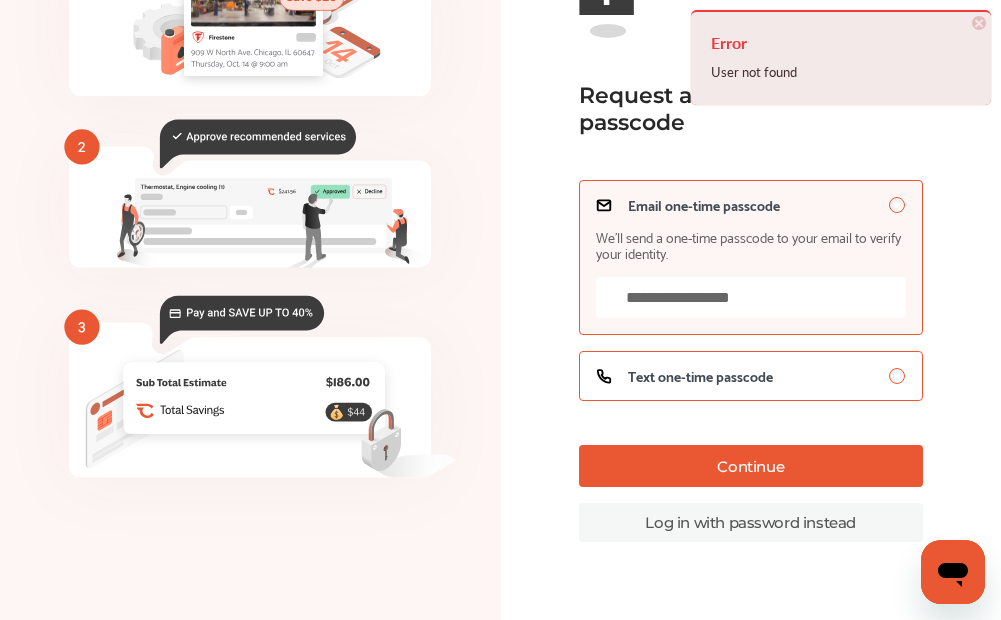 click on "Text one-time passcode" at bounding box center [700, 376] 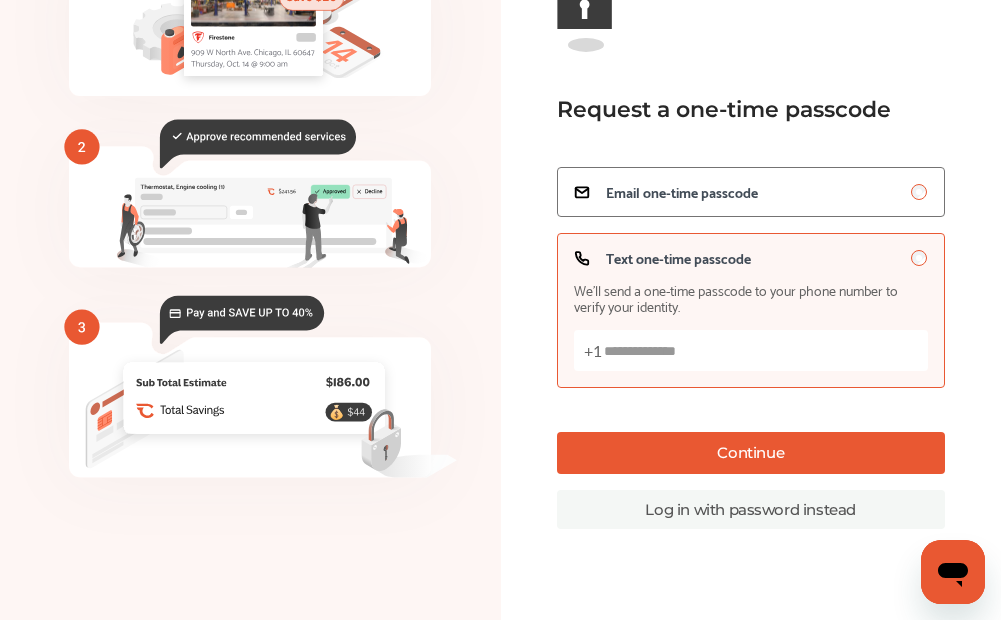 click on "Text one-time passcode We’ll send a one-time passcode to your phone number to verify your identity. +1" at bounding box center [751, 350] 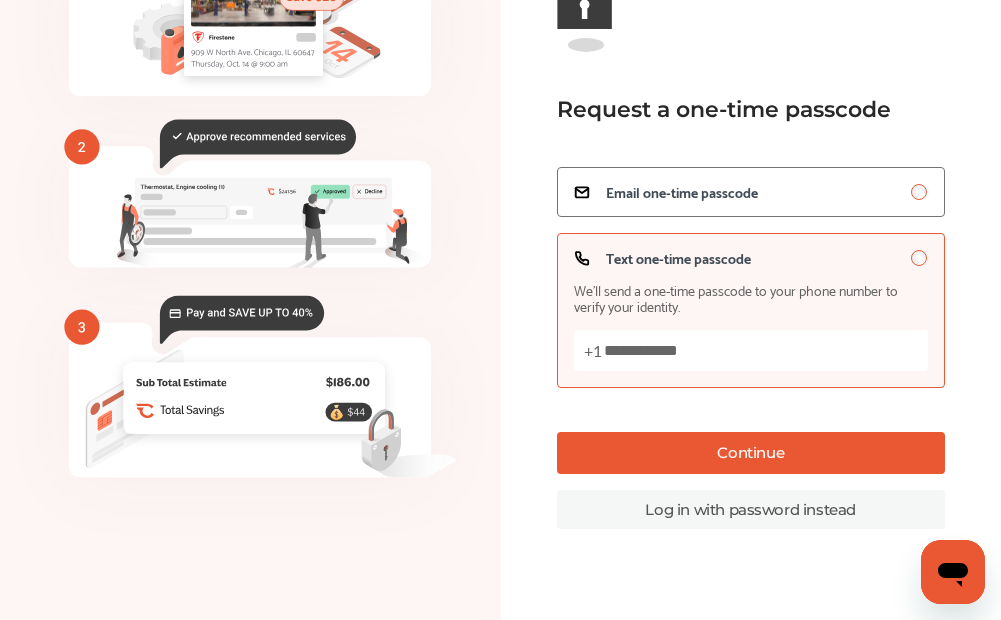 type on "**********" 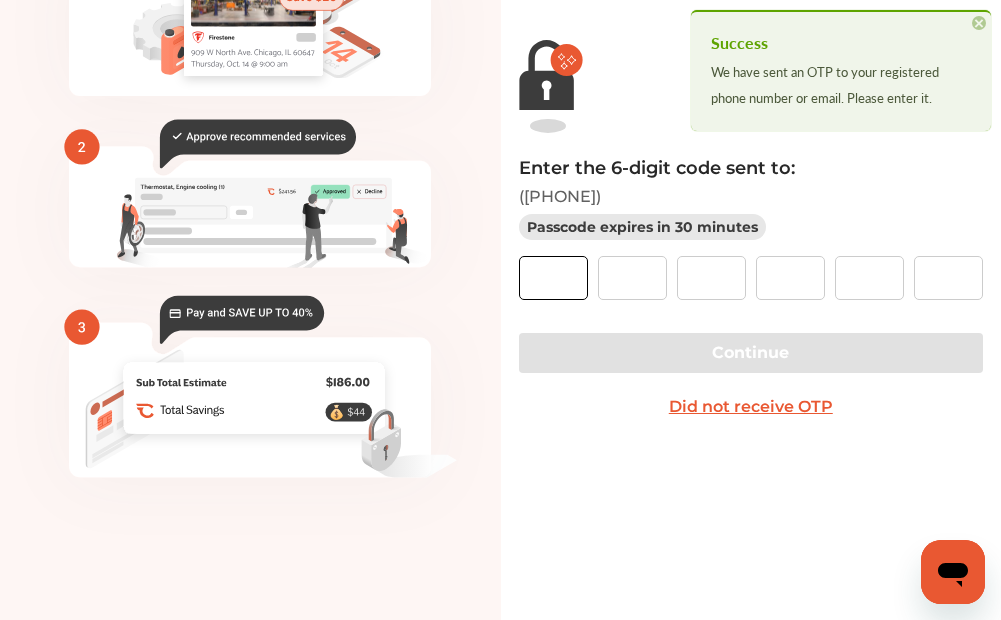 click at bounding box center [553, 278] 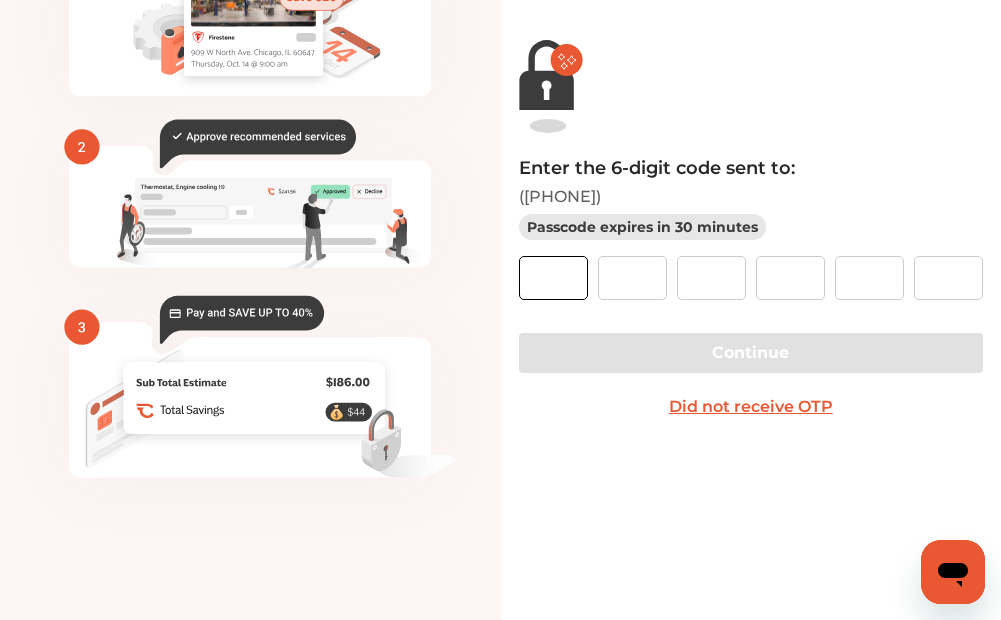 type on "*" 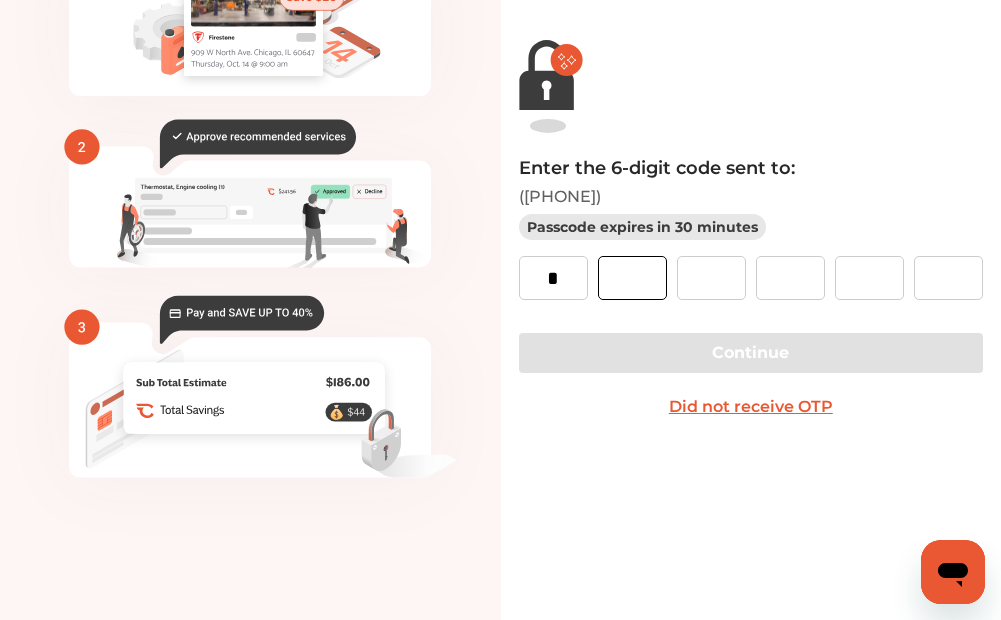 type on "*" 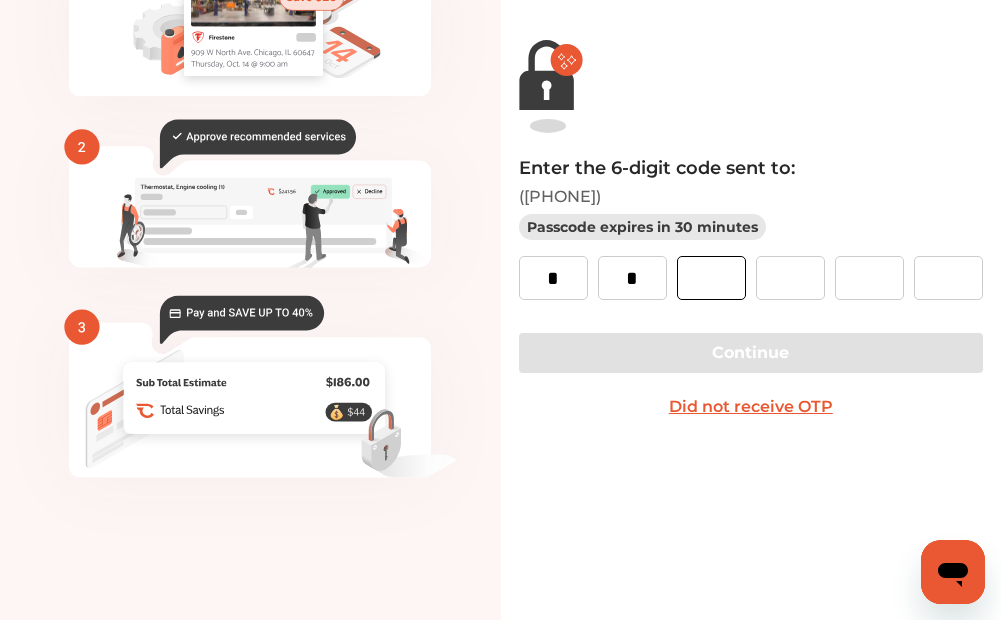 type on "*" 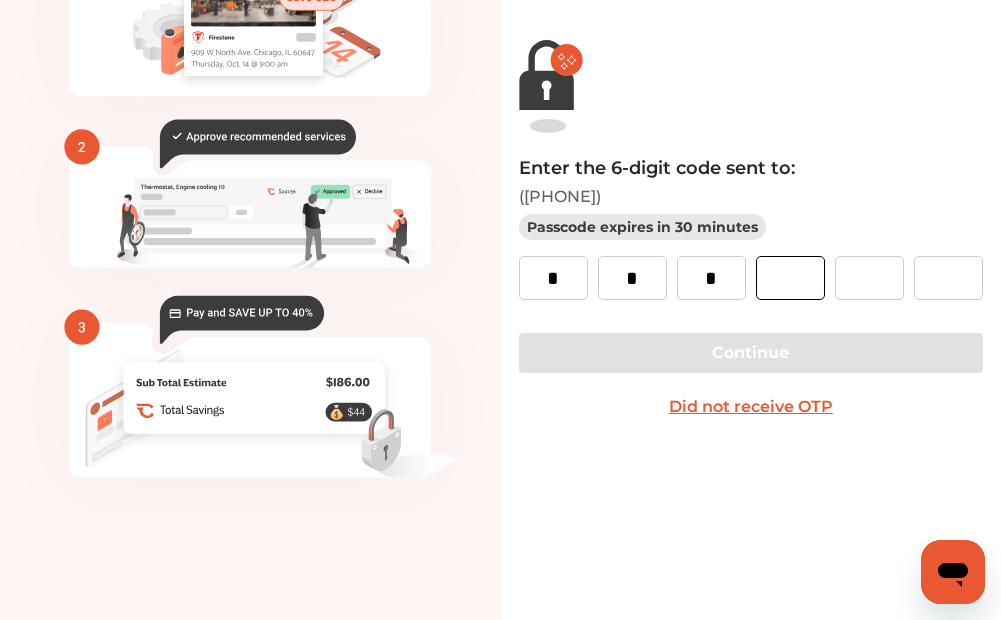 type on "*" 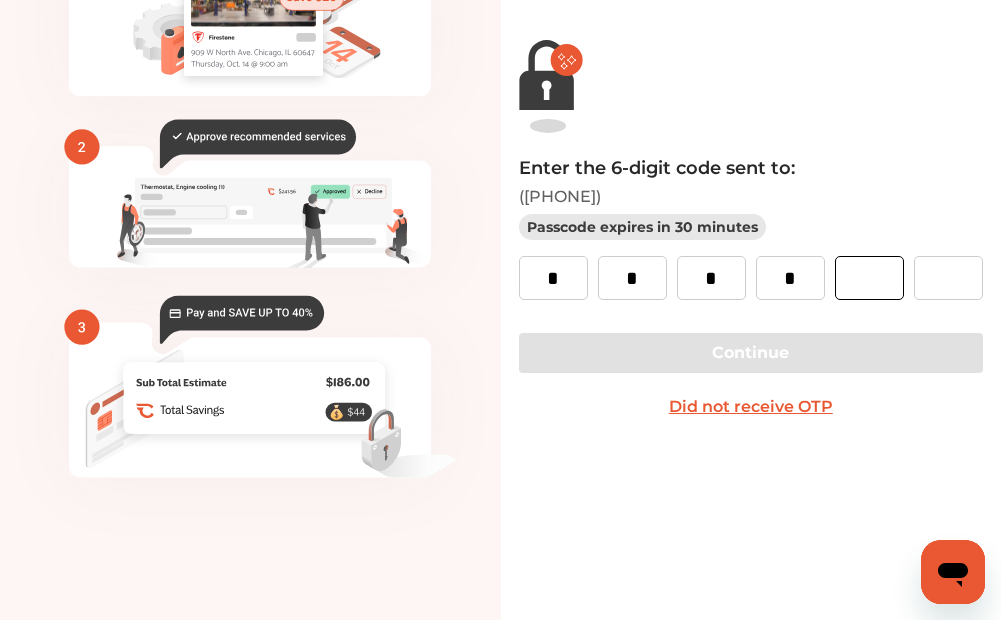 type on "*" 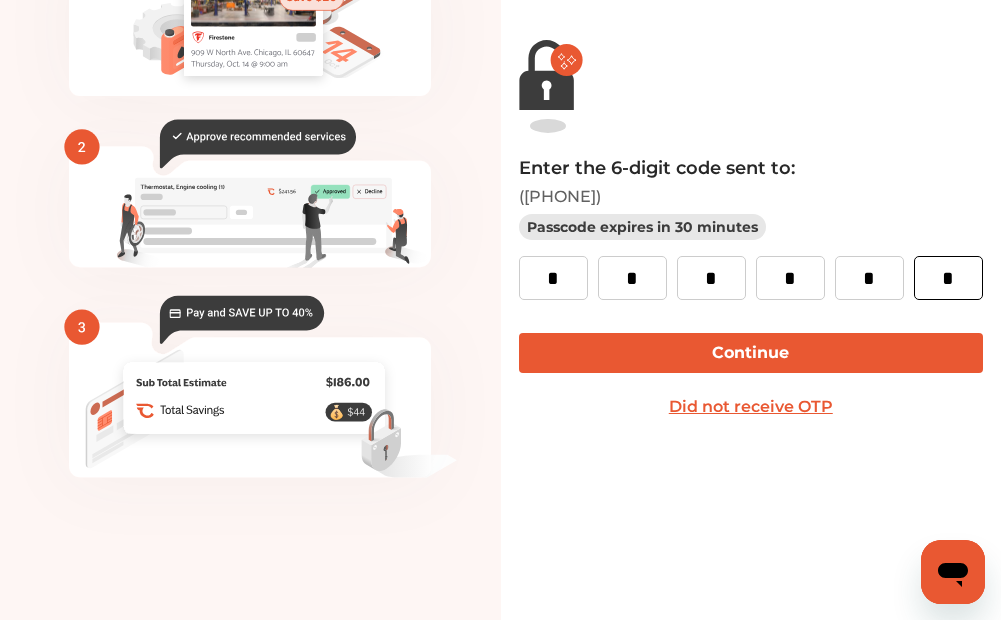 type on "*" 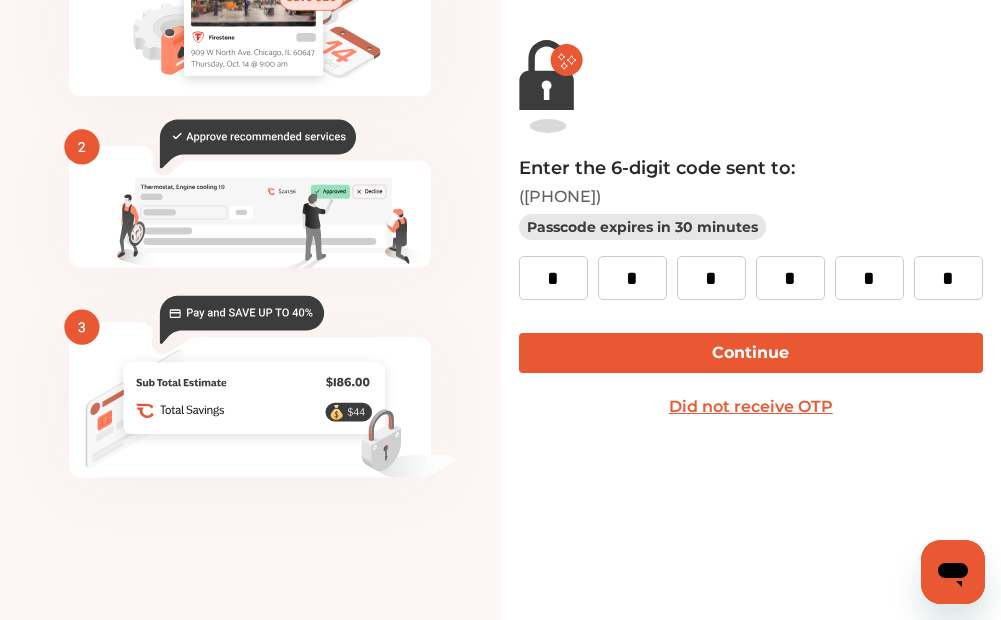 click on "Continue" at bounding box center (751, 353) 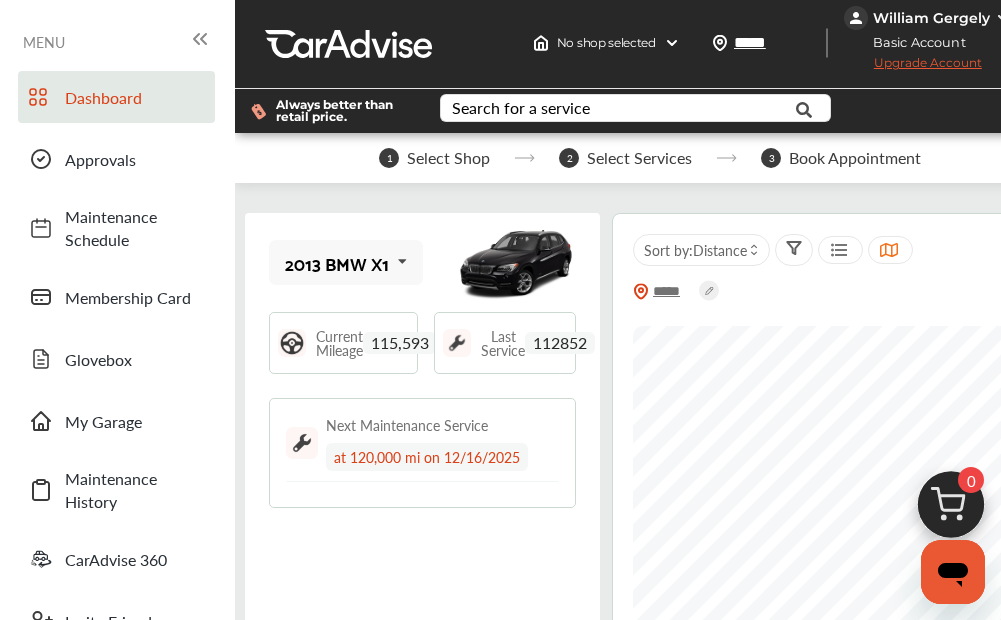 scroll, scrollTop: 0, scrollLeft: 0, axis: both 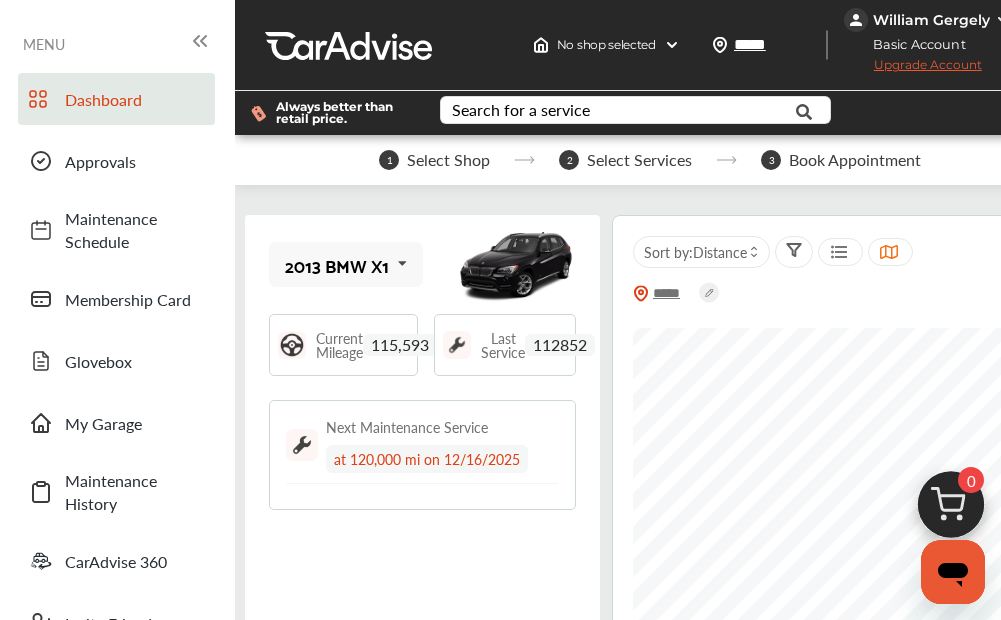 click on "Select Shop" at bounding box center [448, 160] 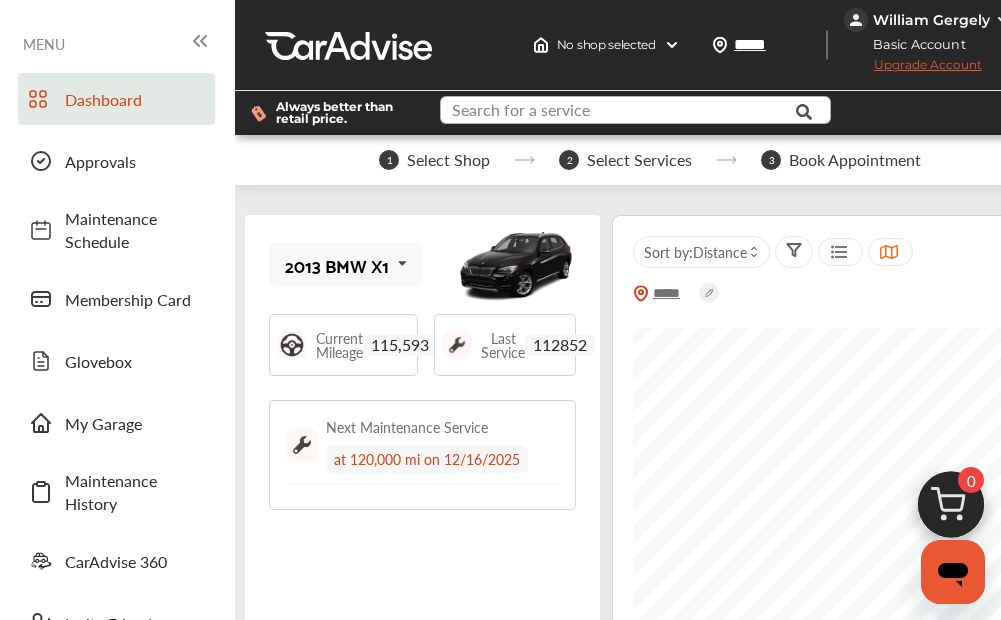 click at bounding box center (632, 112) 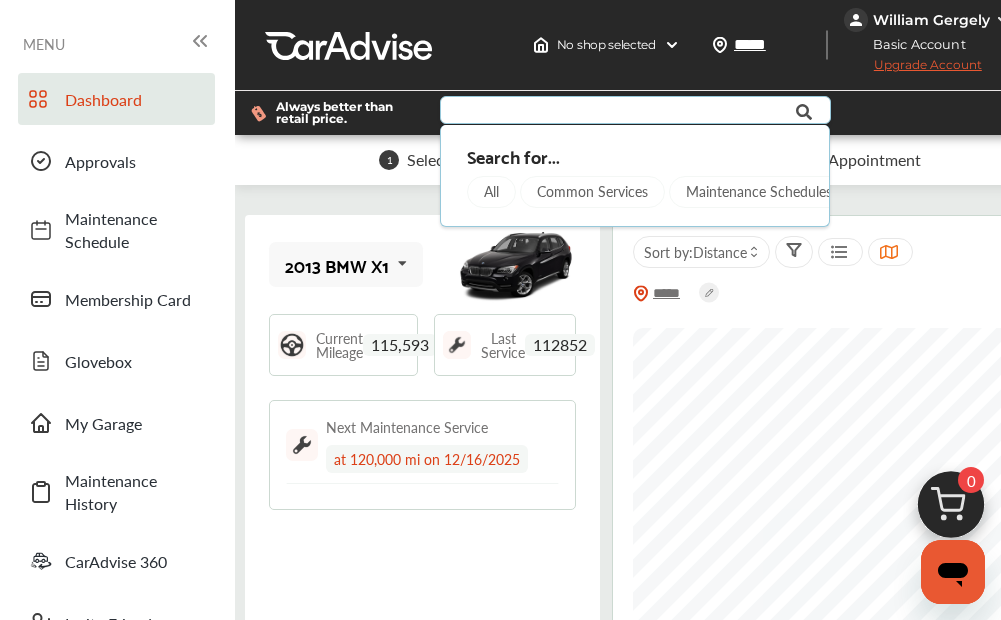 click on "Common Services" at bounding box center [592, 192] 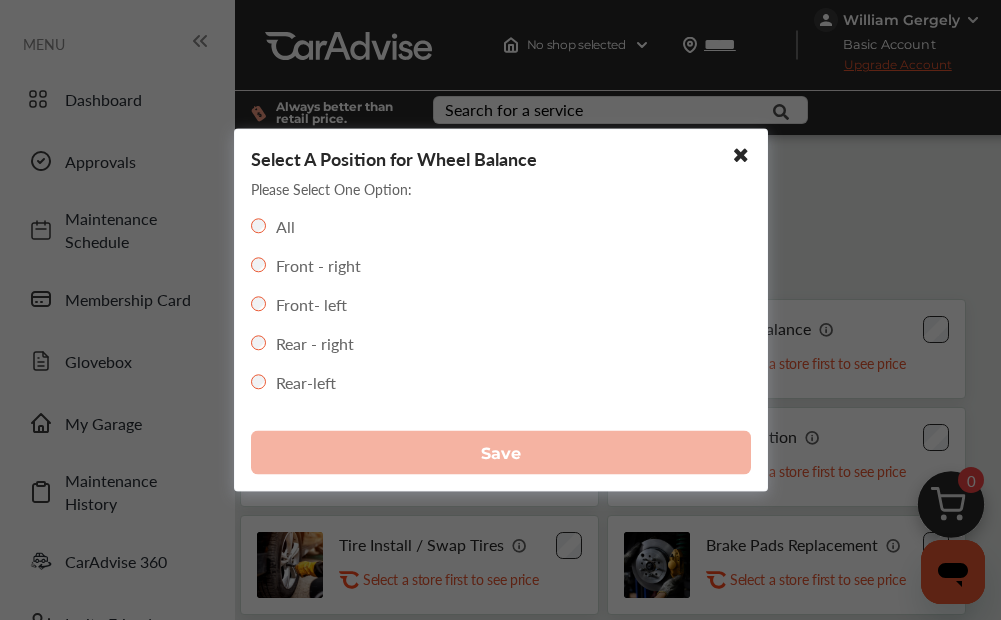 click on "All" at bounding box center (273, 226) 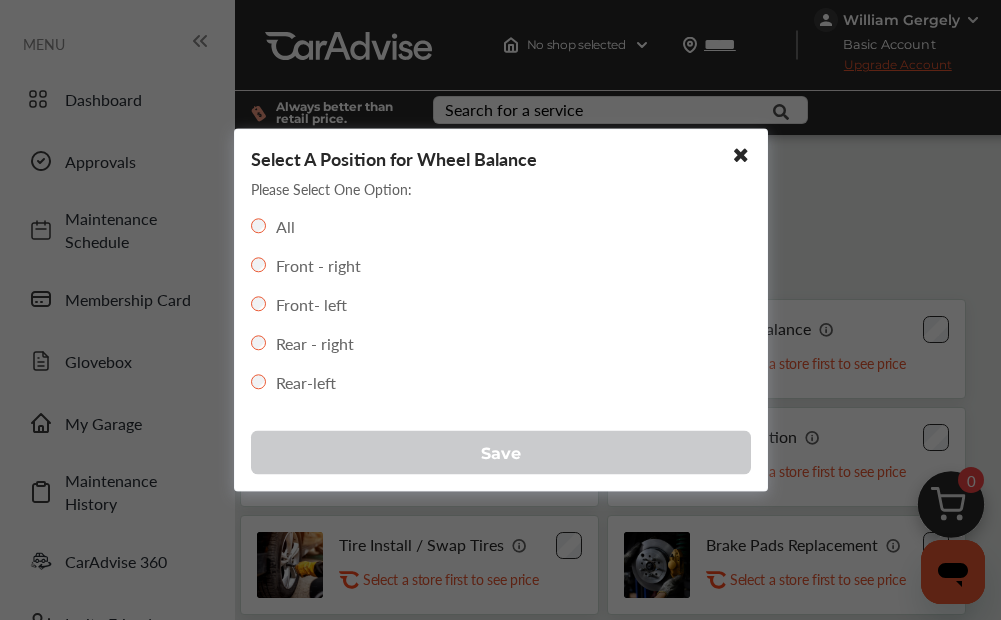 click on "Save" at bounding box center (501, 452) 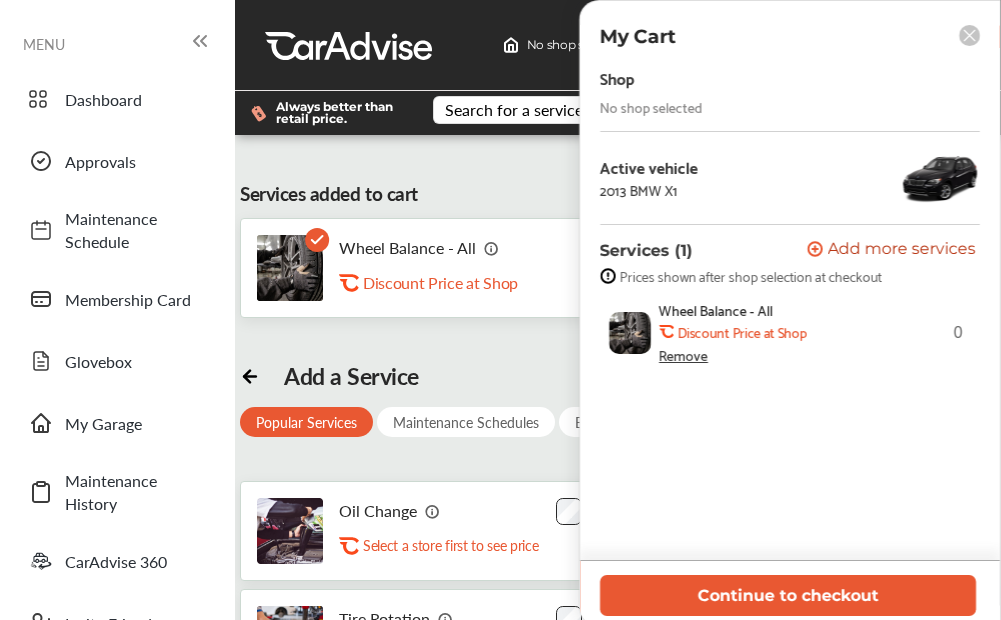 click on "2013 BMW X1" at bounding box center [639, 190] 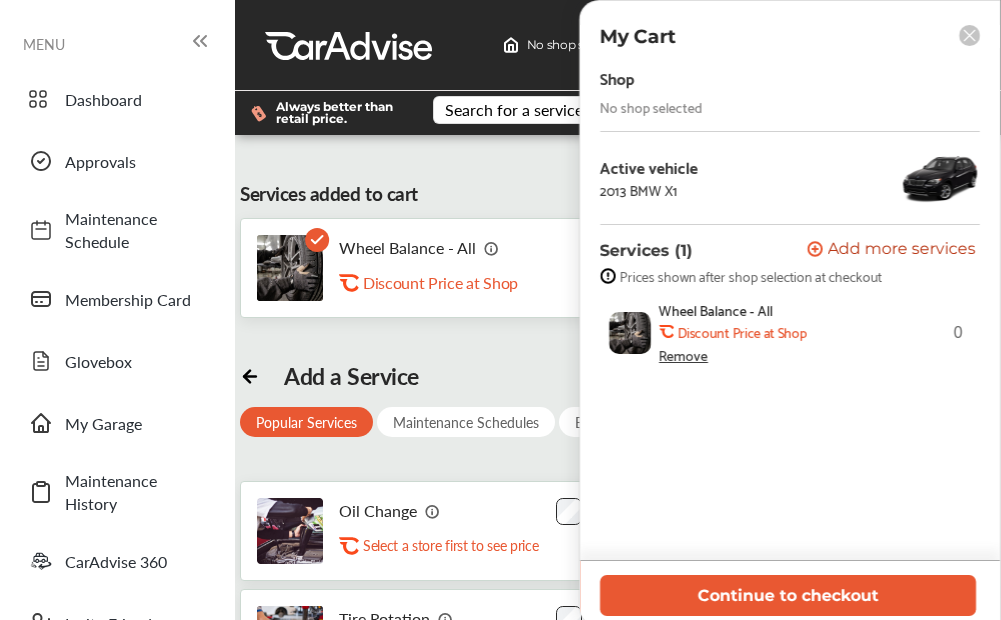 click at bounding box center (940, 178) 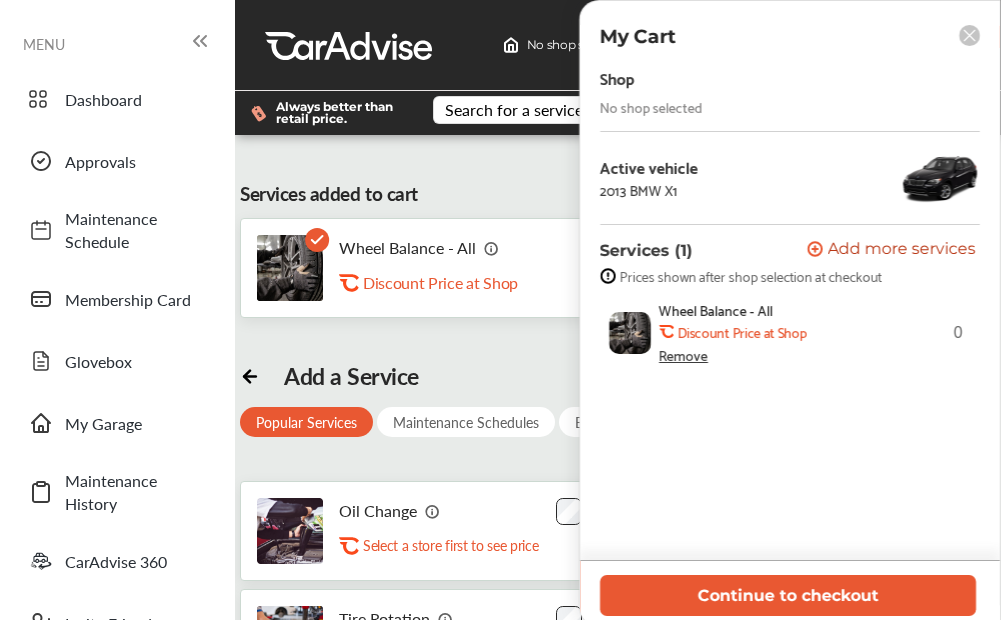 click on "My Cart
Shop No shop selected Active vehicle 2013 BMW X1 Services (1) Add a service
Add more services Prices shown after shop selection at checkout Wheel Balance - All
.st0{fill:#FA4A1C;}
Discount Price at Shop Remove 0 Continue to checkout" at bounding box center [790, 313] 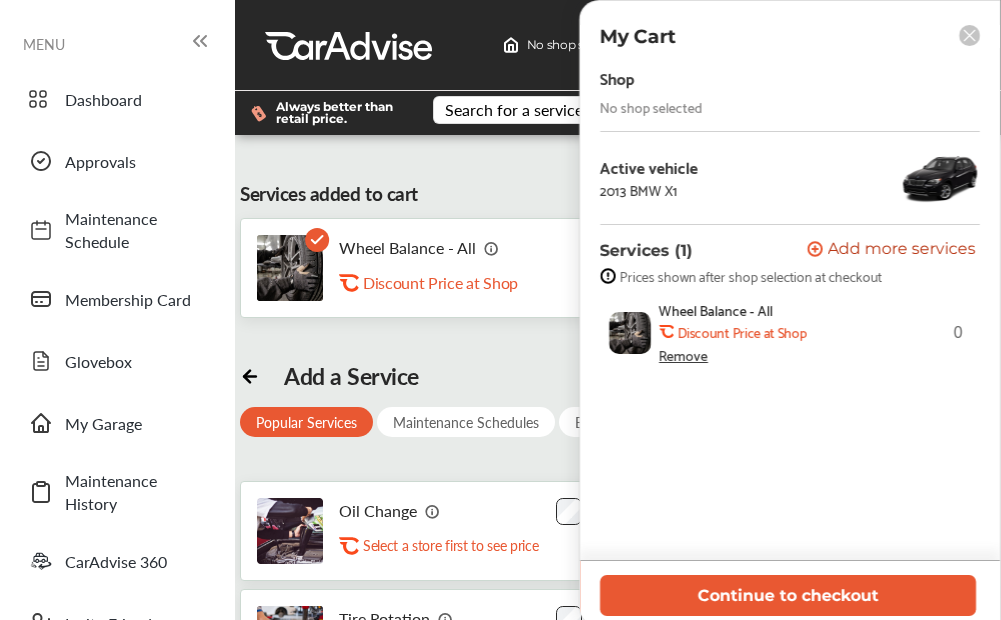 click 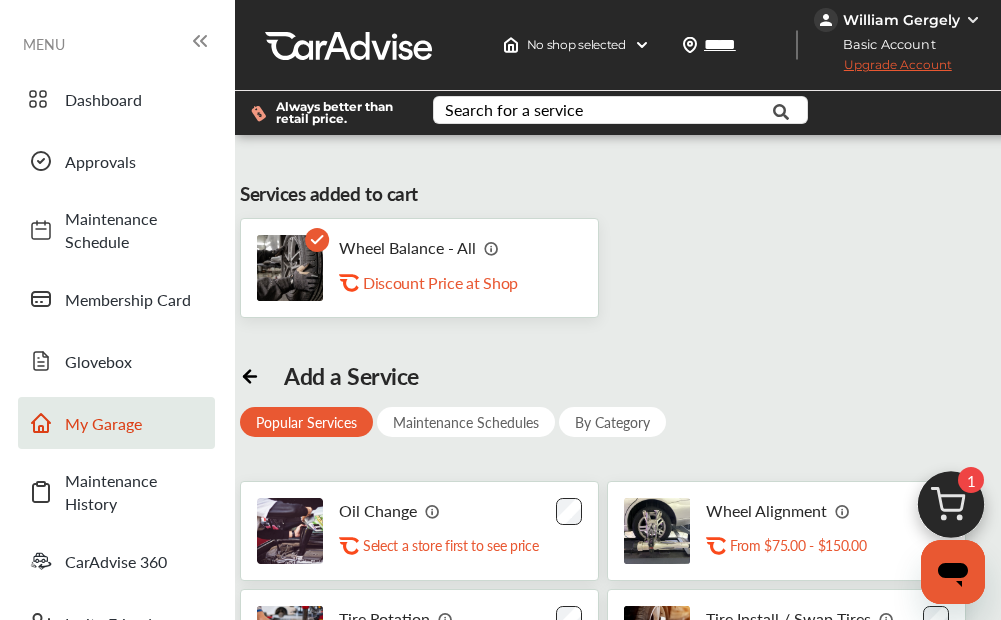 click on "My Garage" at bounding box center (135, 423) 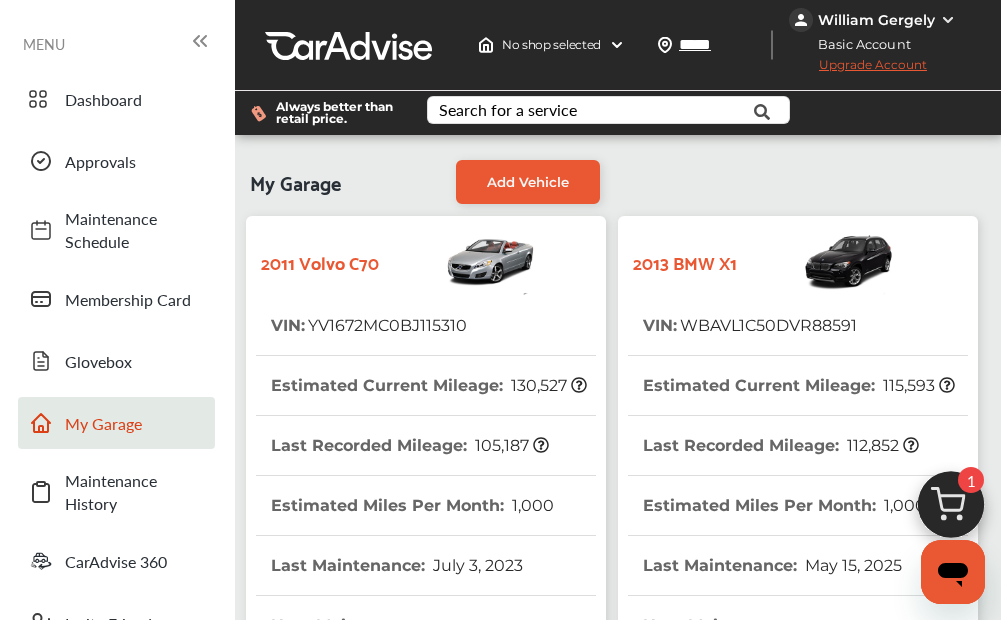 click at bounding box center [458, 261] 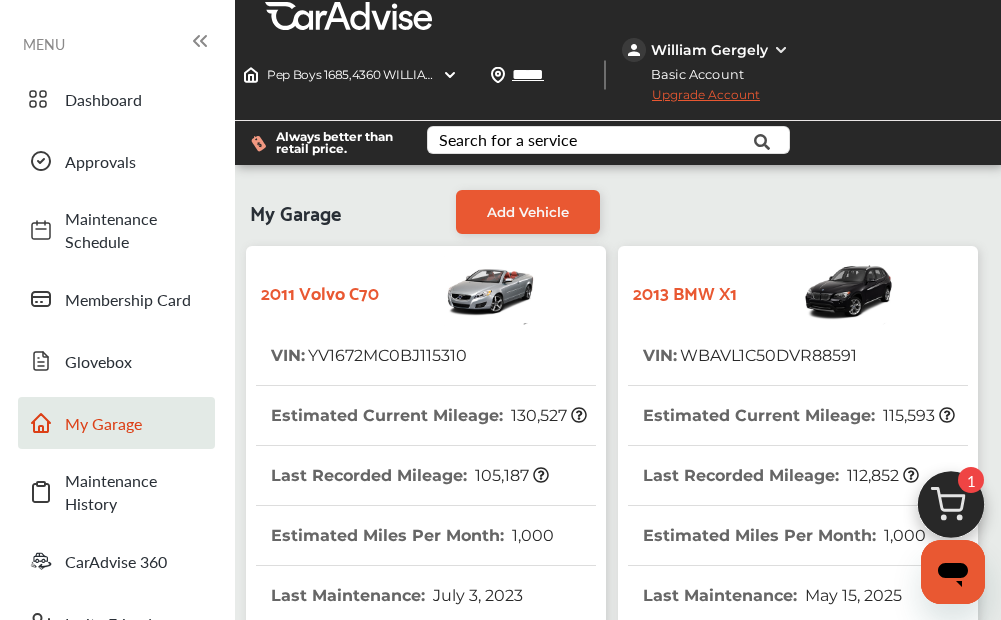 click at bounding box center (458, 291) 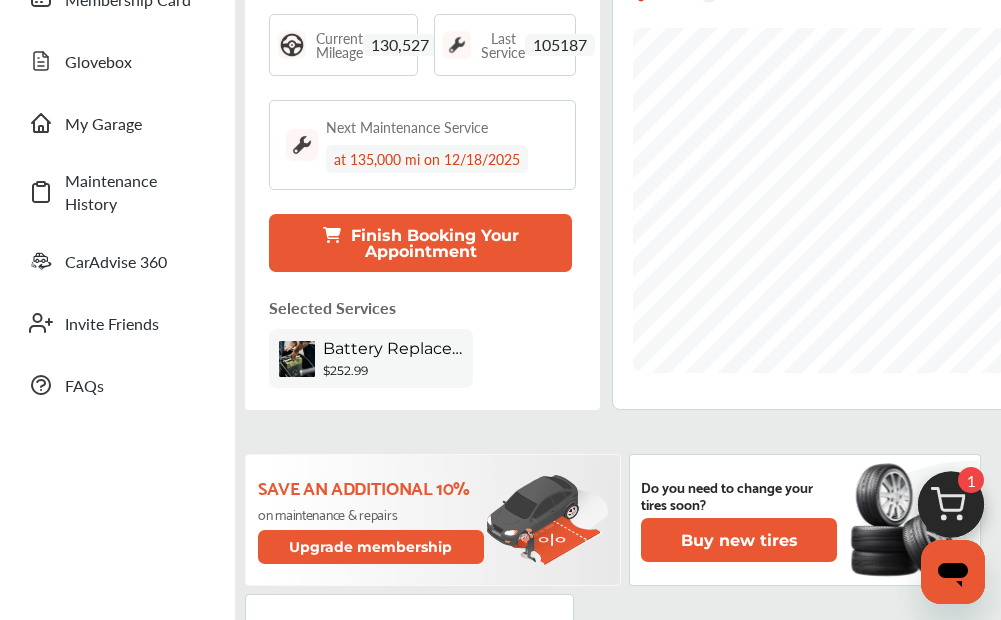 scroll, scrollTop: 0, scrollLeft: 0, axis: both 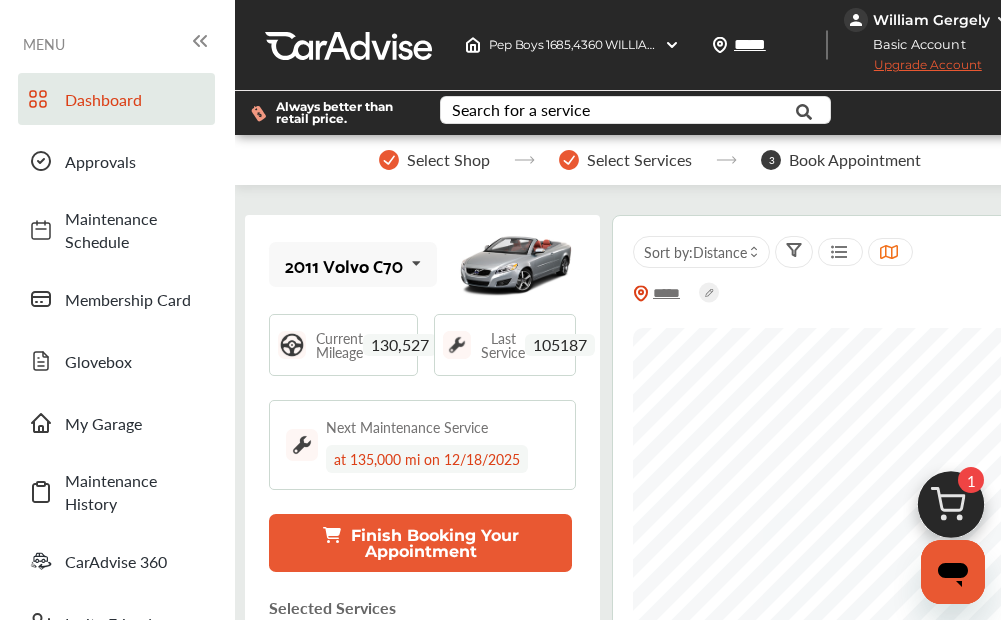 click at bounding box center (569, 160) 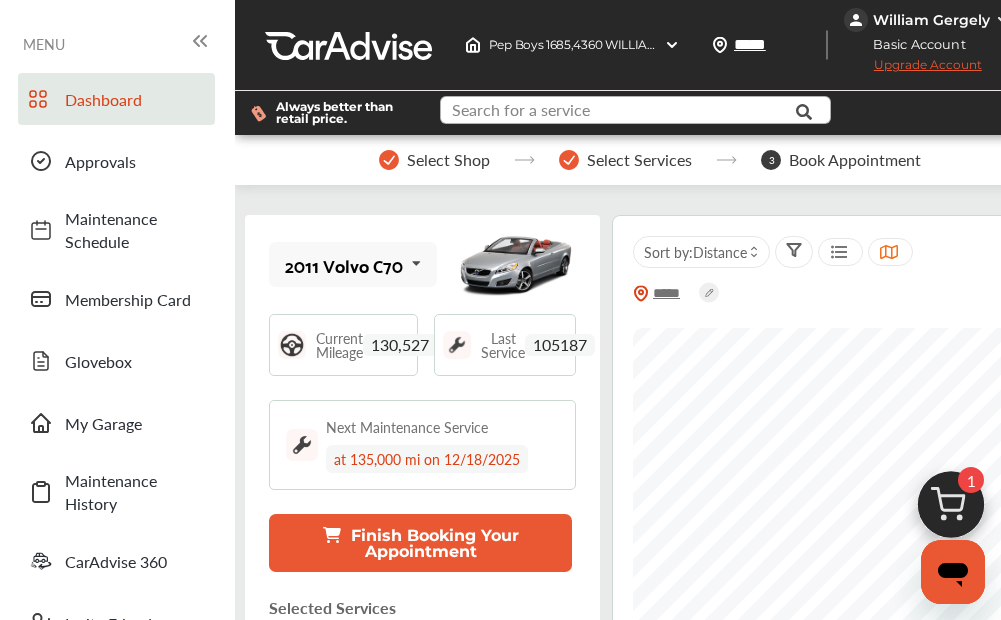 click at bounding box center [632, 112] 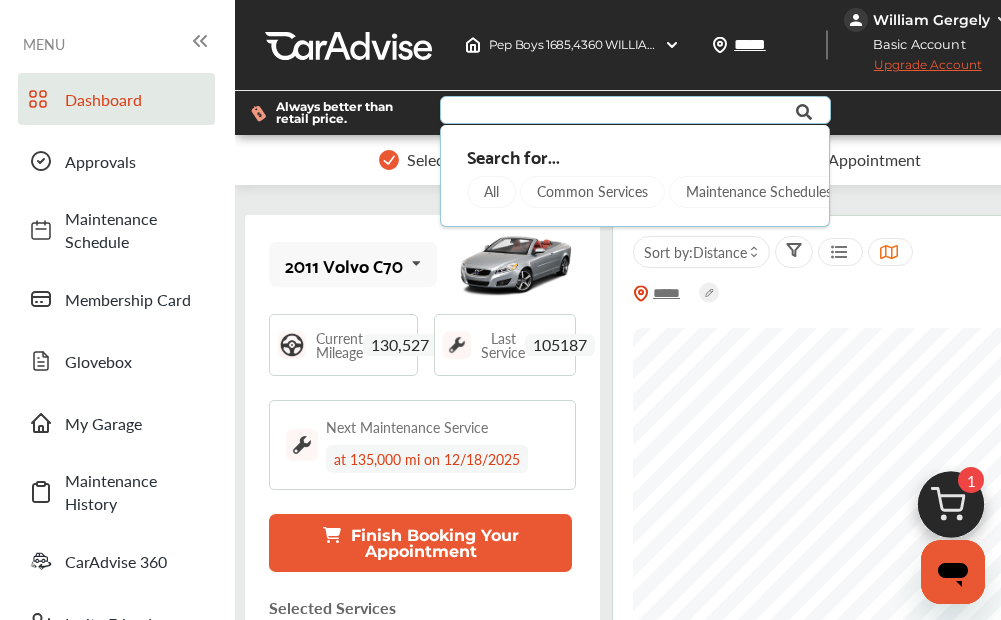 click on "Common Services" at bounding box center (592, 192) 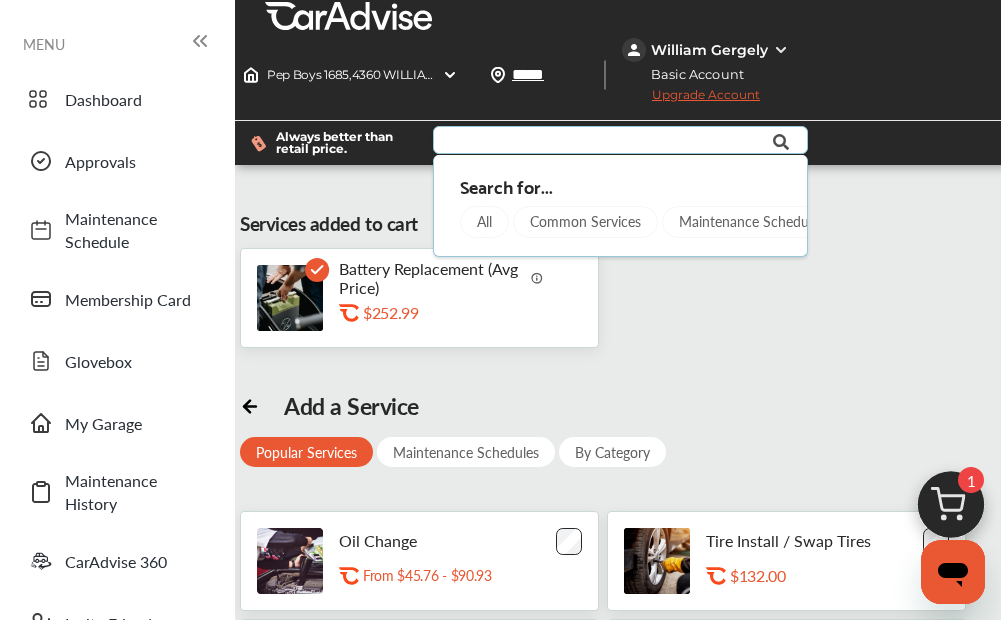 click on "Common Services" at bounding box center [585, 222] 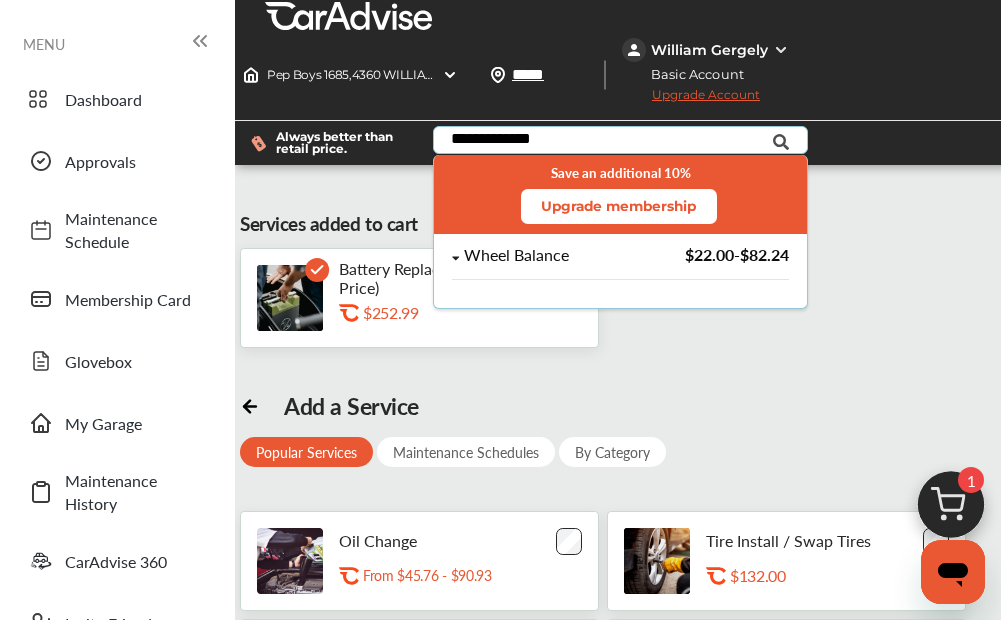 type on "**********" 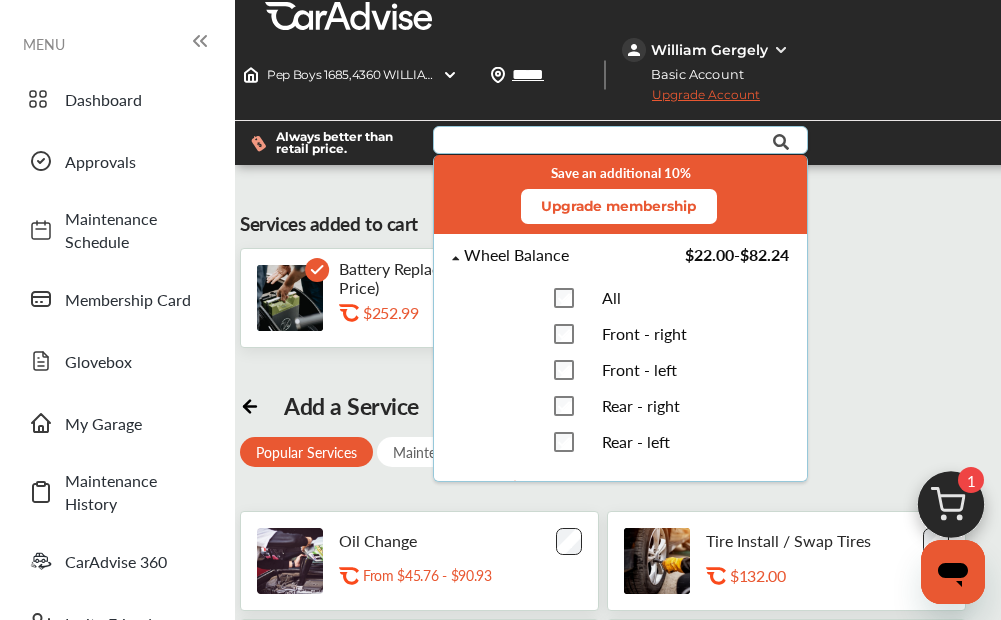 click on "All   Front - right   Front - left   Rear - right   Rear - left" at bounding box center (620, 370) 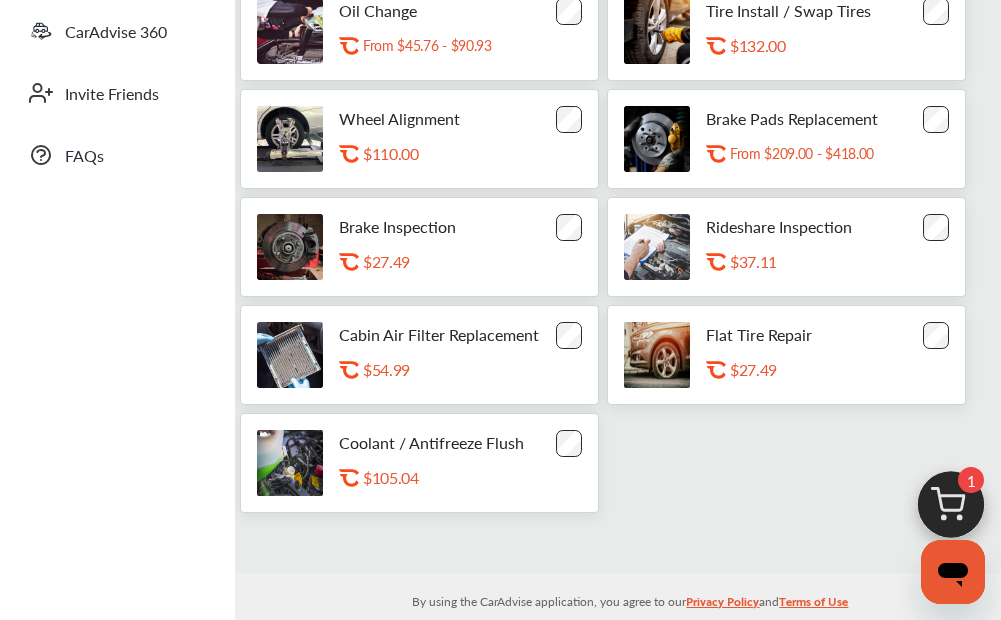 scroll, scrollTop: 555, scrollLeft: 0, axis: vertical 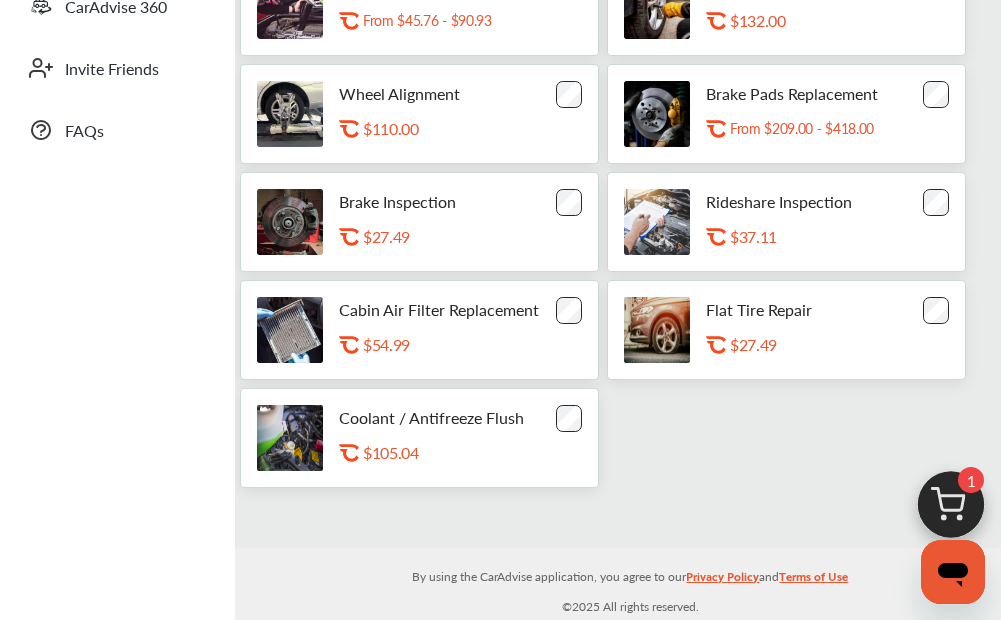 click at bounding box center (951, 510) 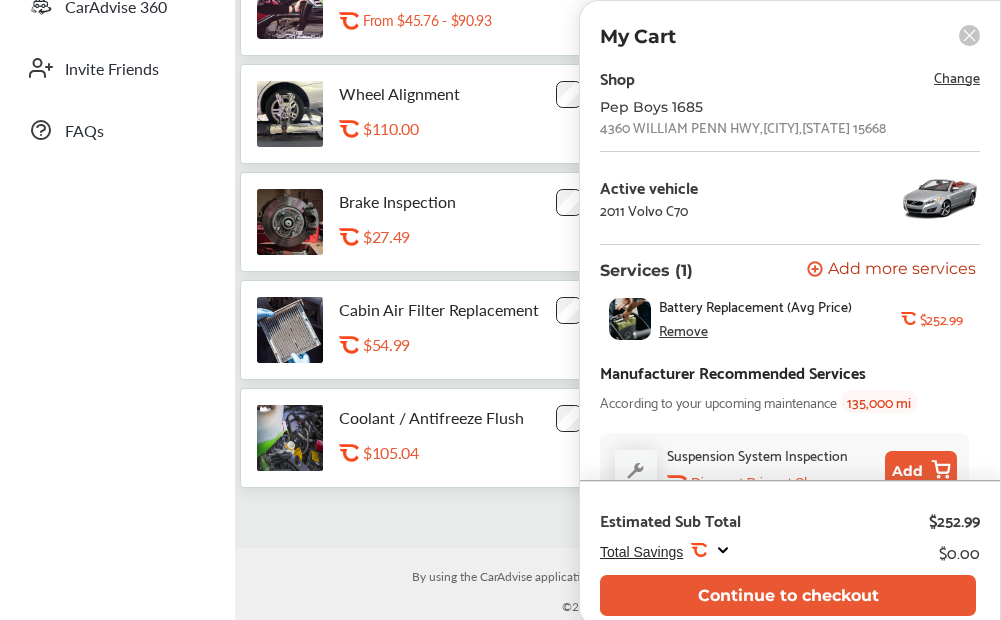click on "Remove" at bounding box center (683, 330) 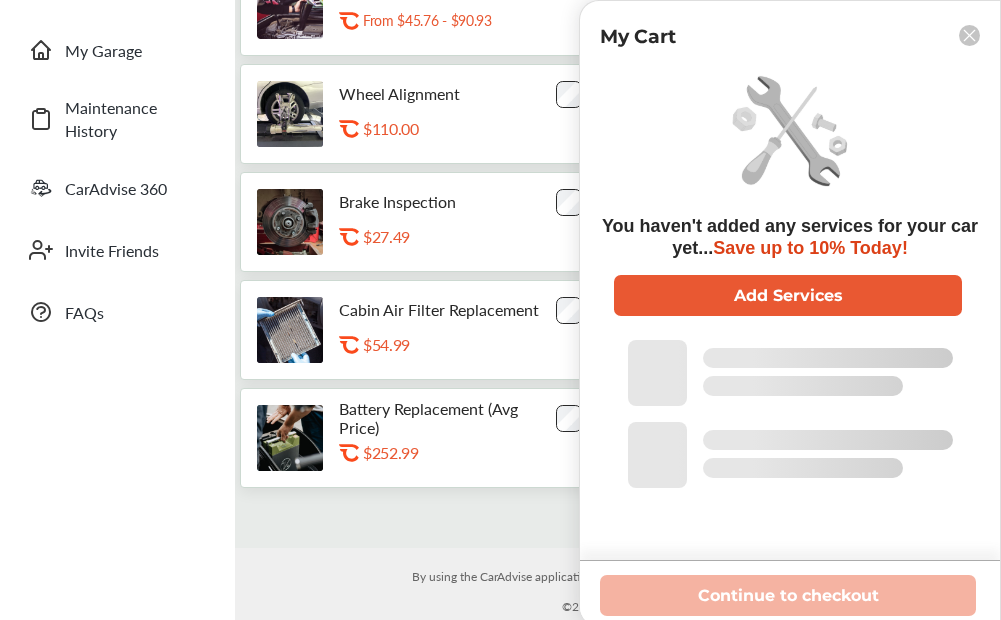 scroll, scrollTop: 373, scrollLeft: 0, axis: vertical 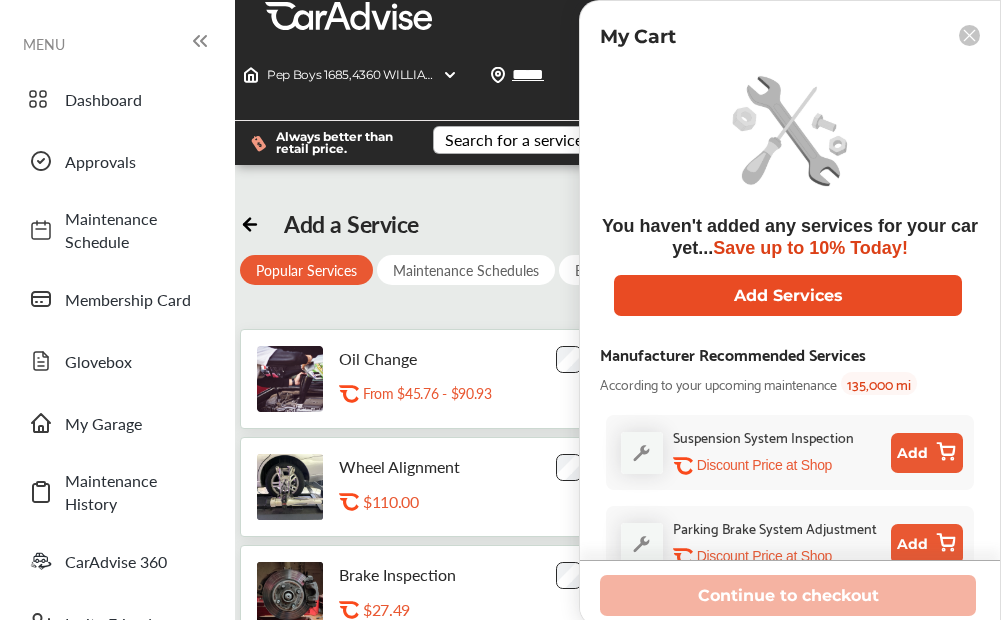 click on "Add Services" at bounding box center (788, 295) 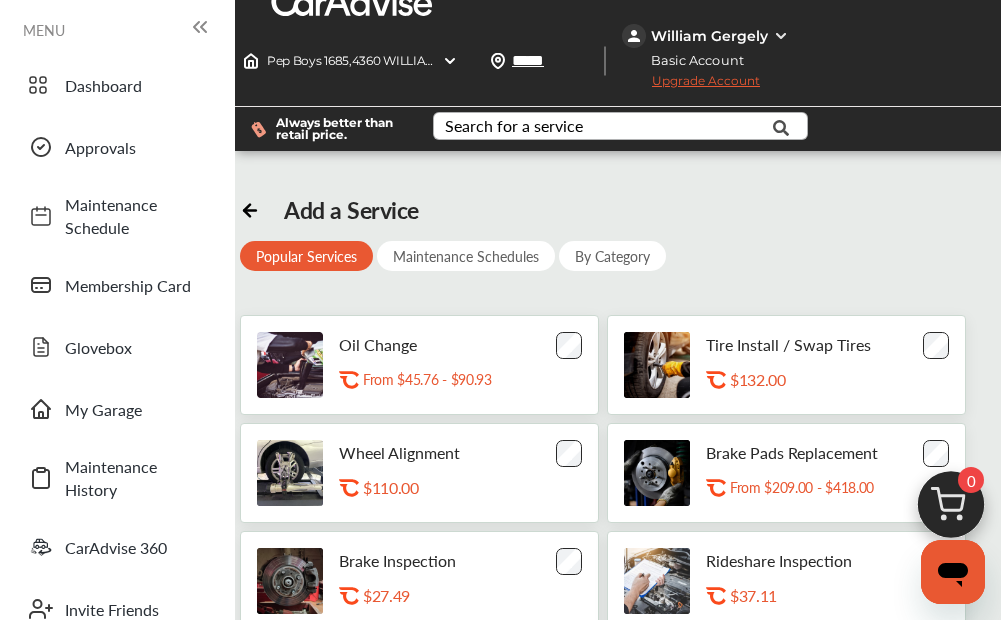 scroll, scrollTop: 0, scrollLeft: 0, axis: both 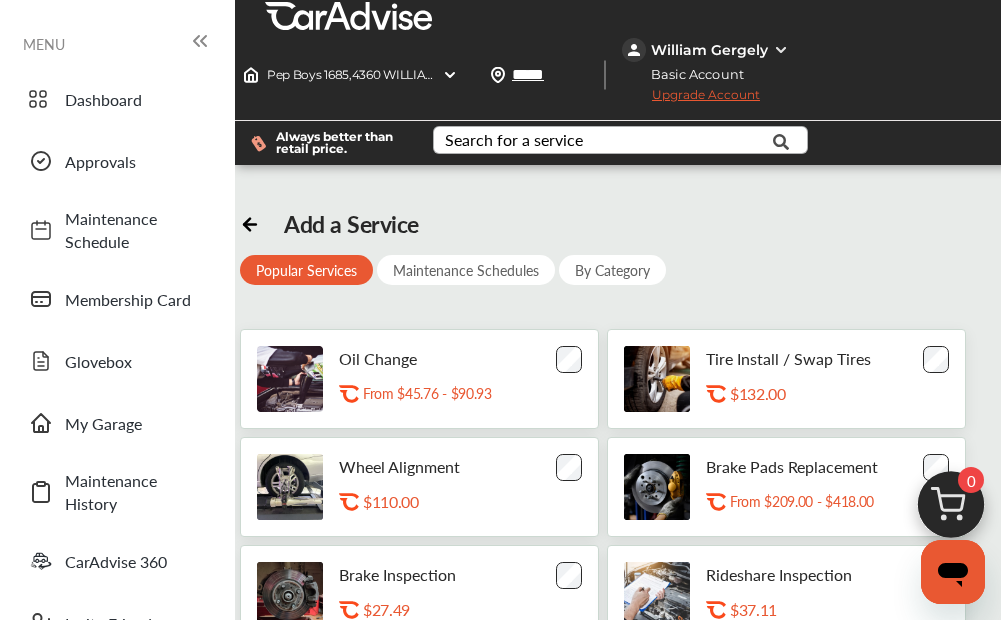 click on "Maintenance Schedules" at bounding box center (466, 270) 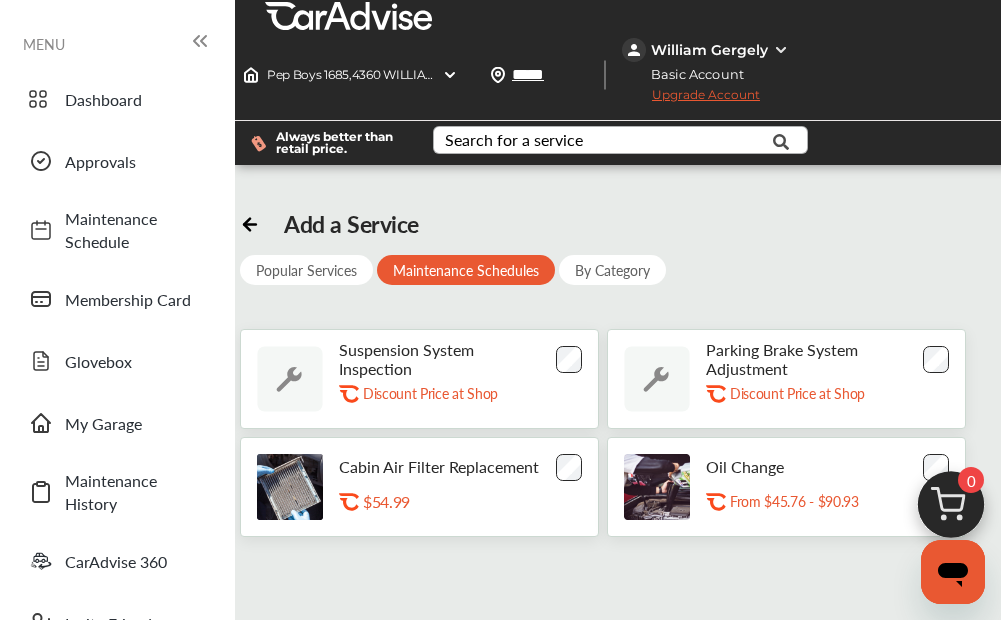 click on "Search for a service" at bounding box center (514, 140) 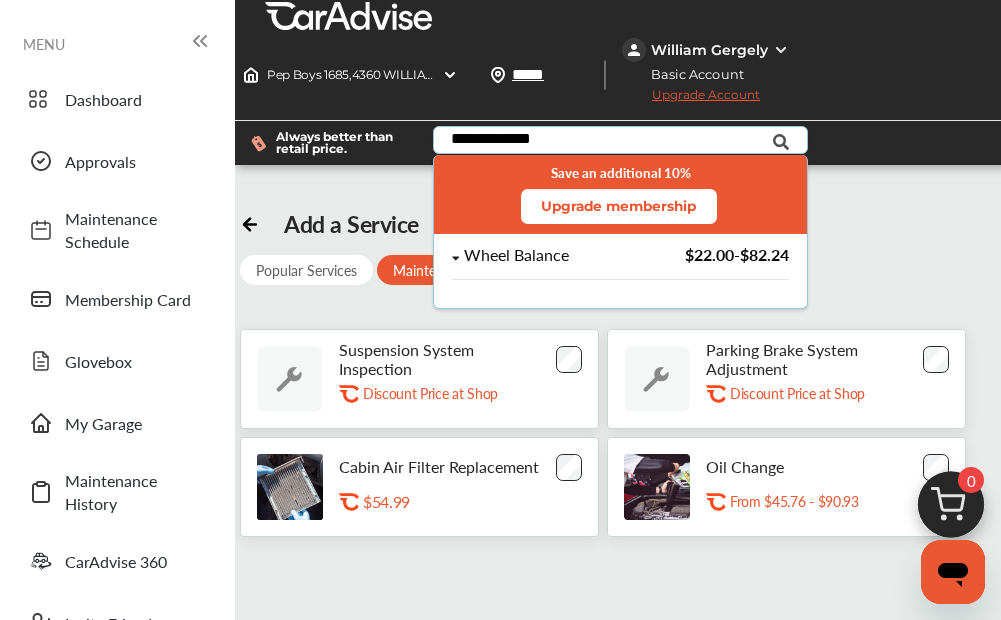 type on "**********" 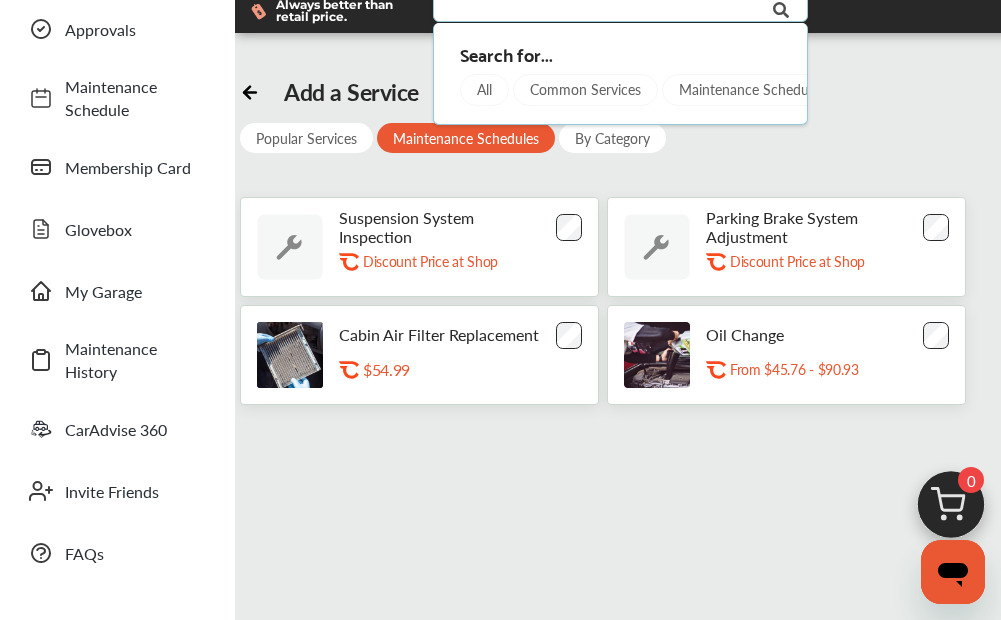scroll, scrollTop: 0, scrollLeft: 0, axis: both 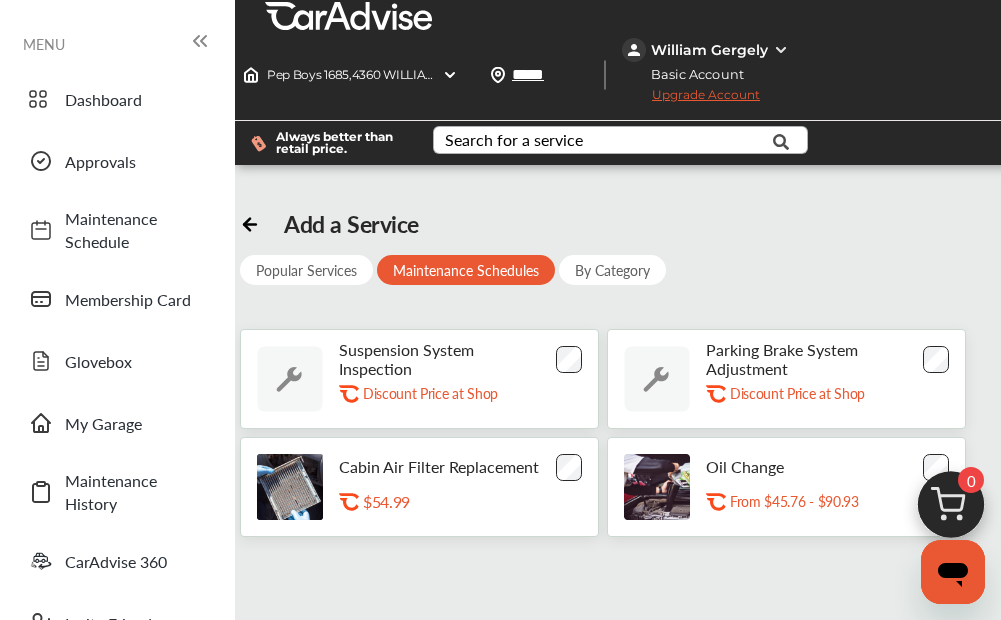 click on "Popular Services" at bounding box center (306, 270) 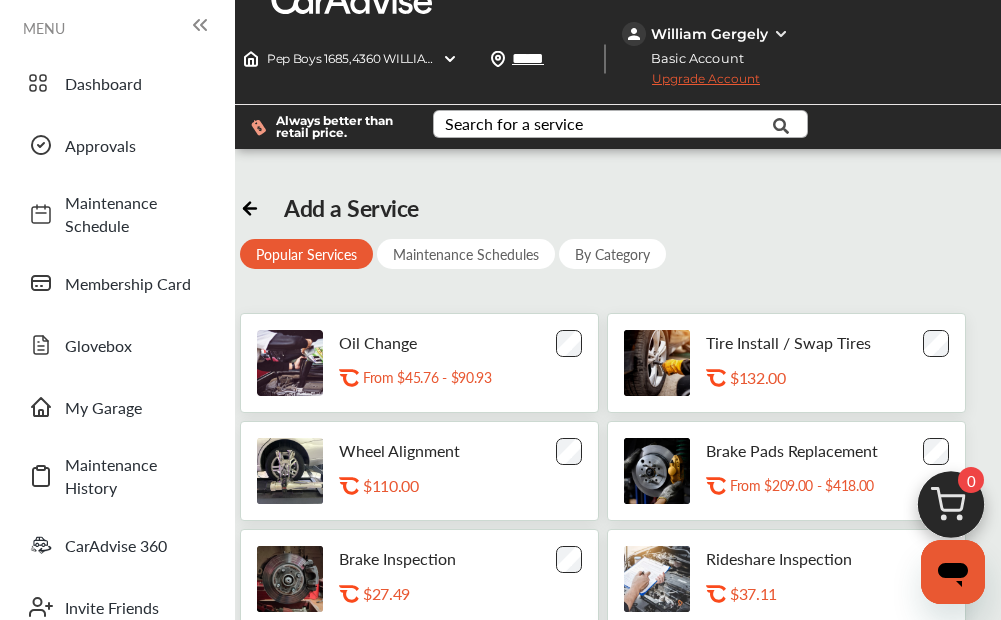 scroll, scrollTop: 0, scrollLeft: 0, axis: both 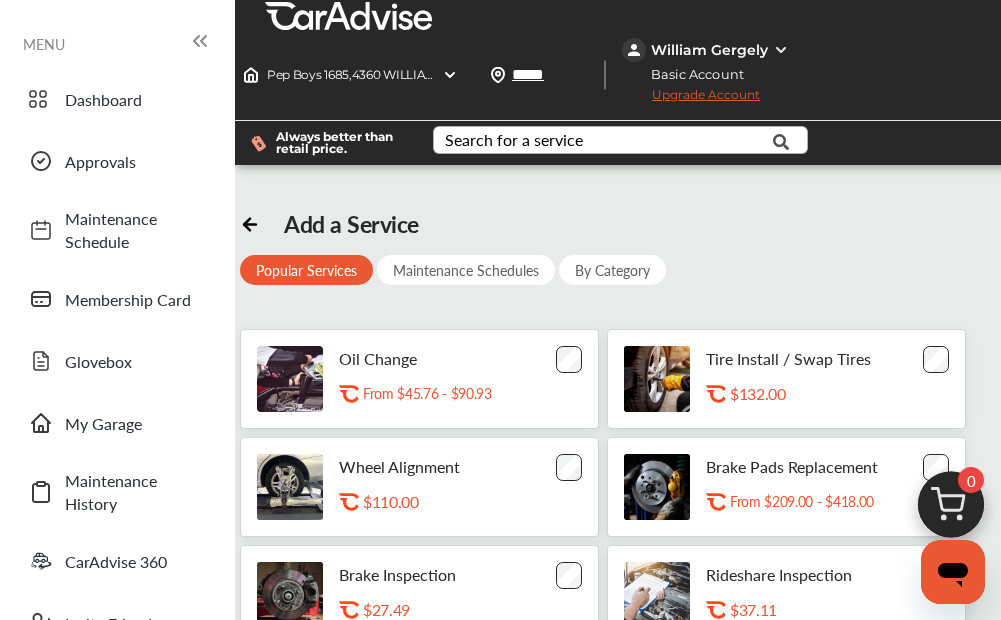 click on "By Category" at bounding box center (612, 270) 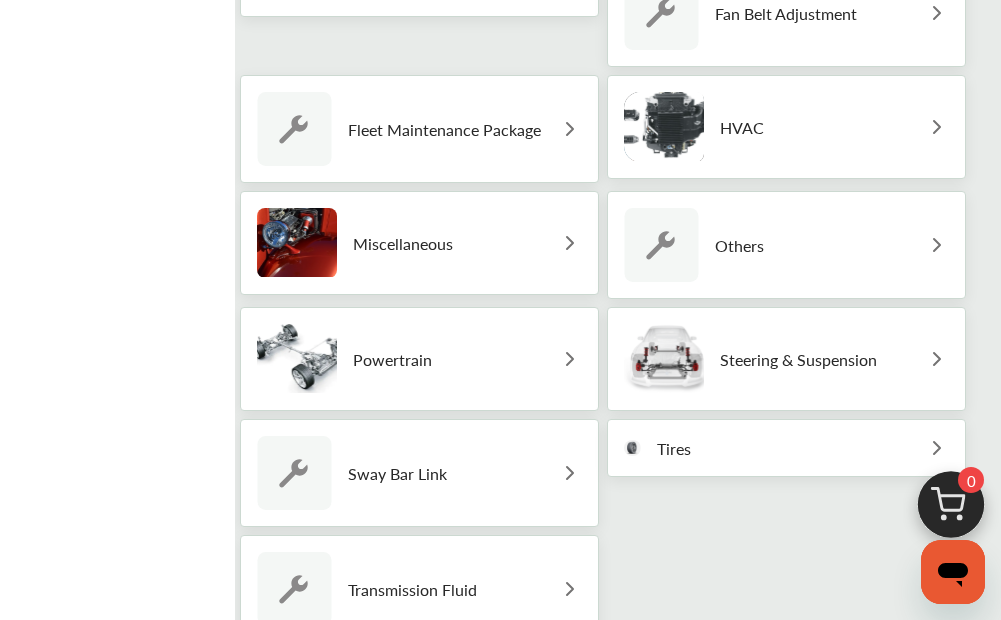 scroll, scrollTop: 785, scrollLeft: 0, axis: vertical 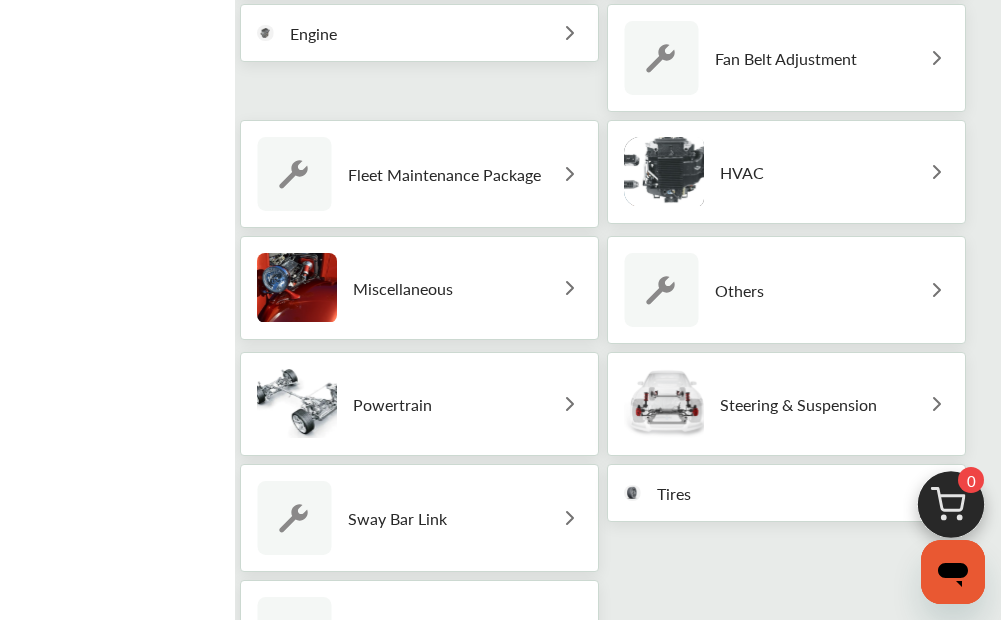 click on "Miscellaneous" at bounding box center (419, 288) 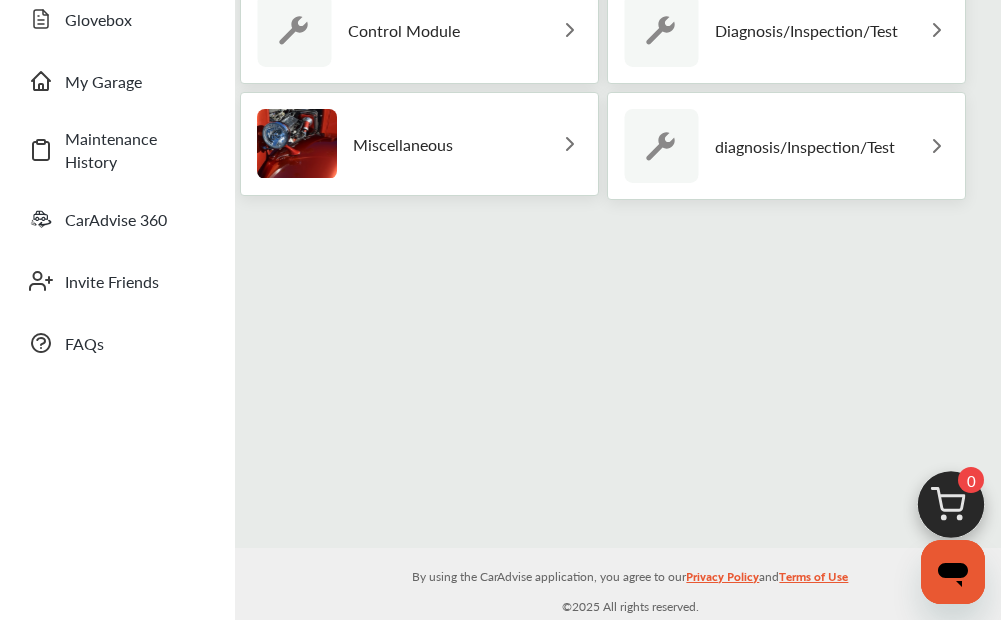 scroll, scrollTop: 242, scrollLeft: 0, axis: vertical 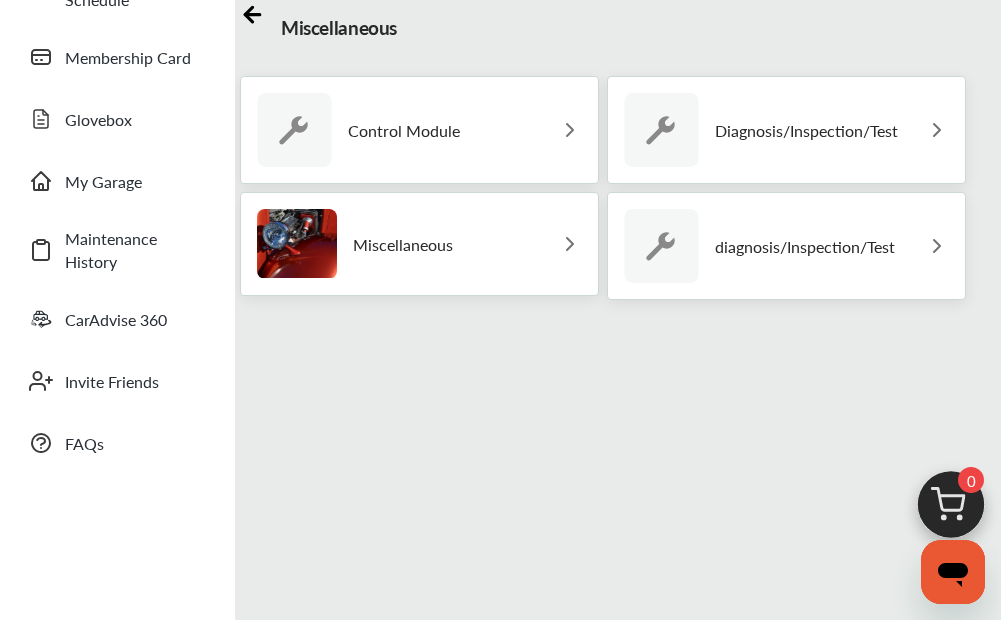 click on "Miscellaneous" at bounding box center [419, 244] 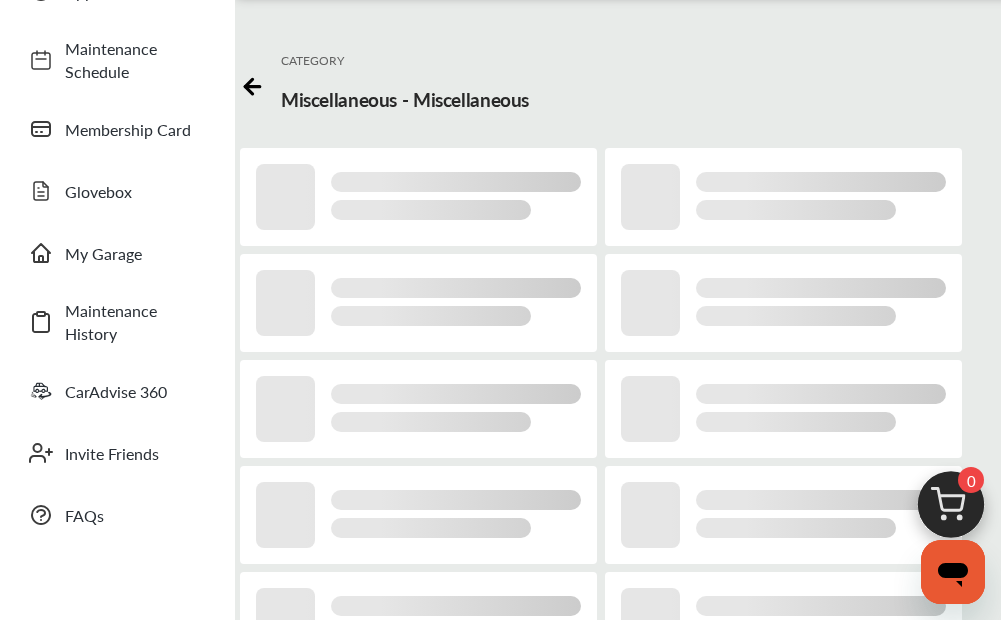 scroll, scrollTop: 0, scrollLeft: 0, axis: both 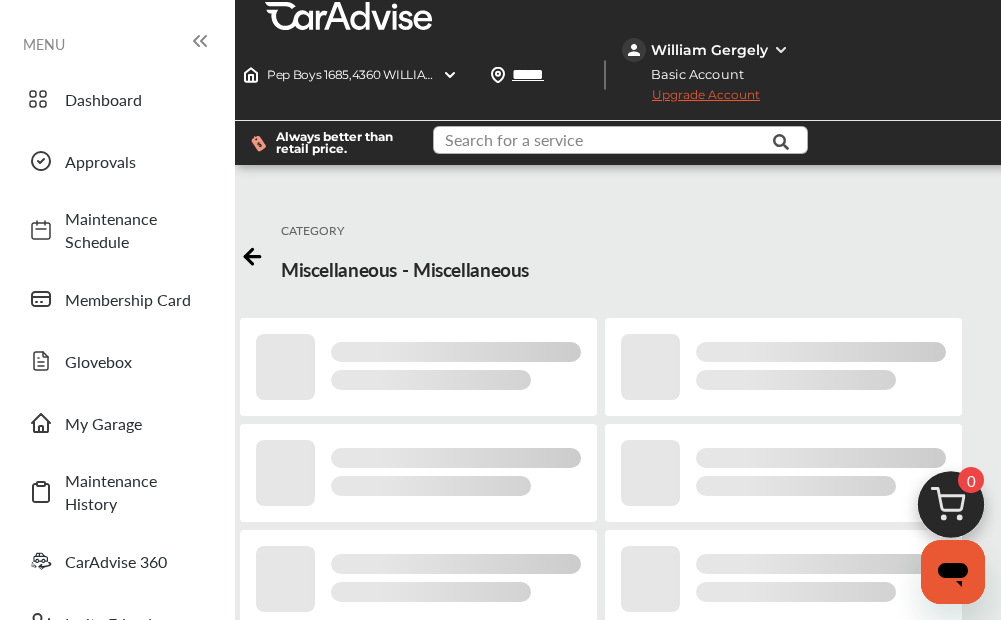 click at bounding box center [618, 142] 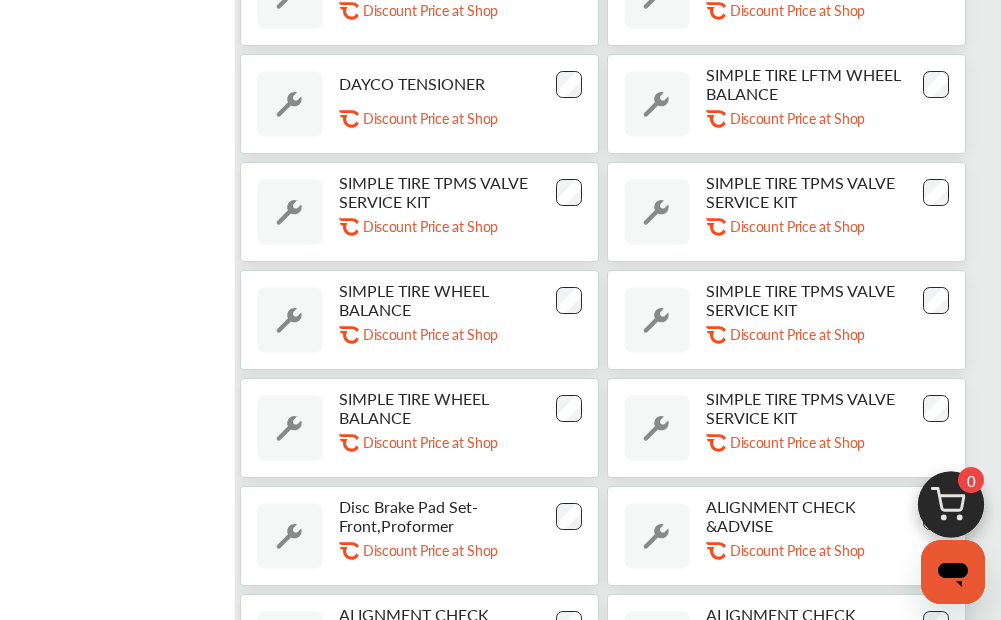 scroll, scrollTop: 7600, scrollLeft: 0, axis: vertical 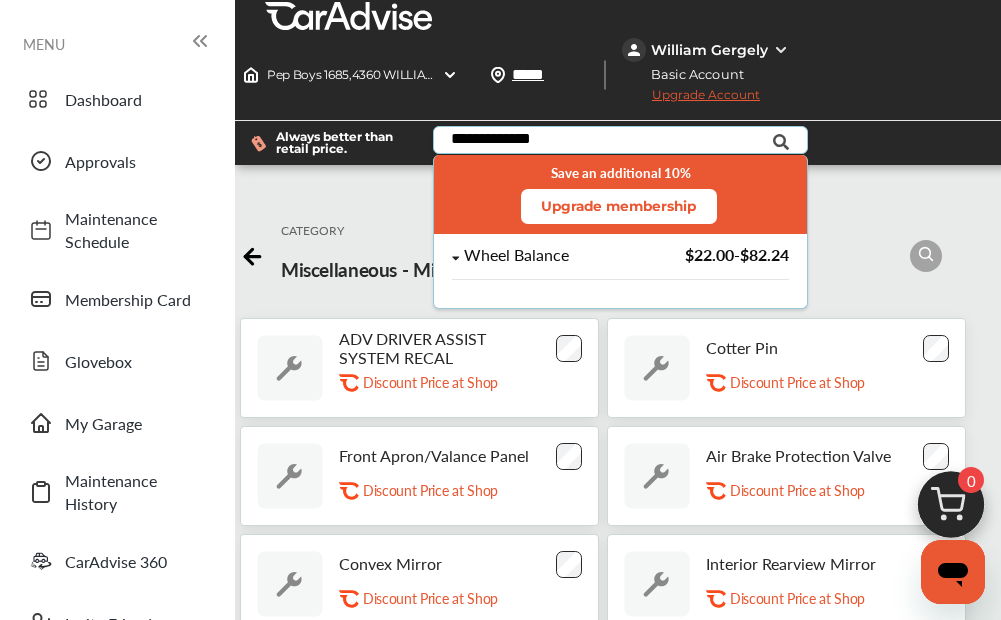 type on "**********" 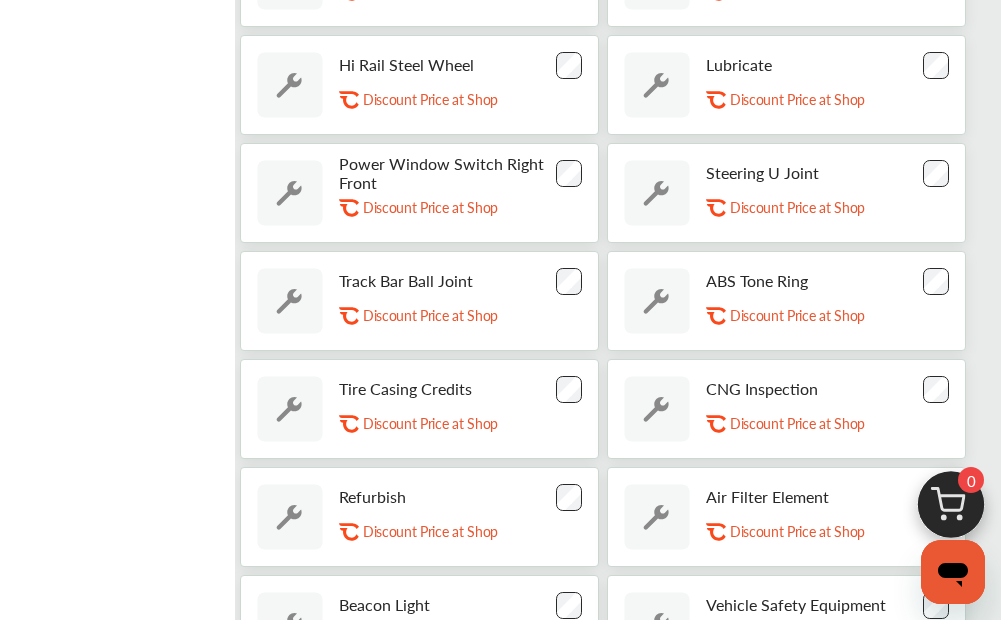 scroll, scrollTop: 5900, scrollLeft: 0, axis: vertical 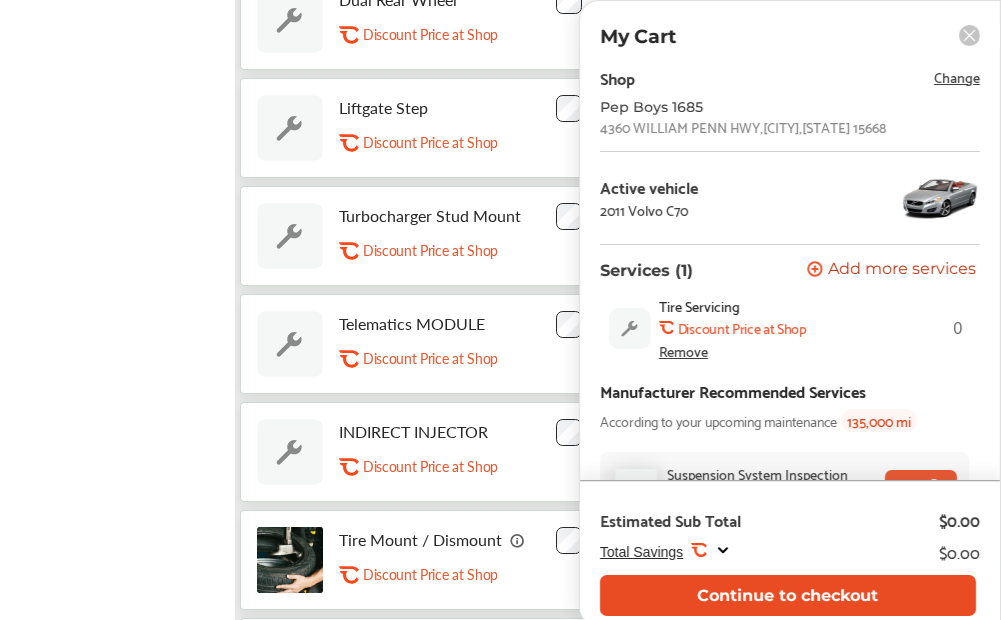 click on "Continue to checkout" at bounding box center [788, 595] 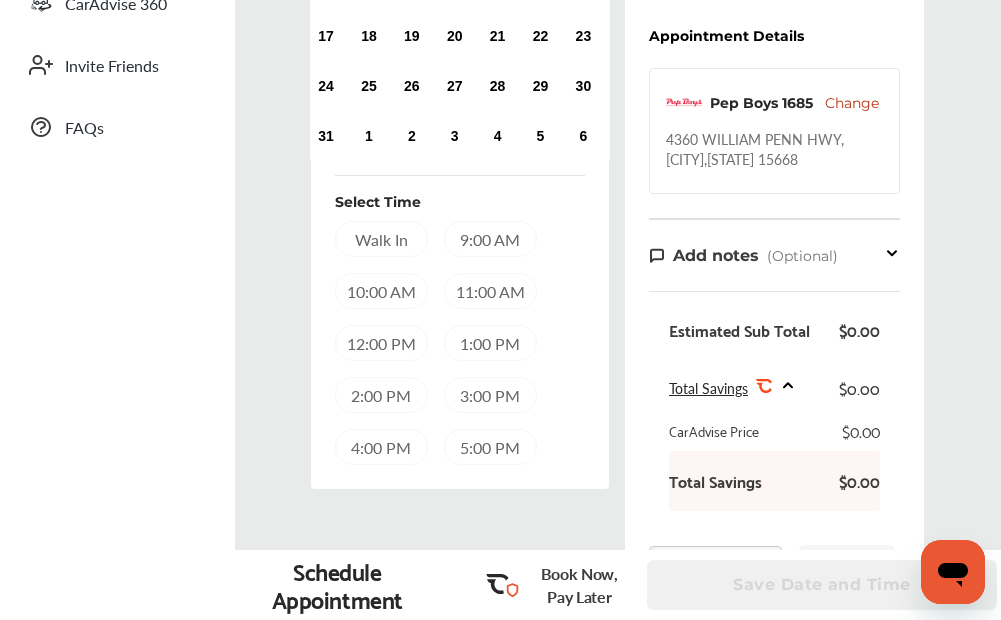 scroll, scrollTop: 458, scrollLeft: 0, axis: vertical 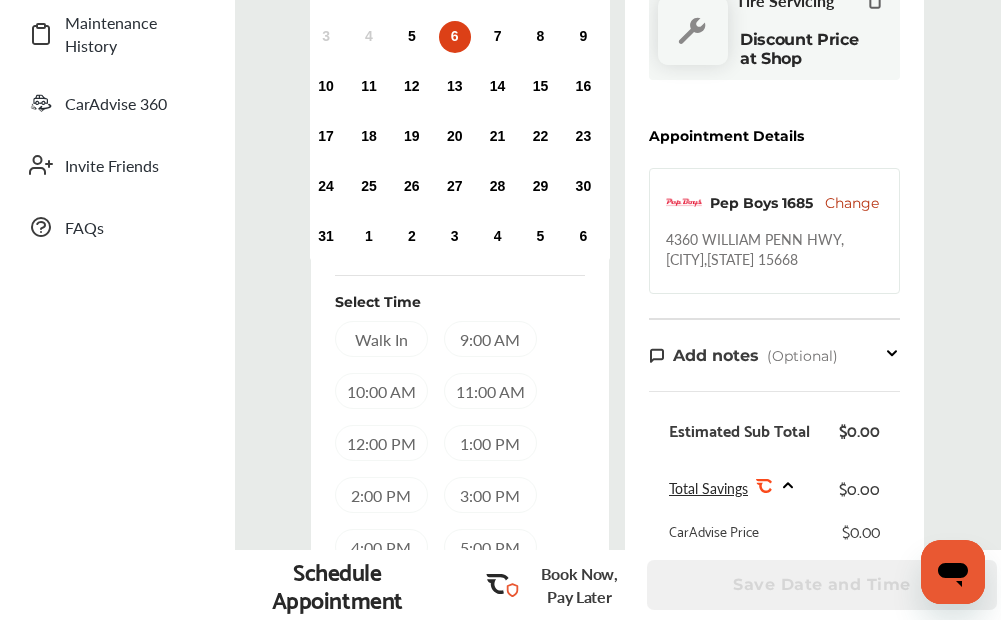 click at bounding box center [657, 355] 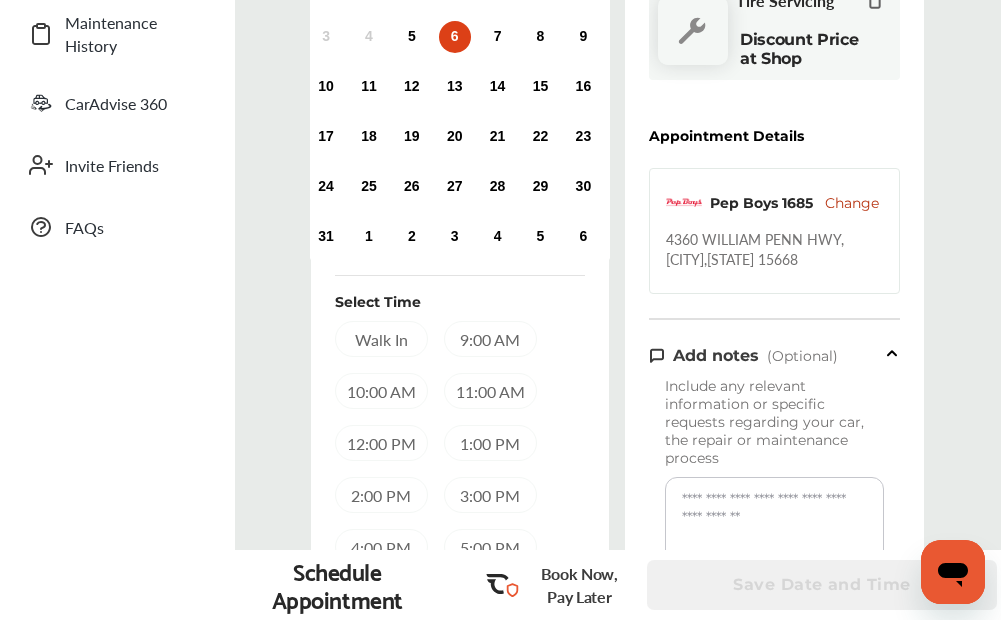 click at bounding box center (774, 520) 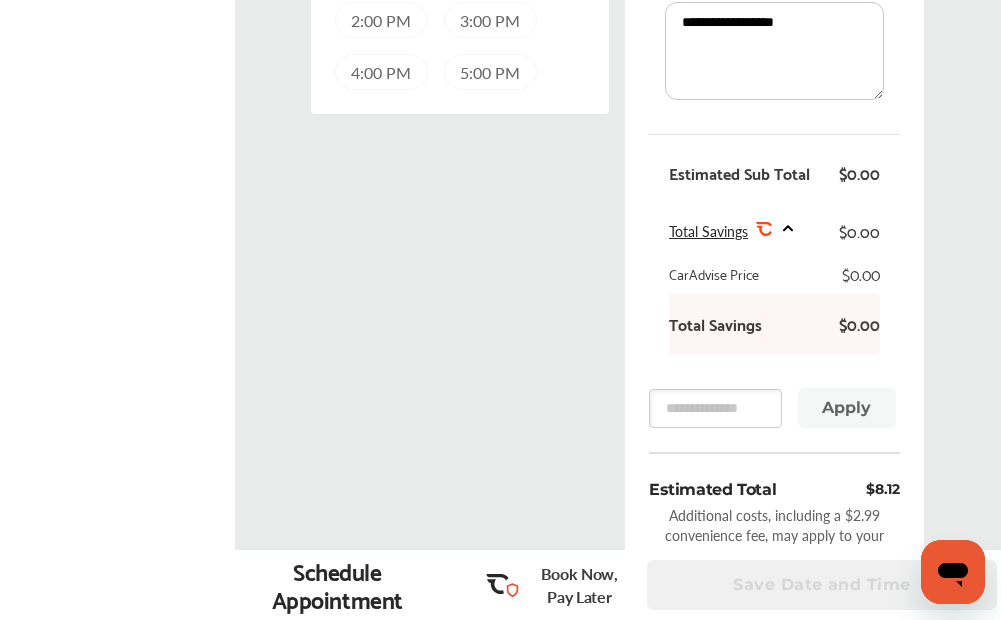 scroll, scrollTop: 958, scrollLeft: 0, axis: vertical 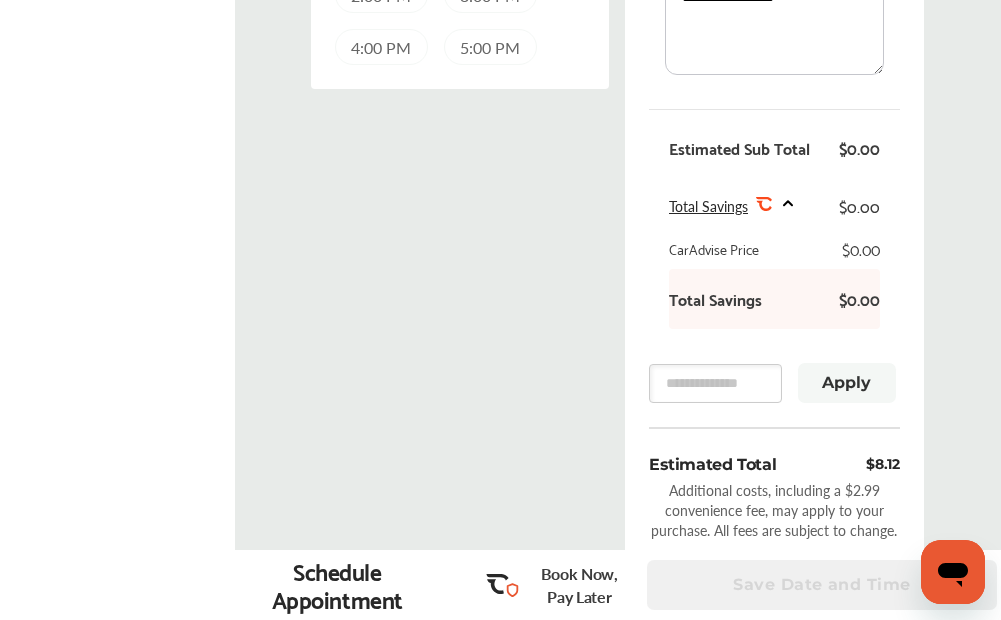 type on "**********" 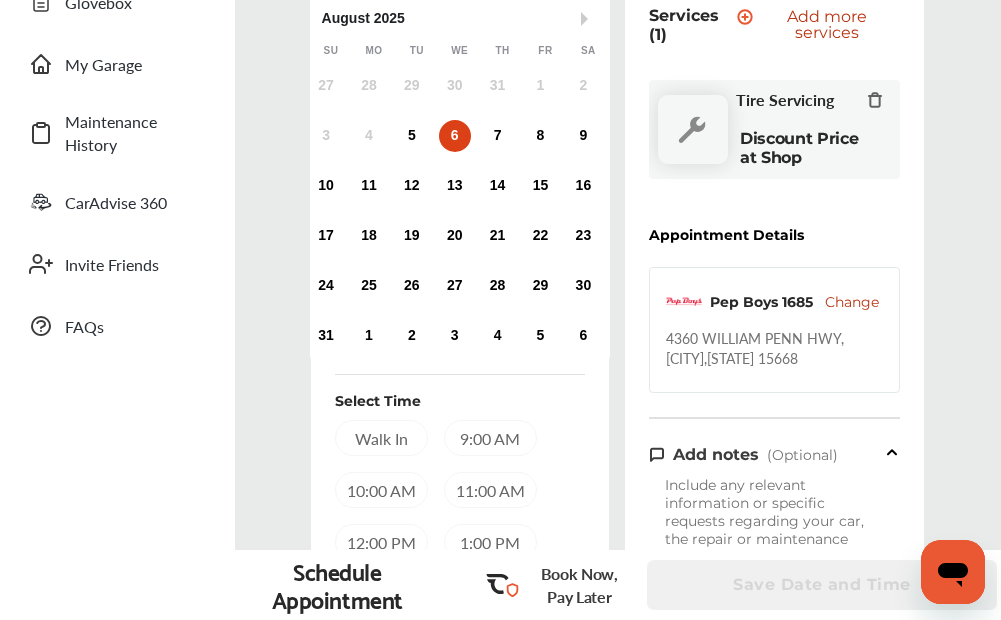 scroll, scrollTop: 358, scrollLeft: 0, axis: vertical 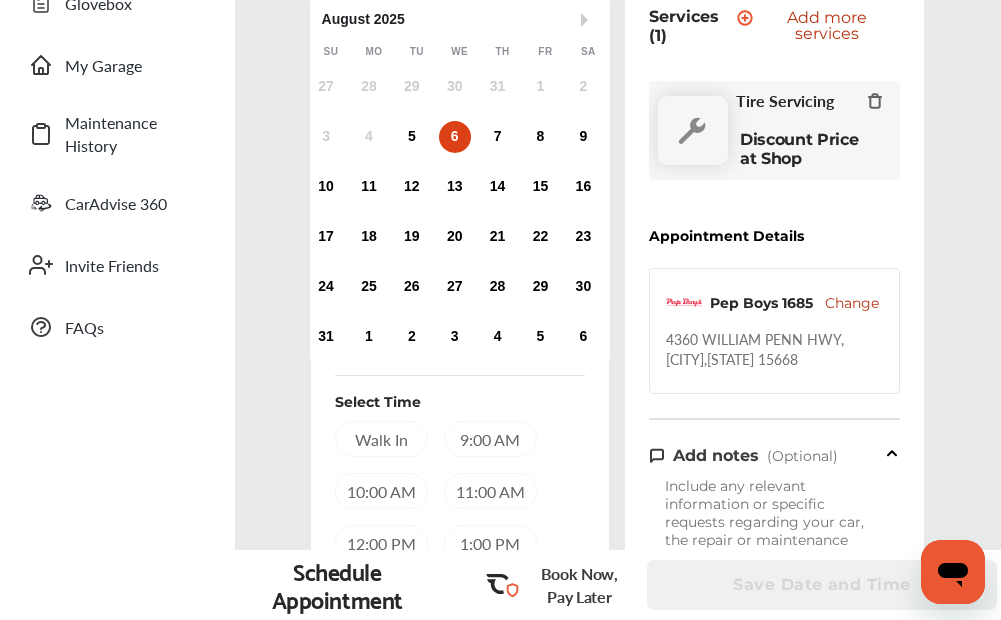click on "10:00 AM" at bounding box center (381, 491) 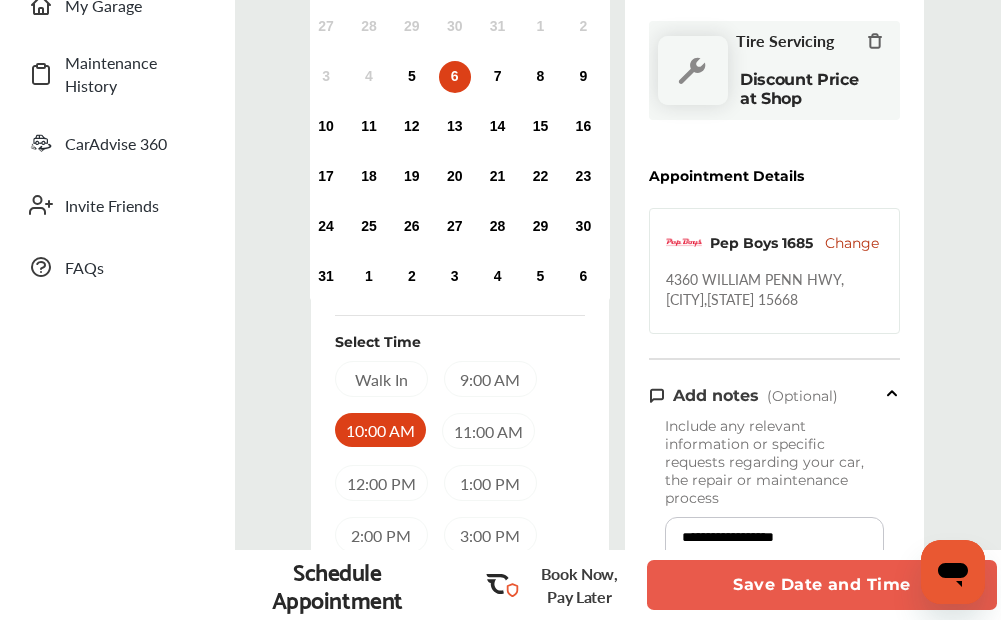 scroll, scrollTop: 458, scrollLeft: 0, axis: vertical 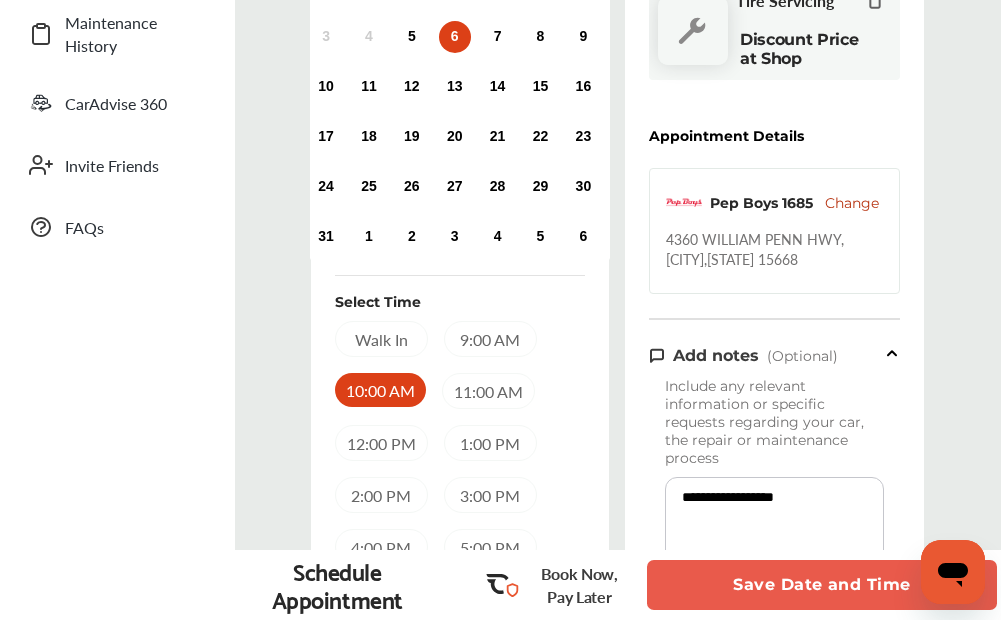 click at bounding box center [657, 355] 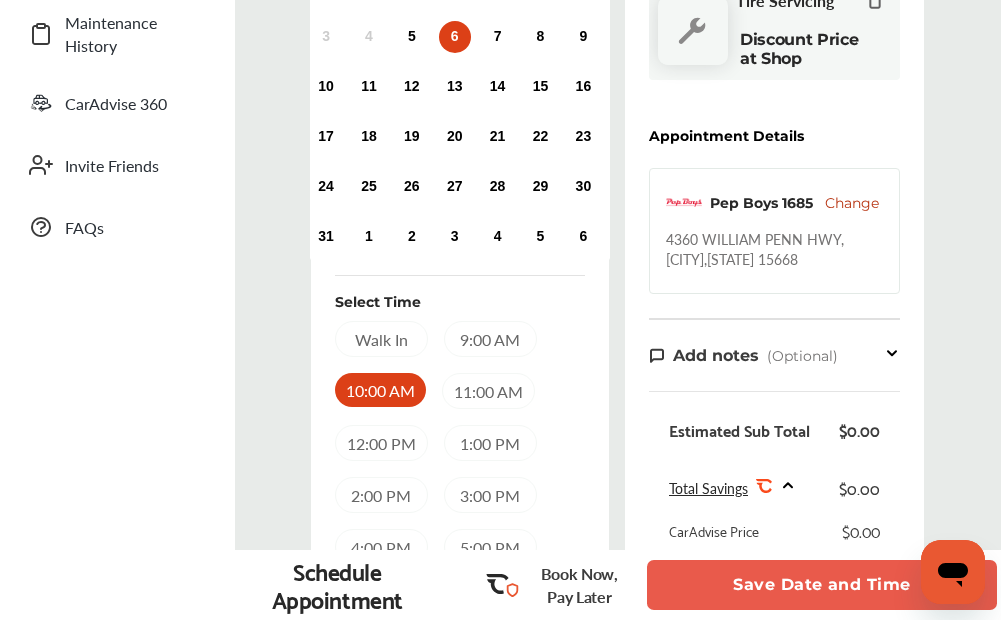 click at bounding box center (657, 355) 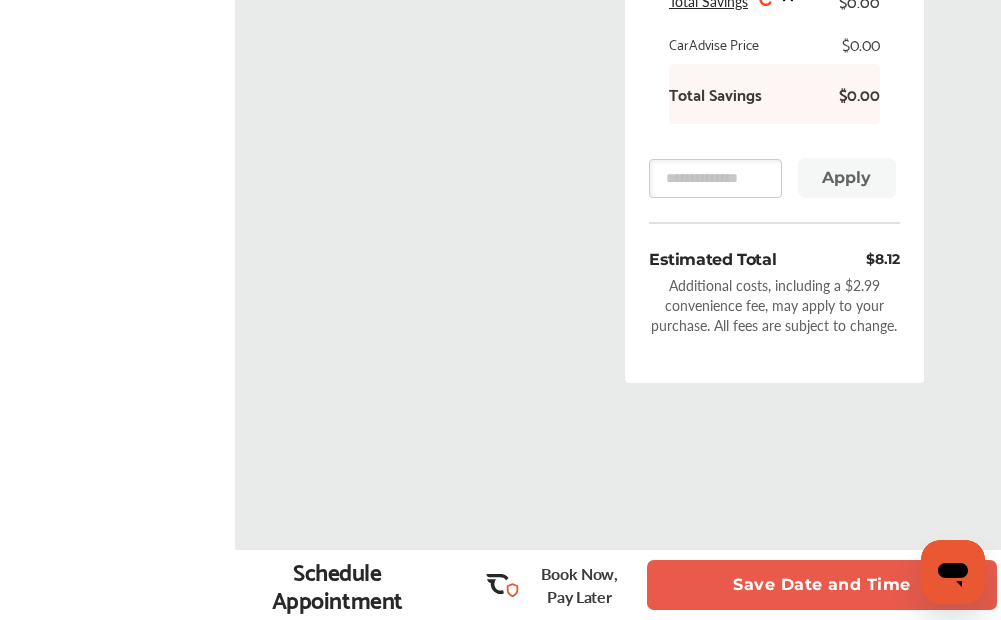 scroll, scrollTop: 1176, scrollLeft: 0, axis: vertical 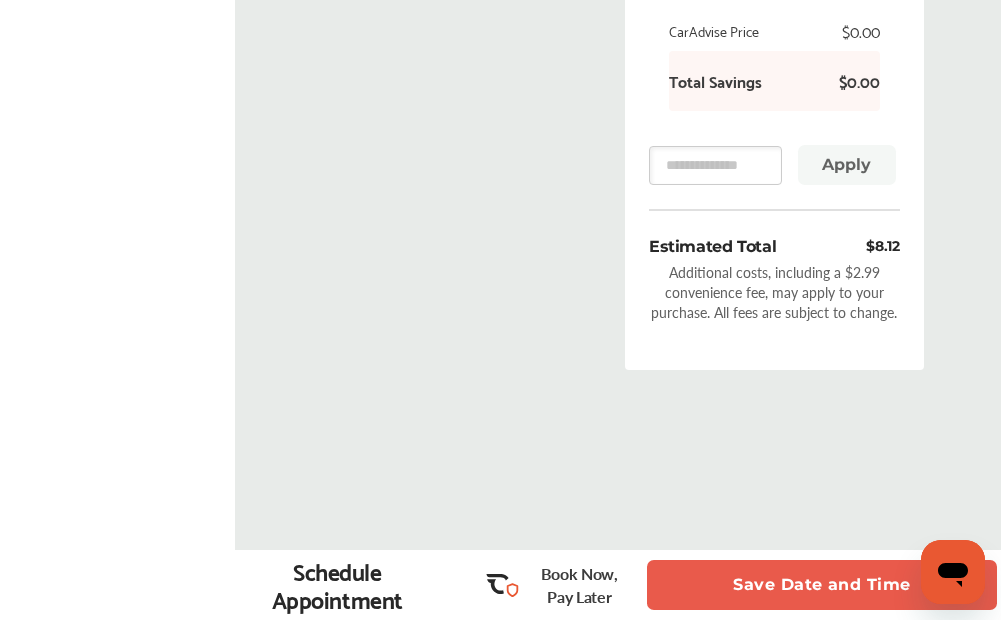 click 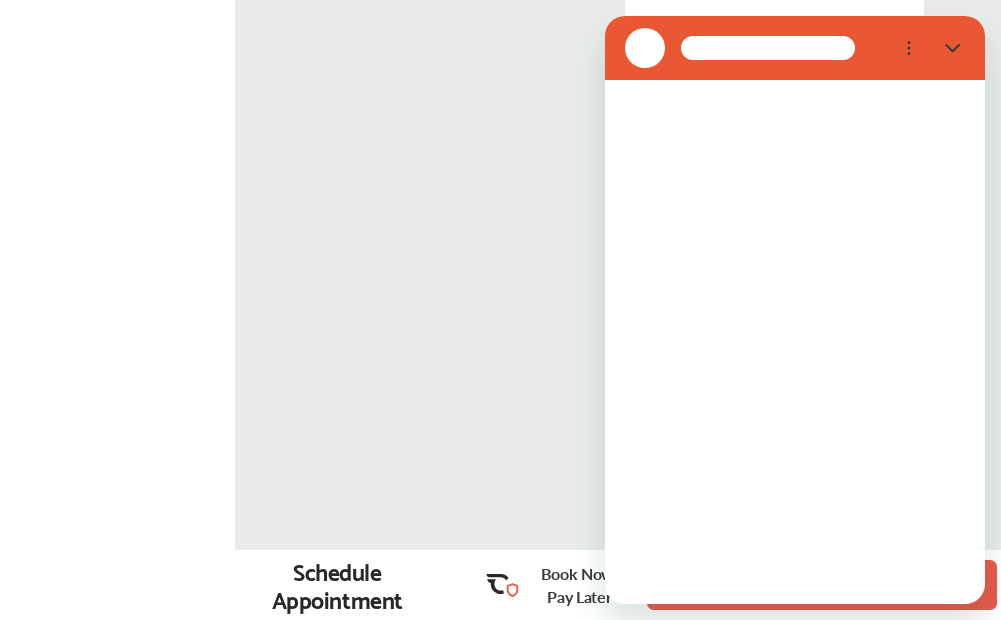 scroll, scrollTop: 0, scrollLeft: 0, axis: both 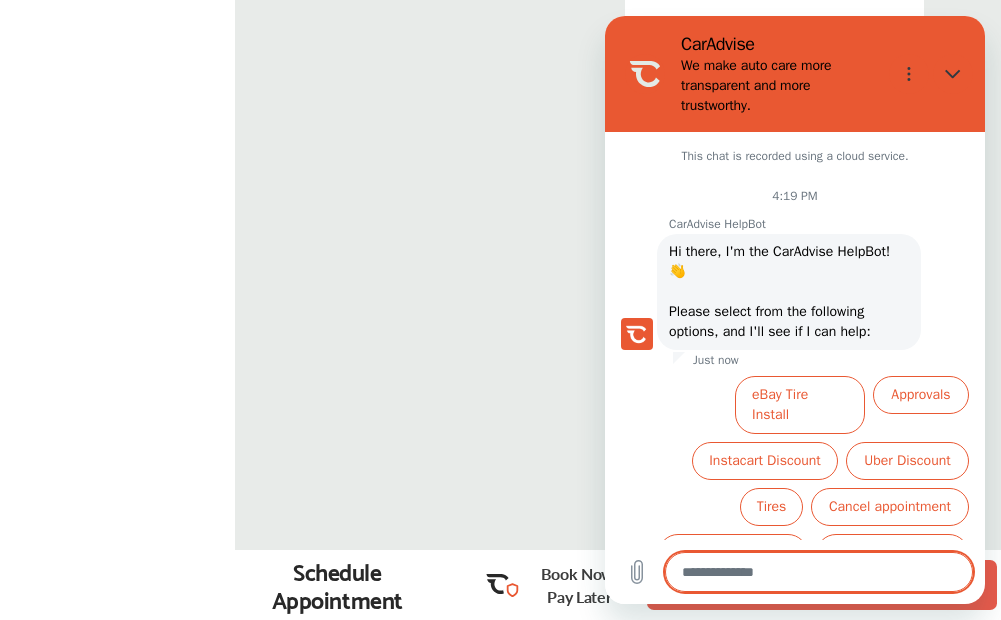 type on "*" 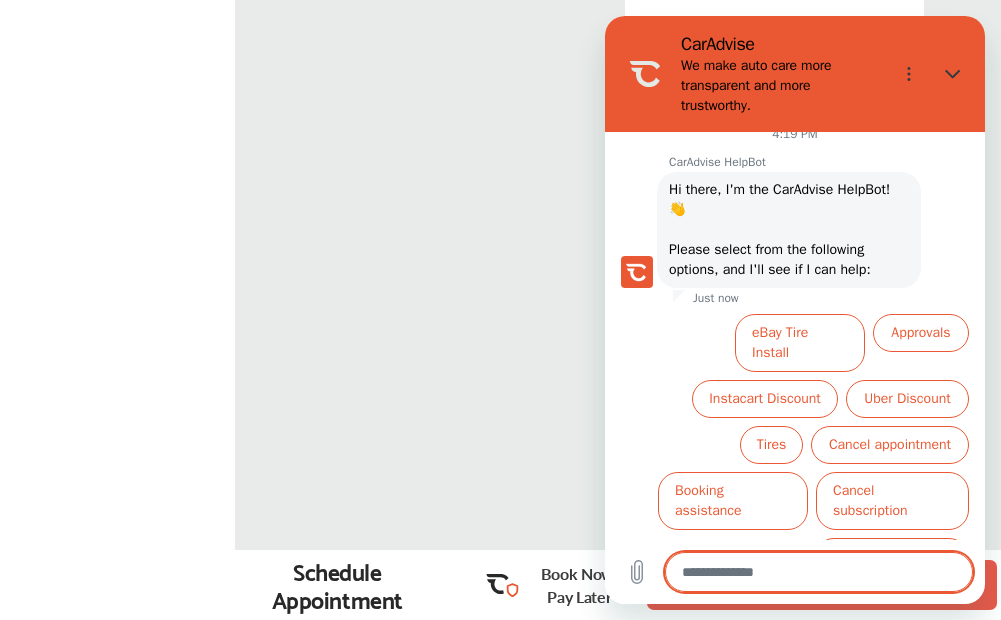 scroll, scrollTop: 63, scrollLeft: 0, axis: vertical 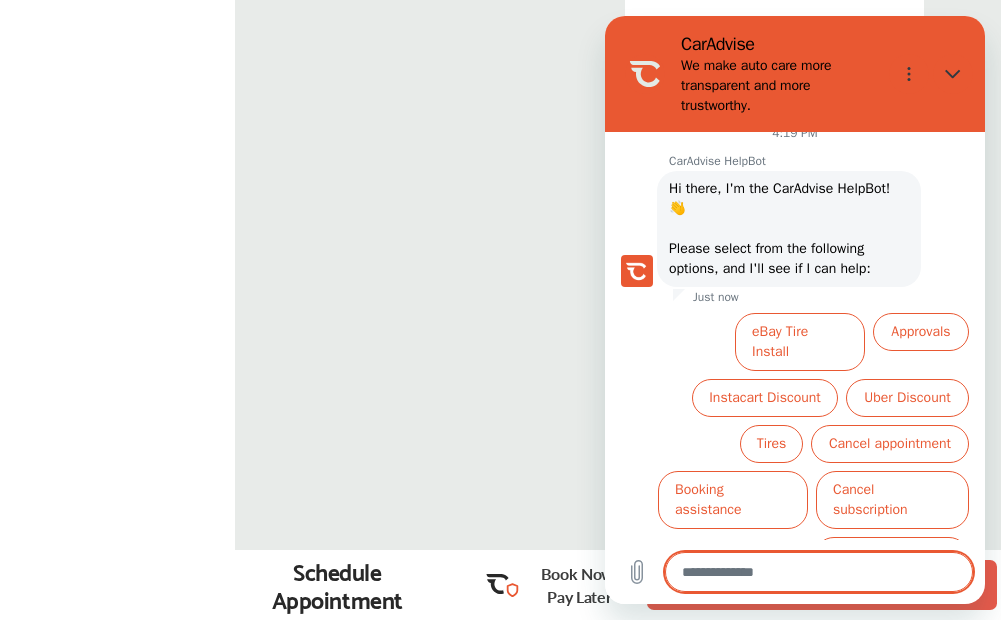 type on "*" 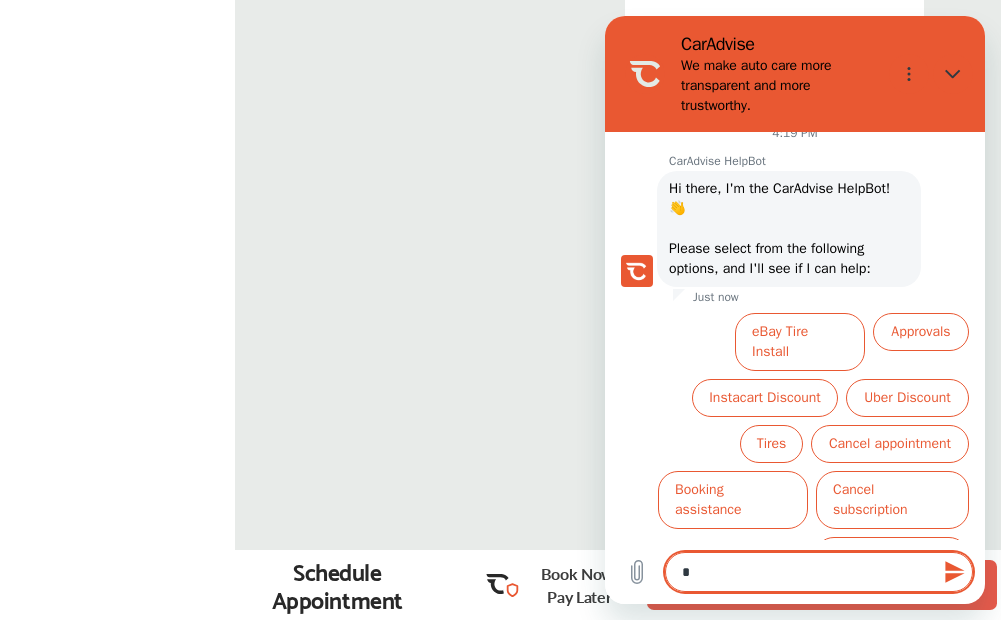 type on "**" 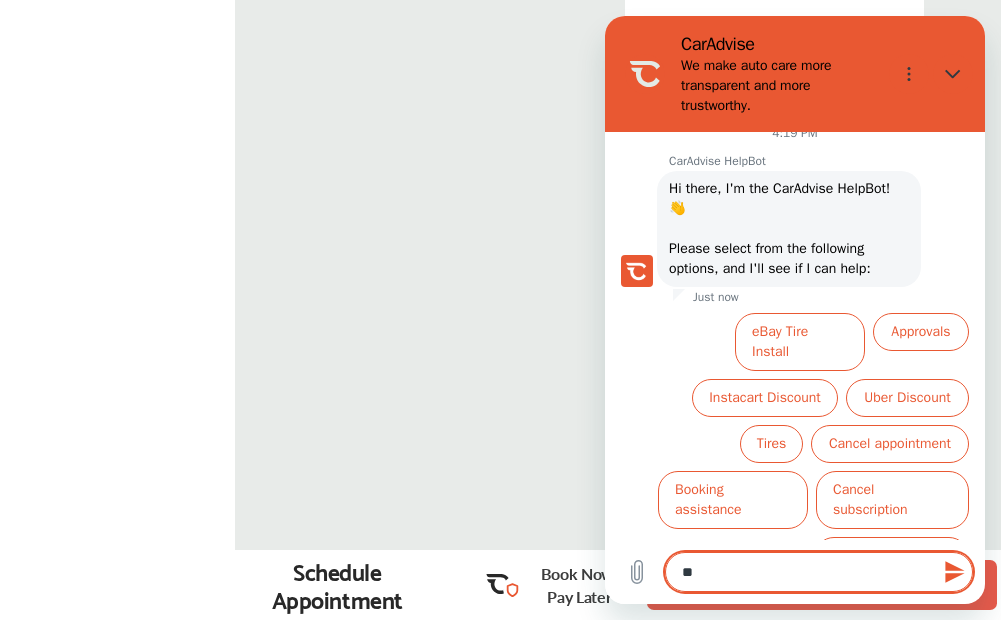 type on "***" 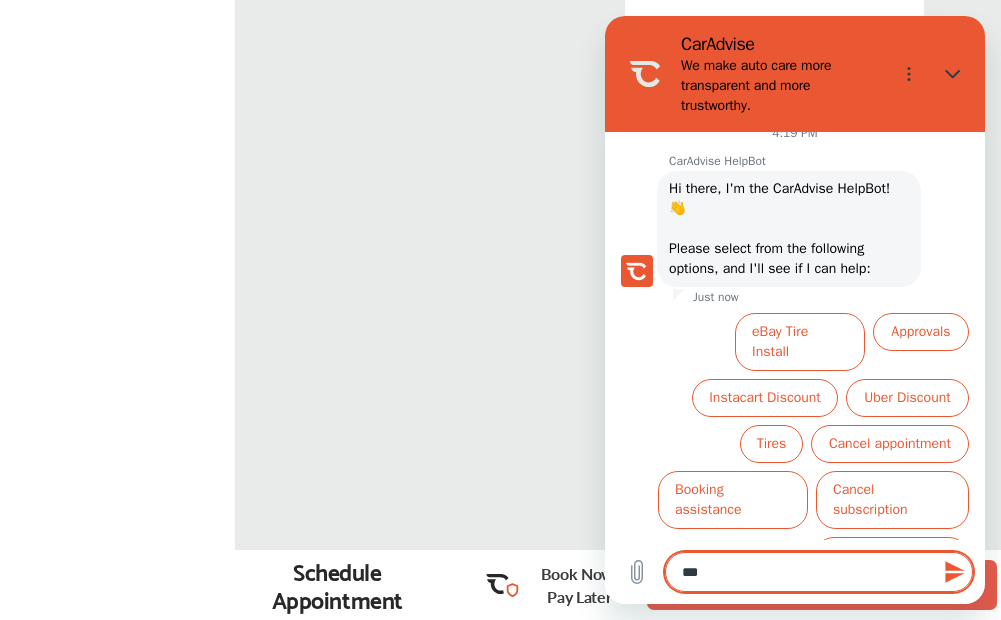 type on "****" 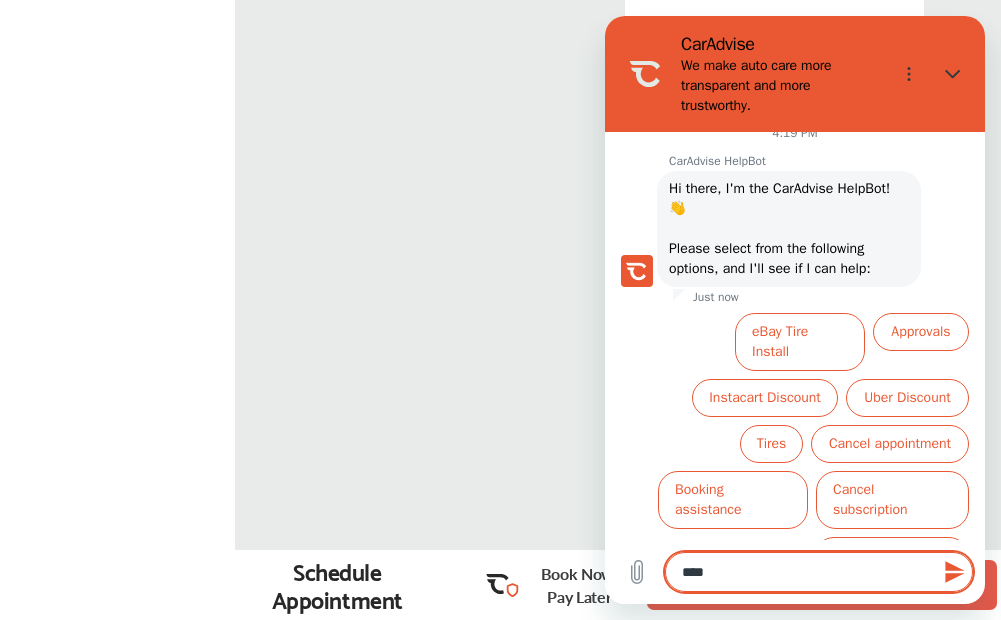 type on "***" 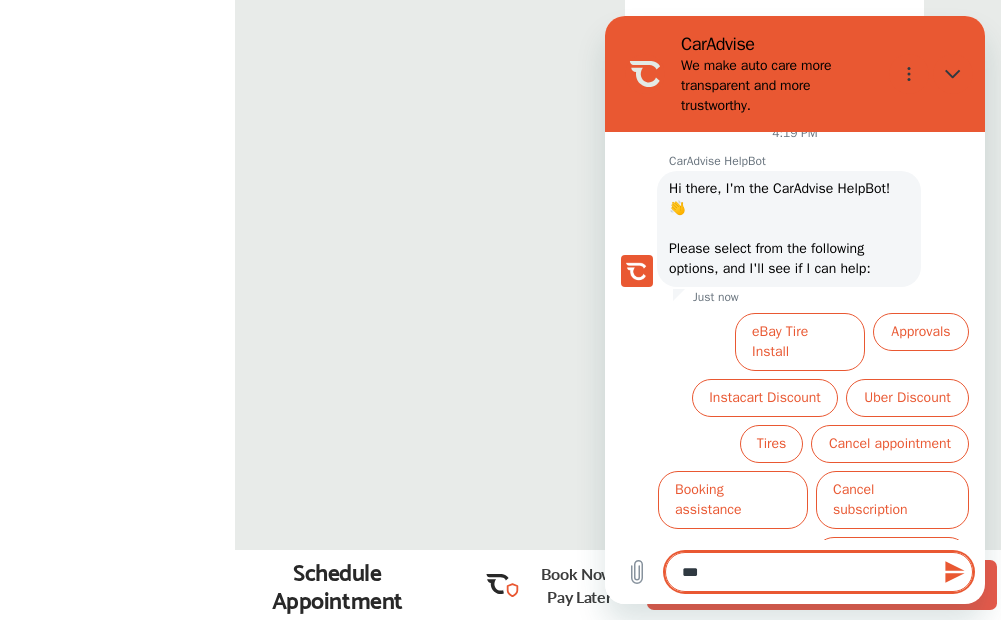 type on "****" 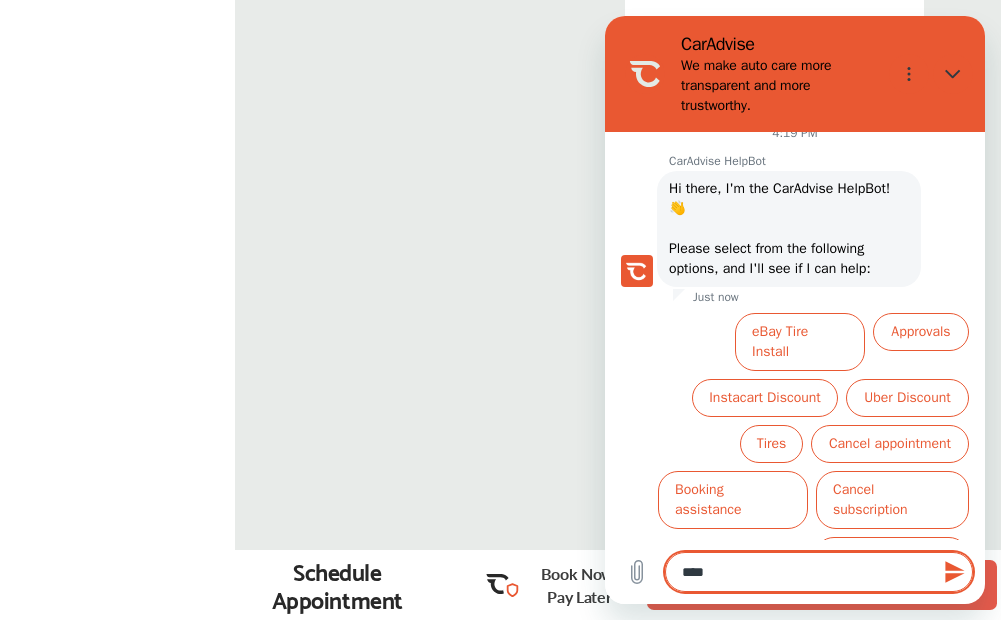 type on "*****" 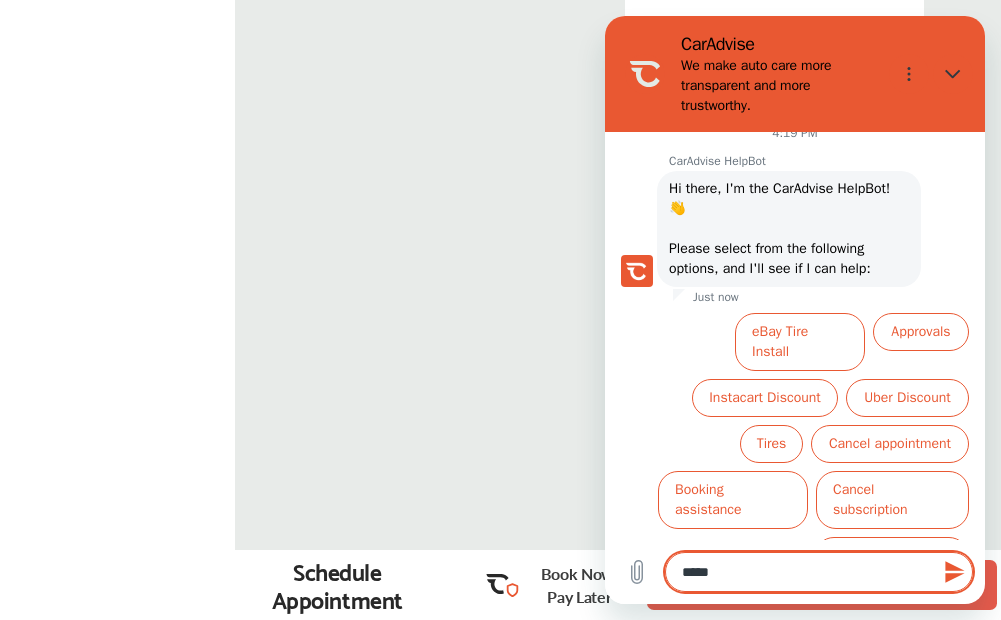 type on "******" 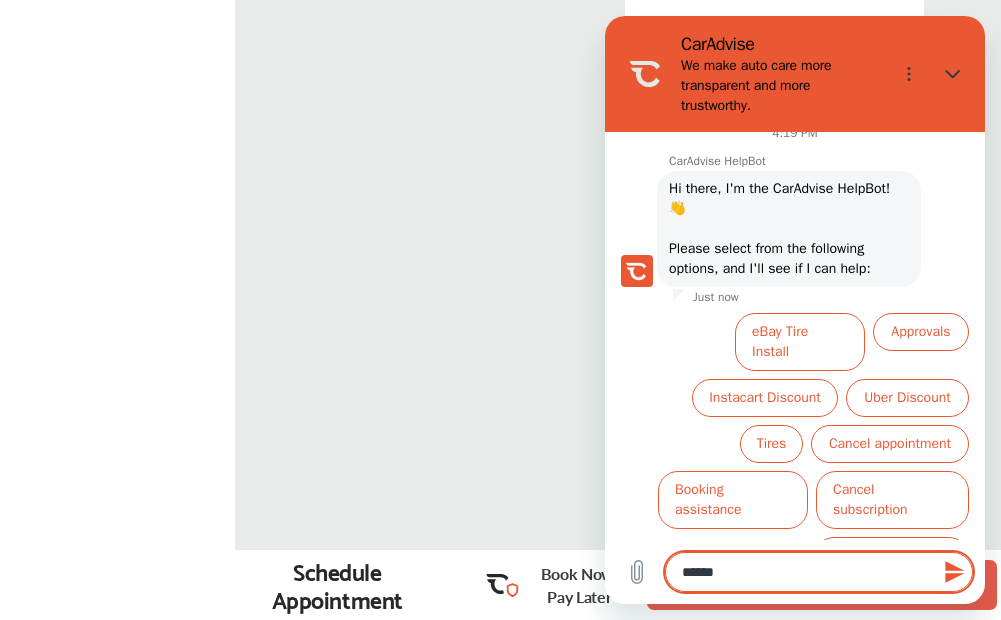 type on "*******" 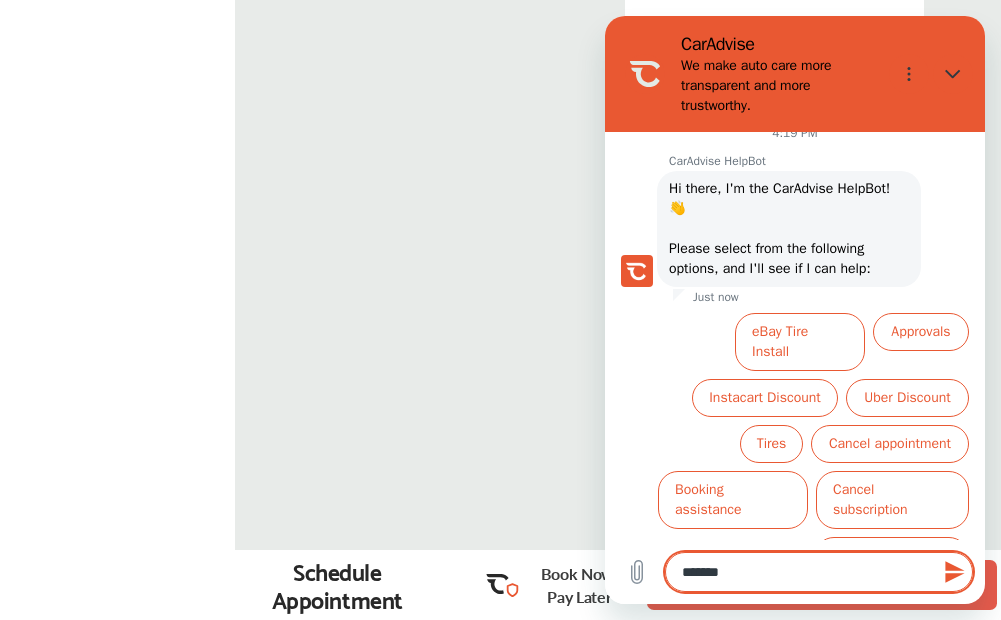 type on "*******" 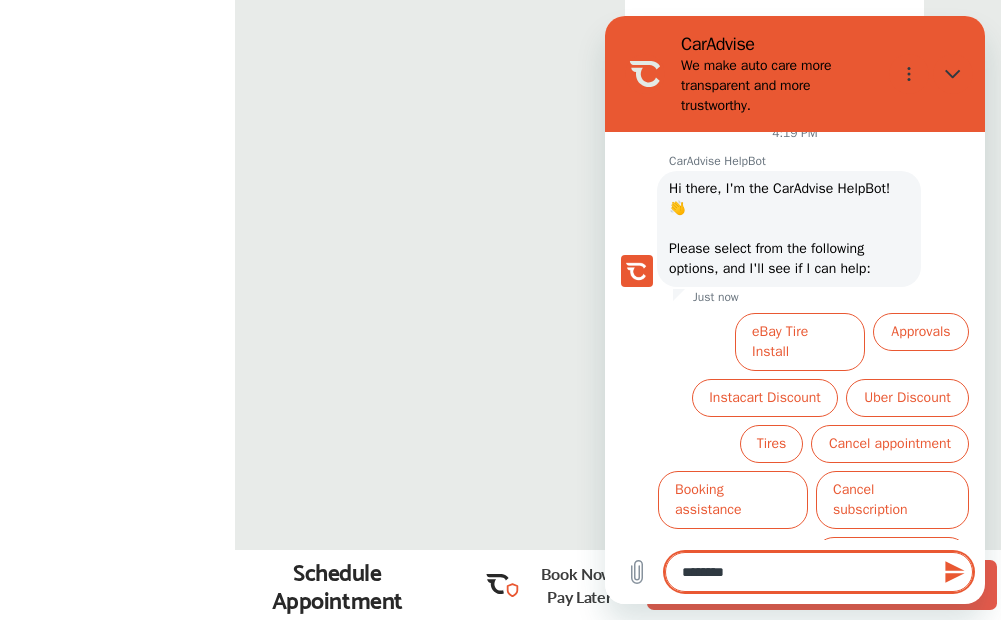 type on "*********" 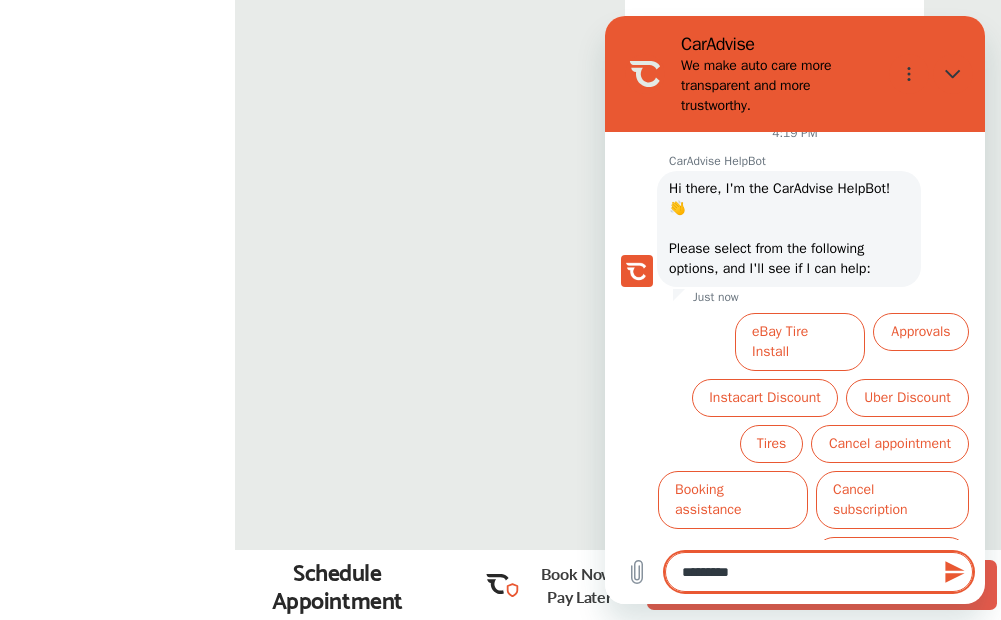 type on "**********" 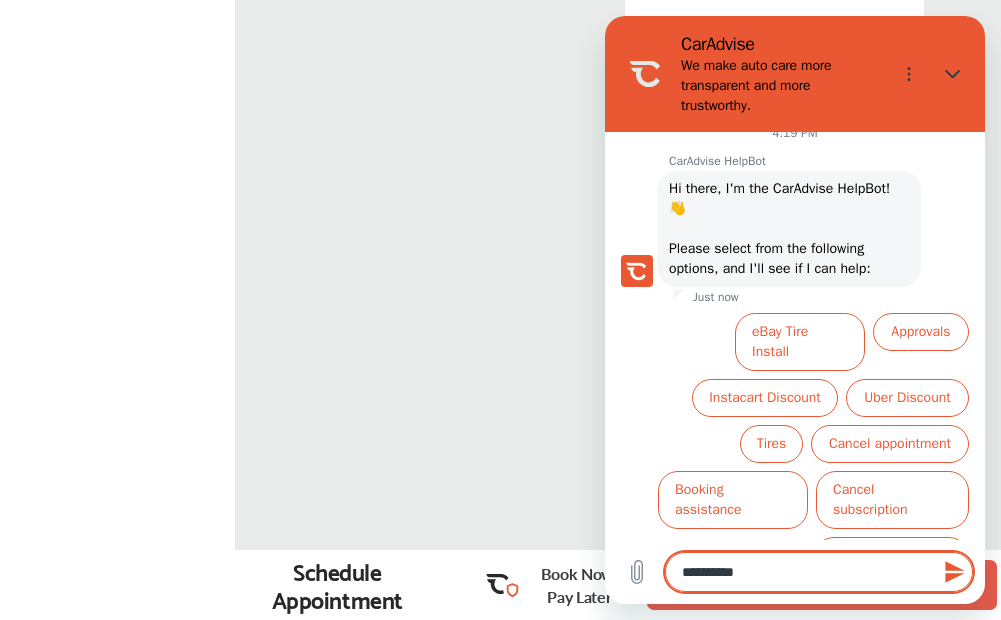 type on "**********" 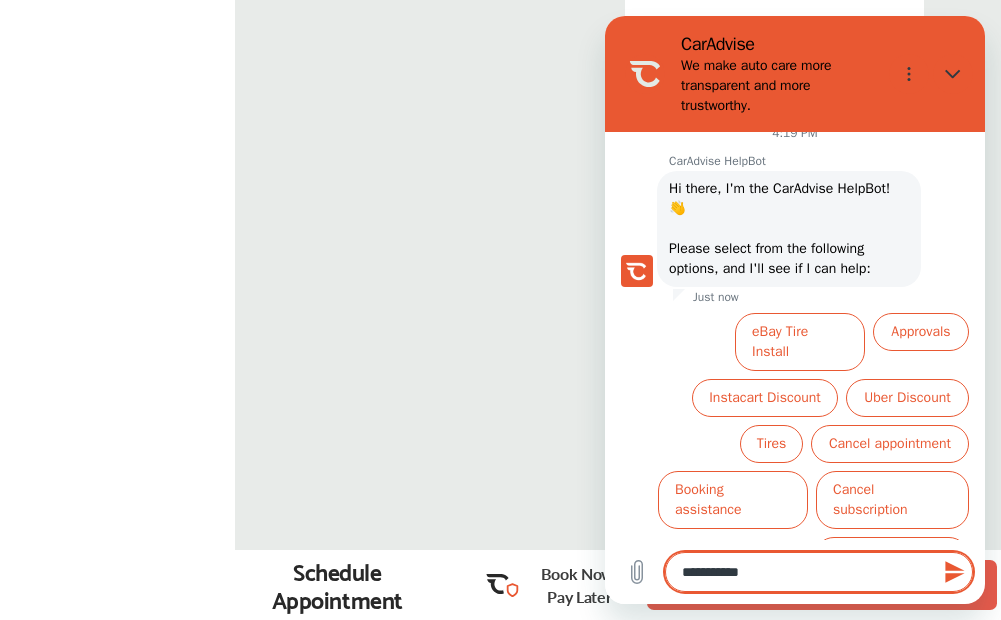 type on "**********" 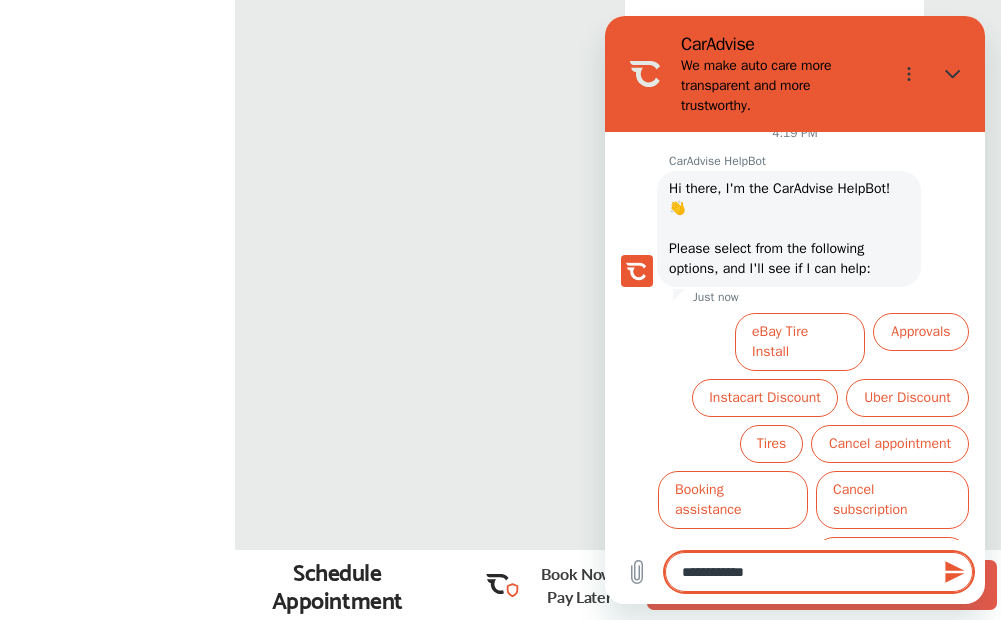 type on "*" 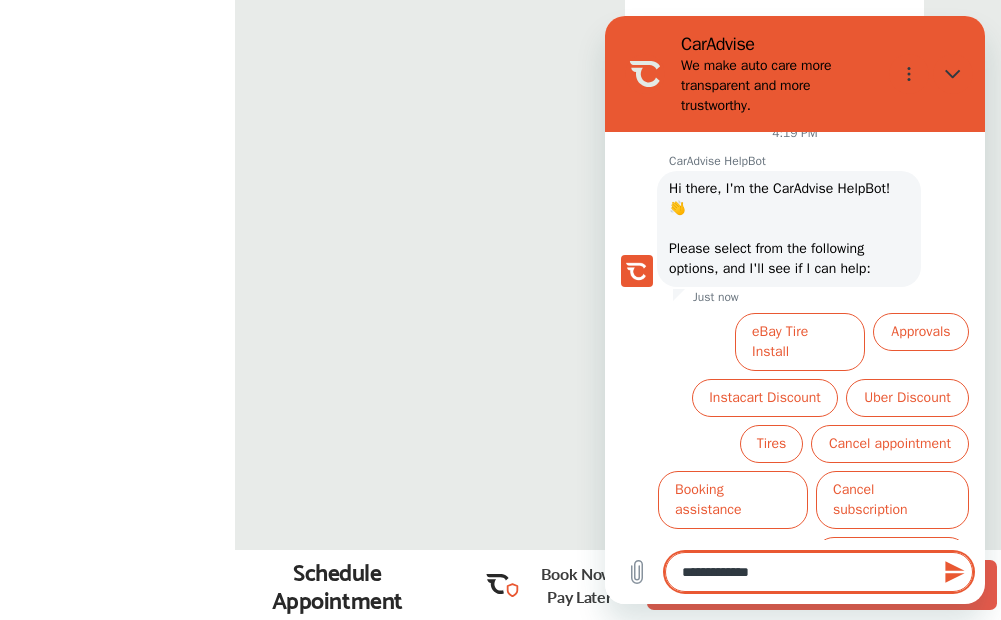 type on "**********" 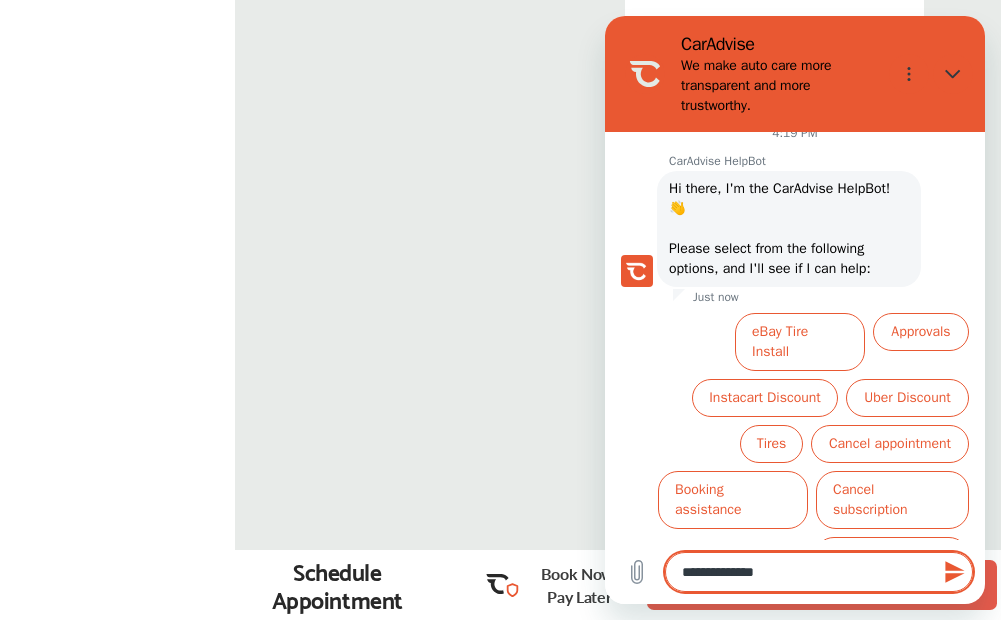 type on "**********" 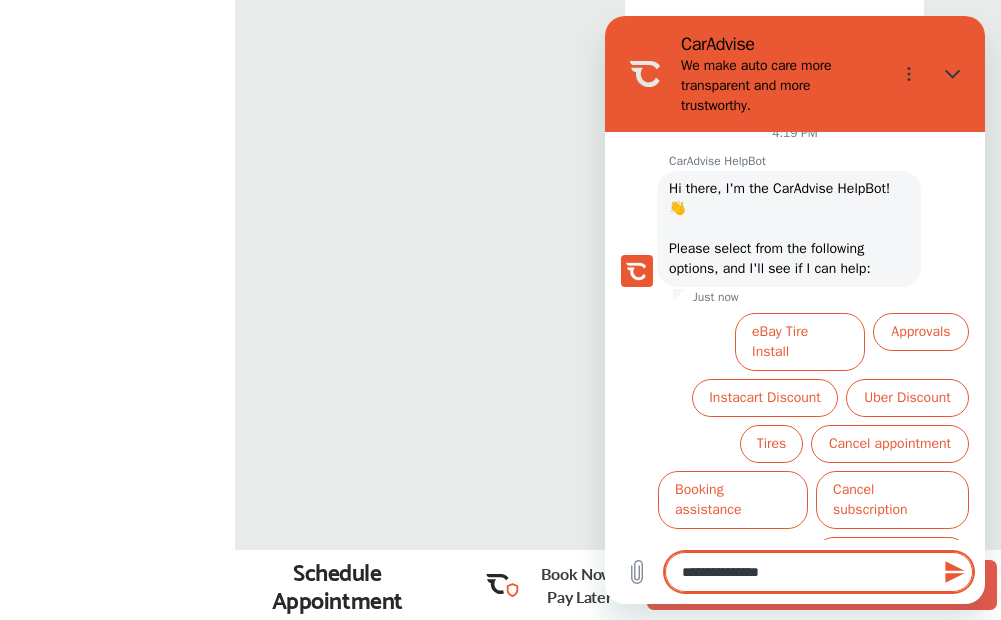 type on "**********" 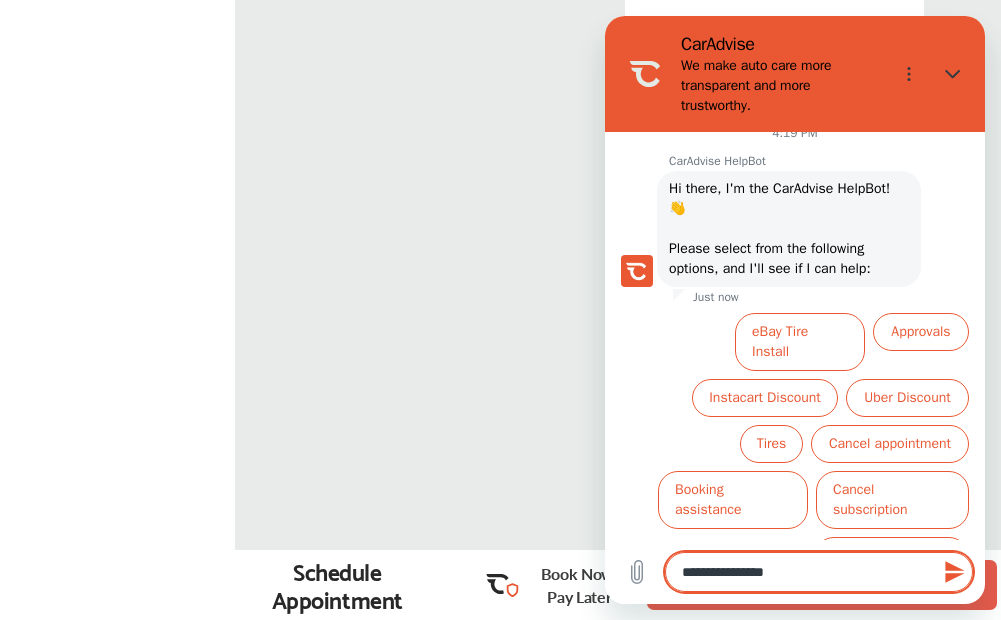 type on "**********" 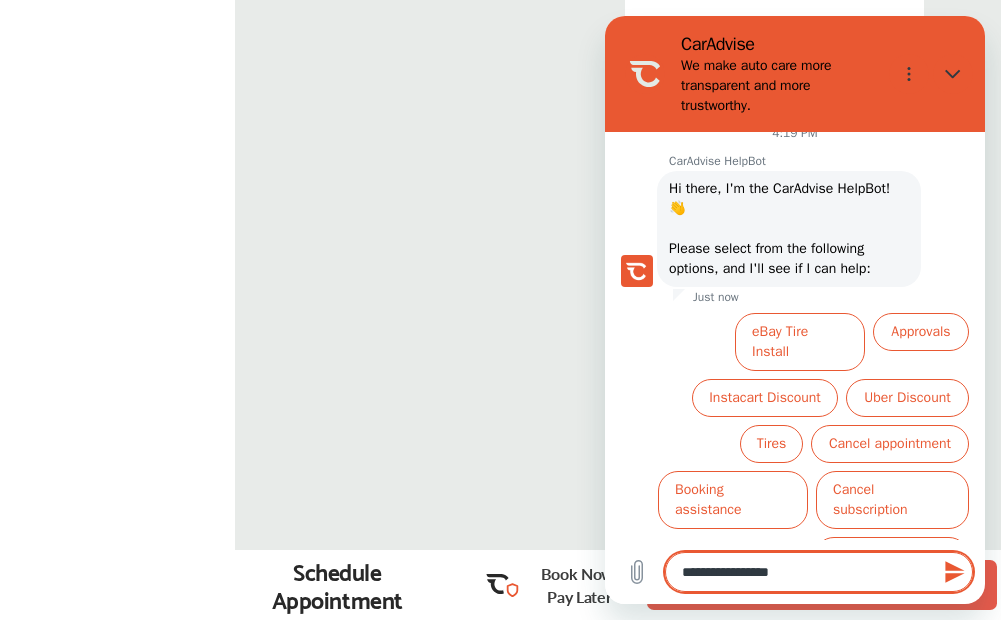 type on "**********" 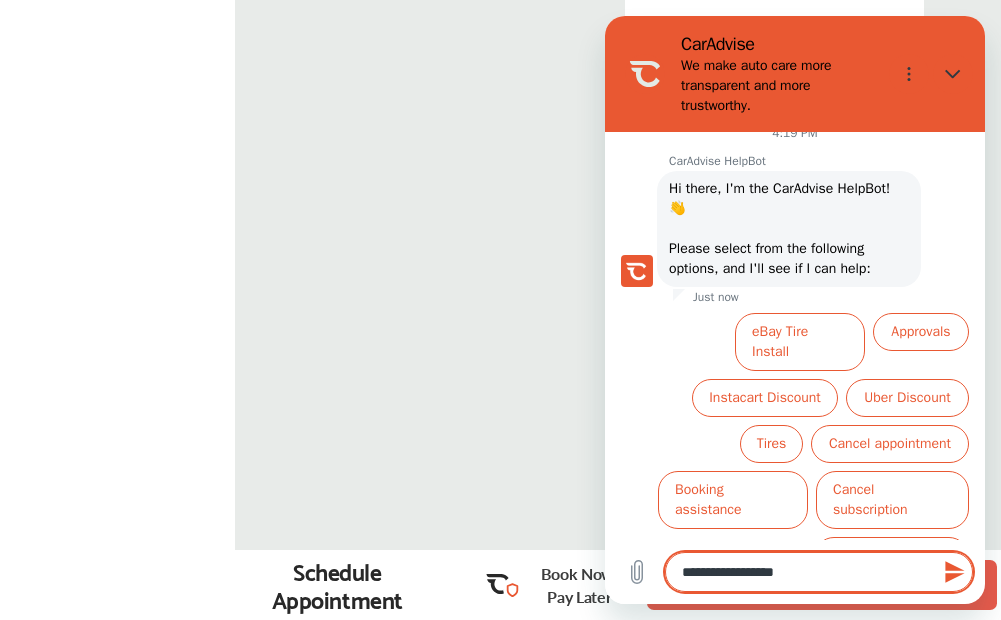 type on "**********" 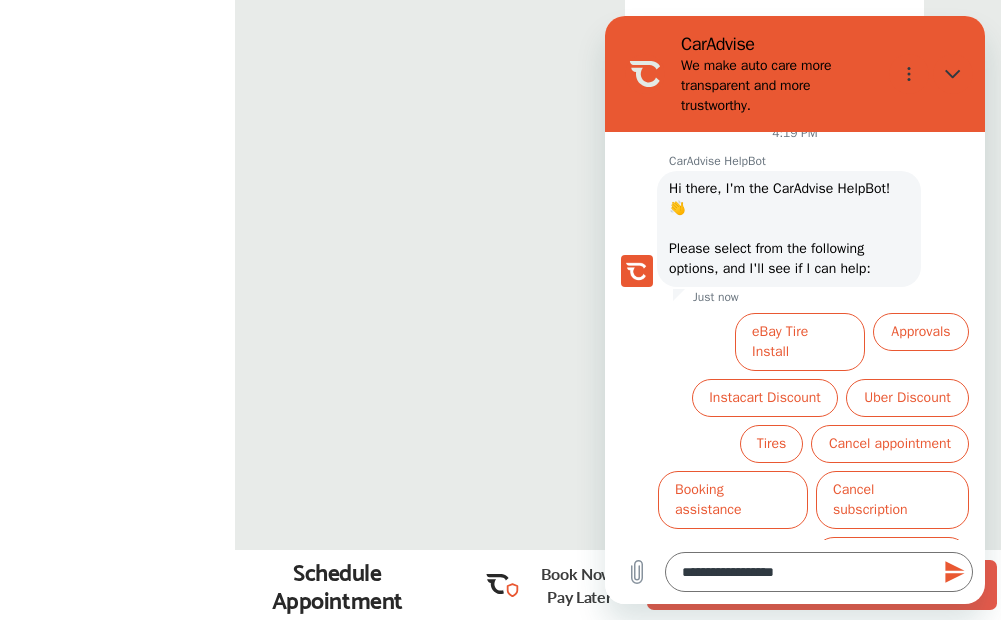 click 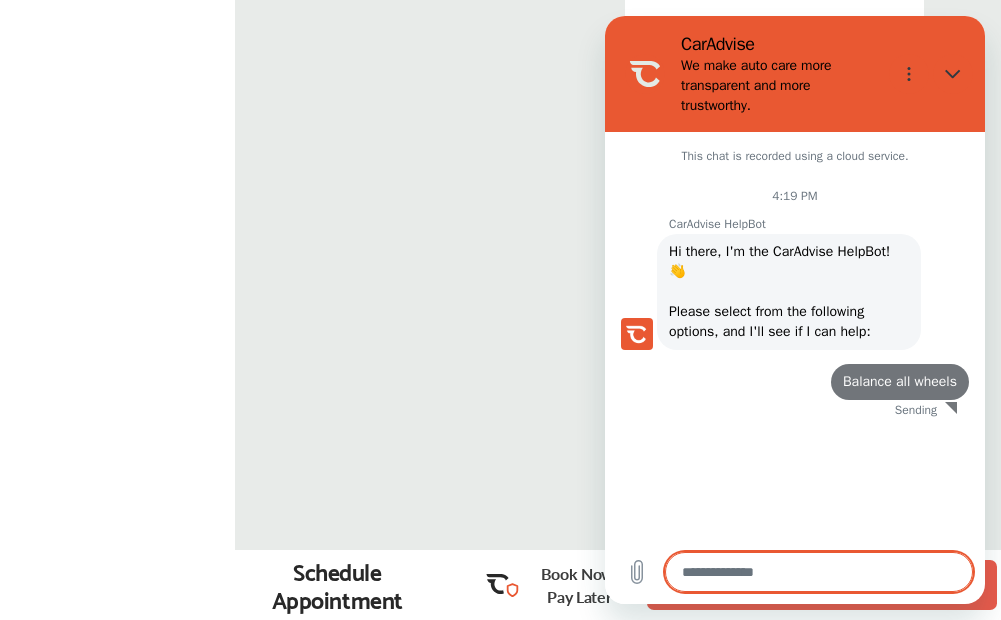 scroll, scrollTop: 0, scrollLeft: 0, axis: both 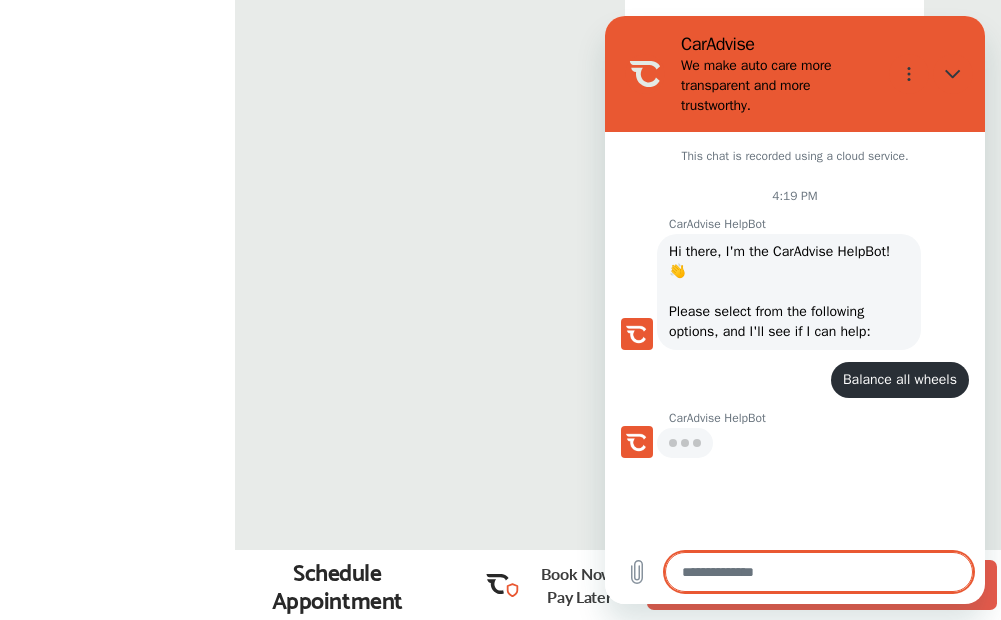 type on "*" 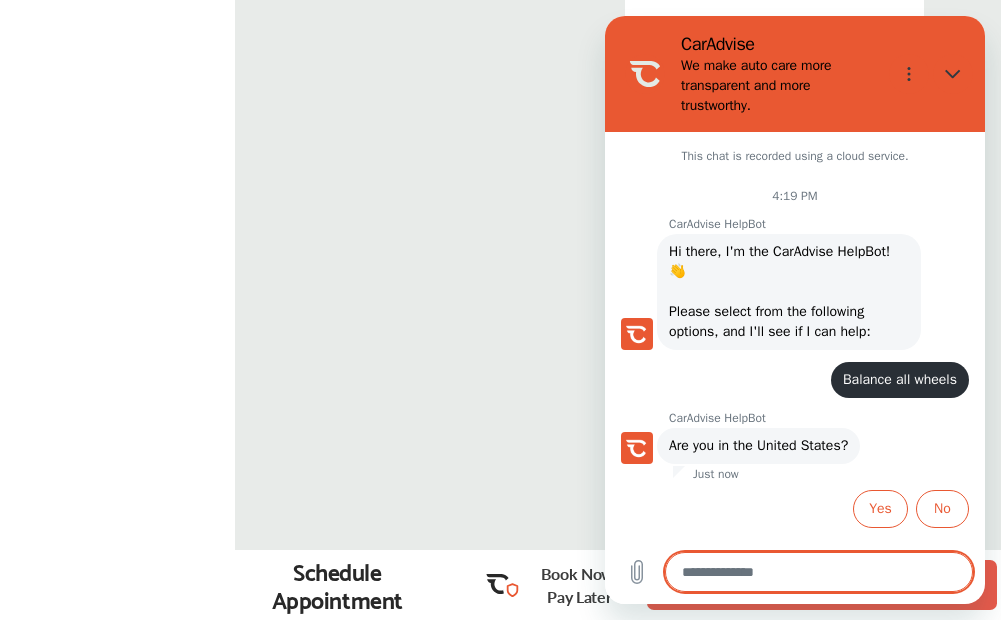type on "*" 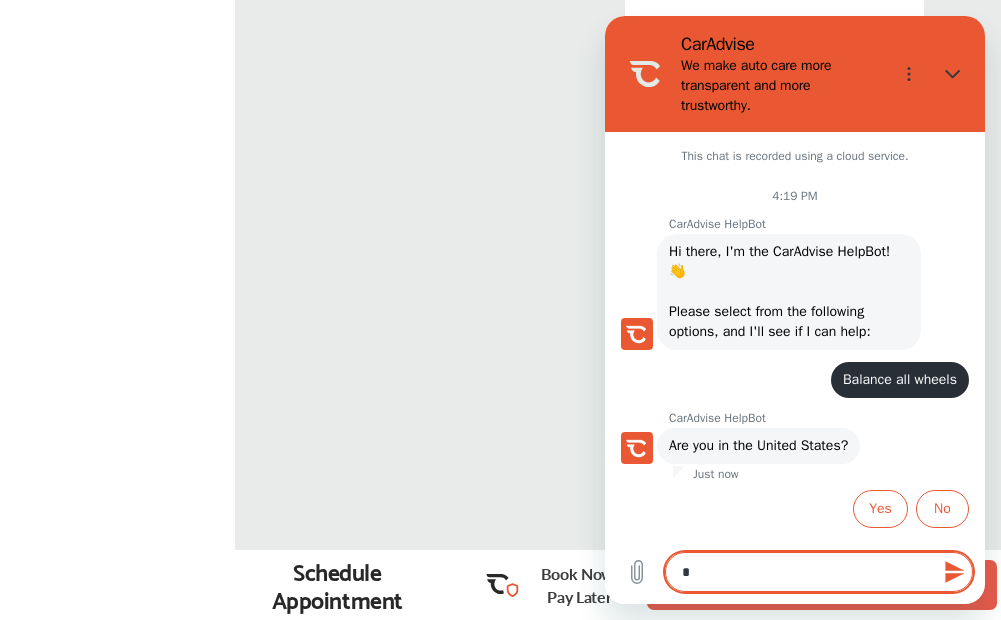 type on "**" 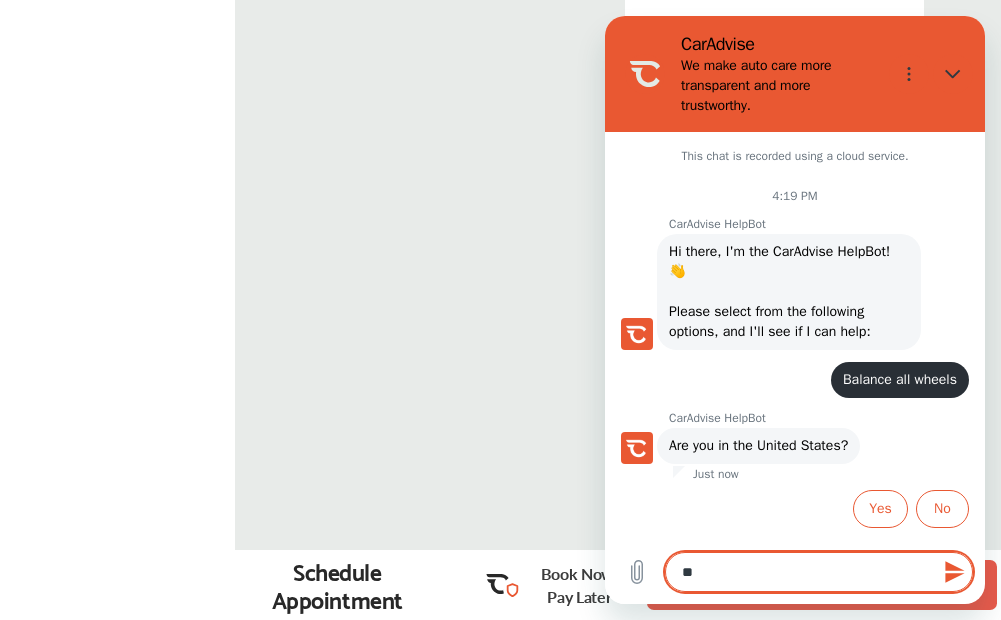 type on "***" 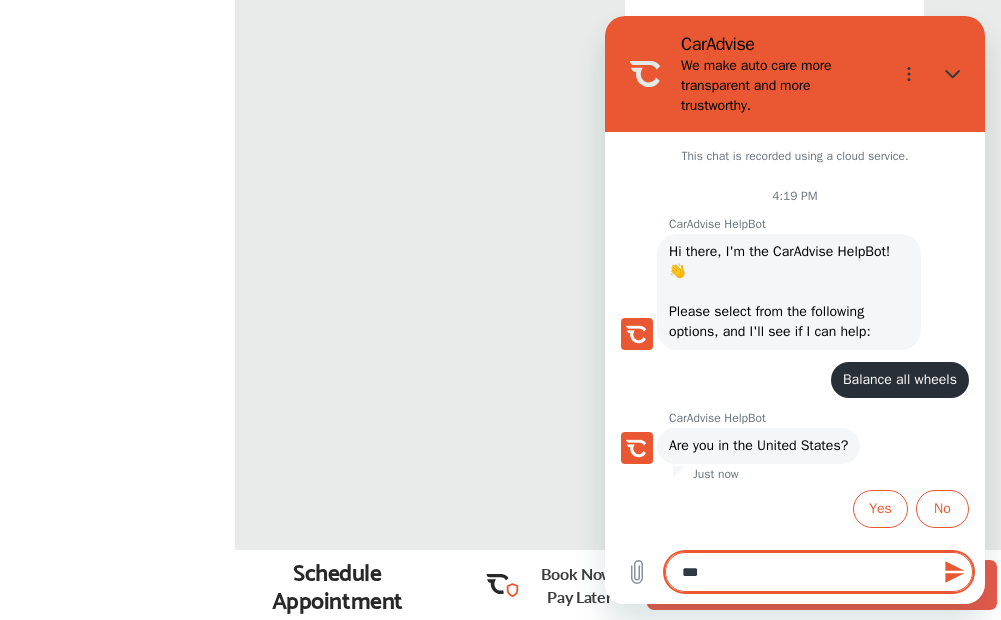 type on "**" 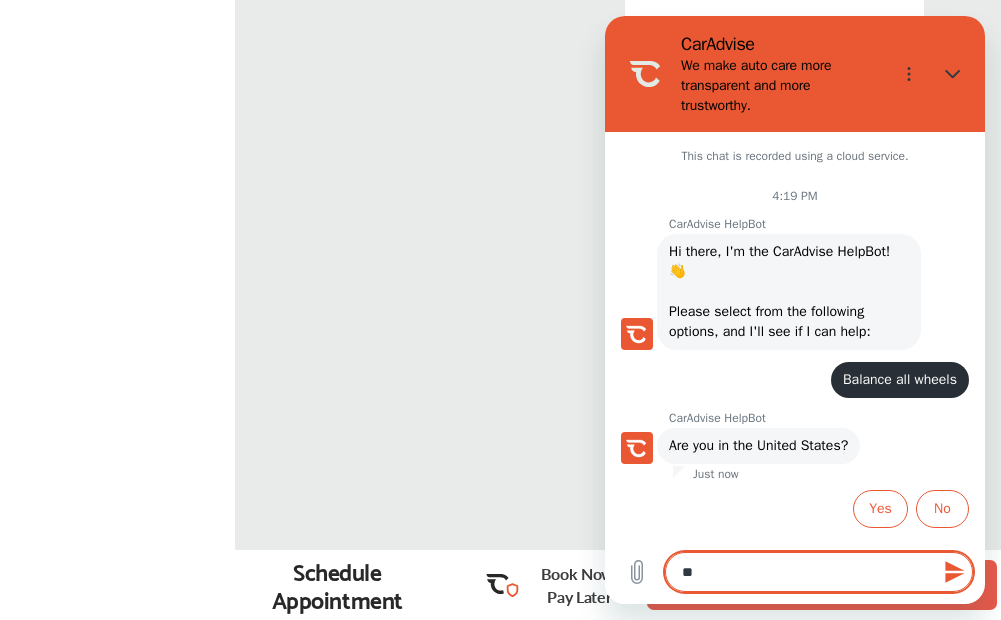 type on "*" 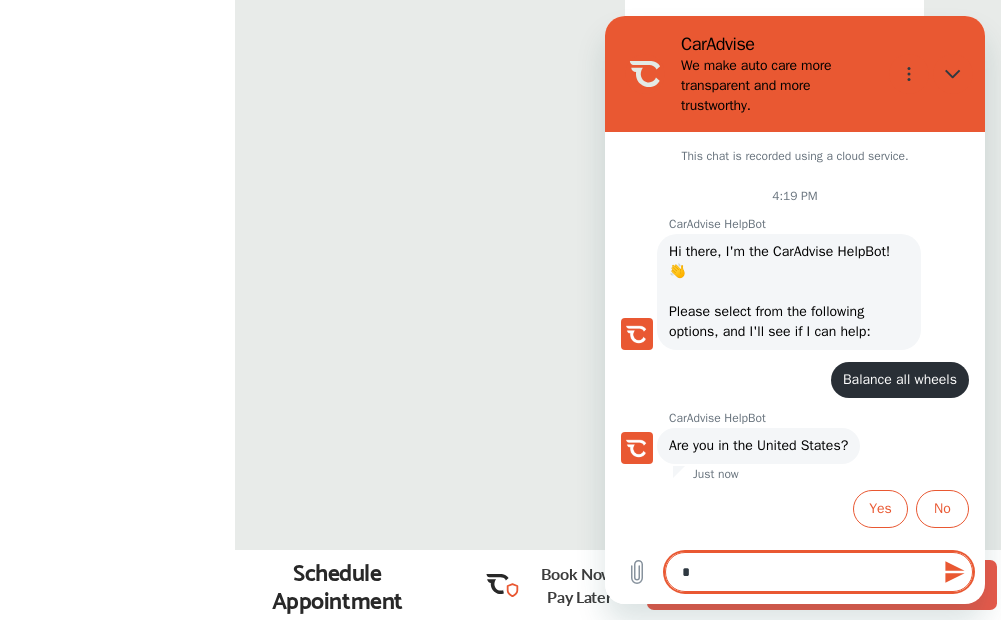 type 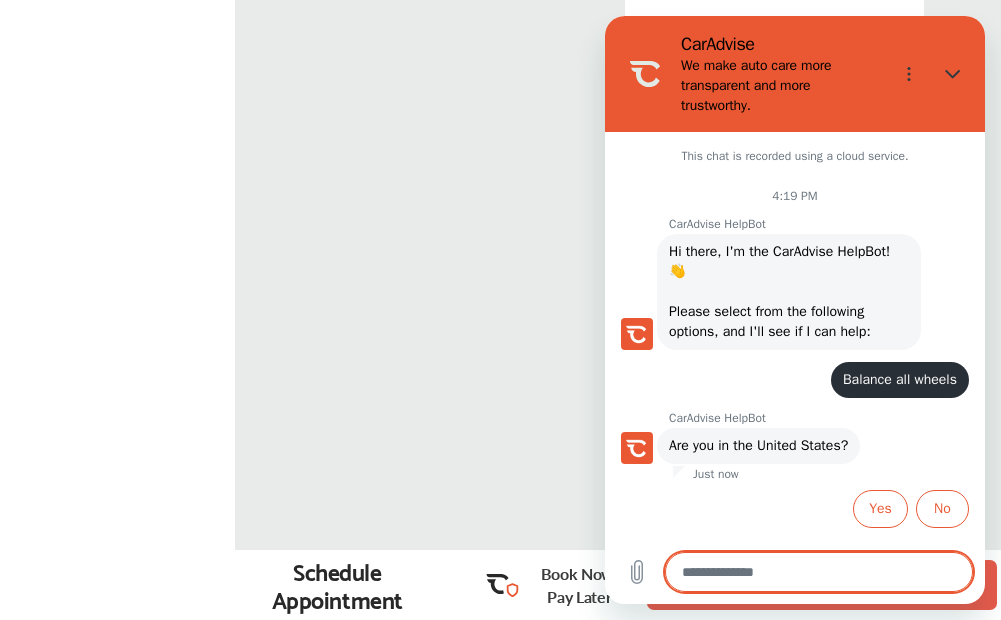 type on "*" 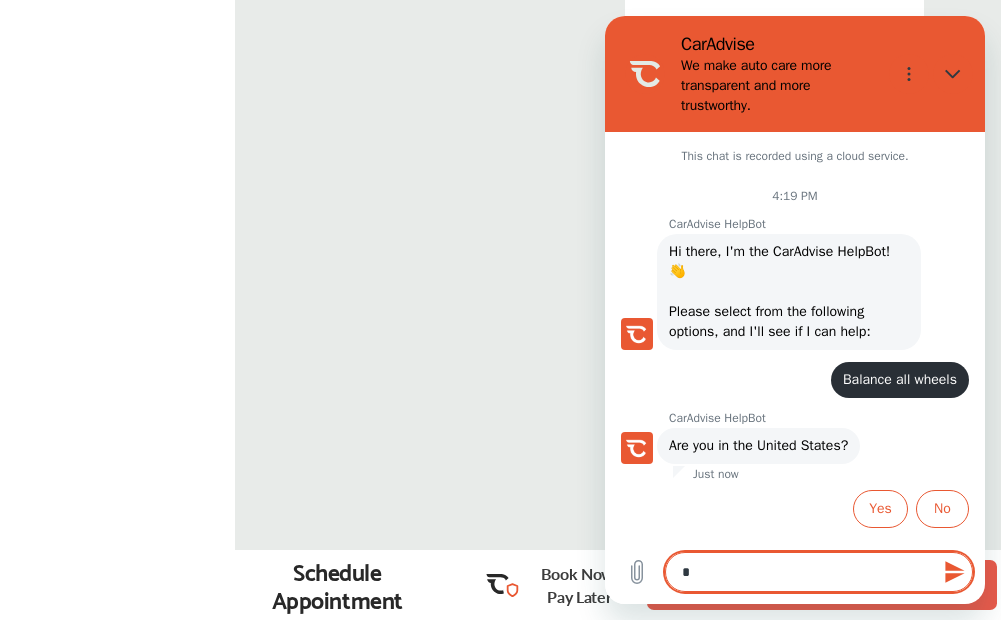 type on "**" 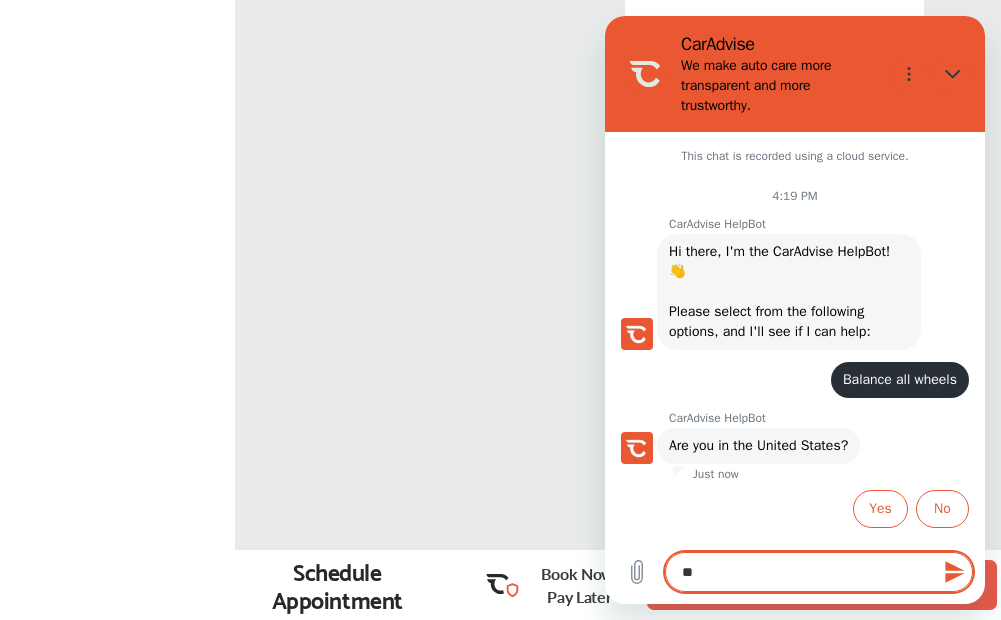 type on "***" 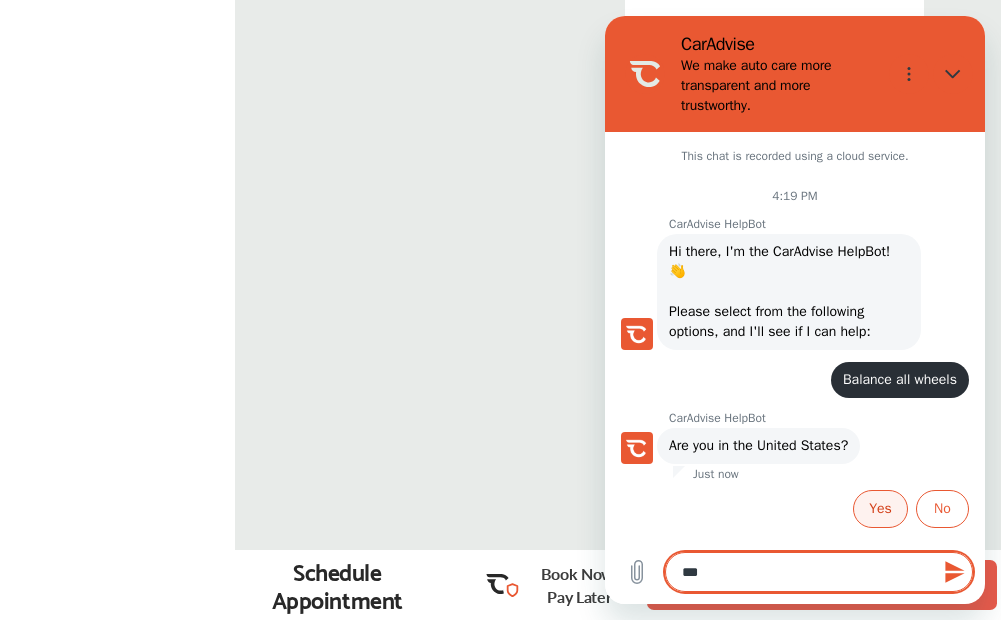 type on "***" 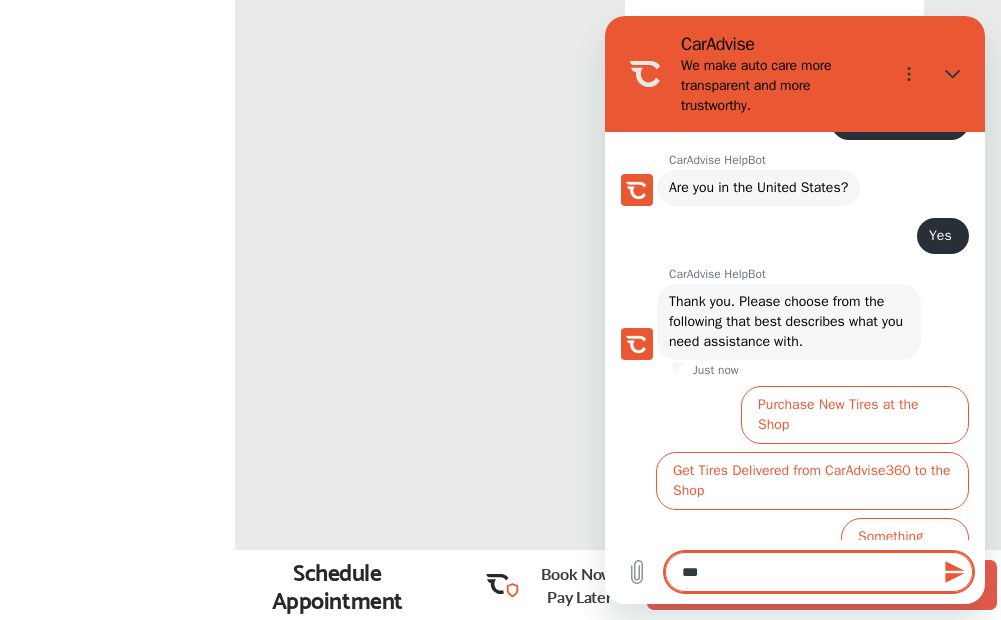 scroll, scrollTop: 259, scrollLeft: 0, axis: vertical 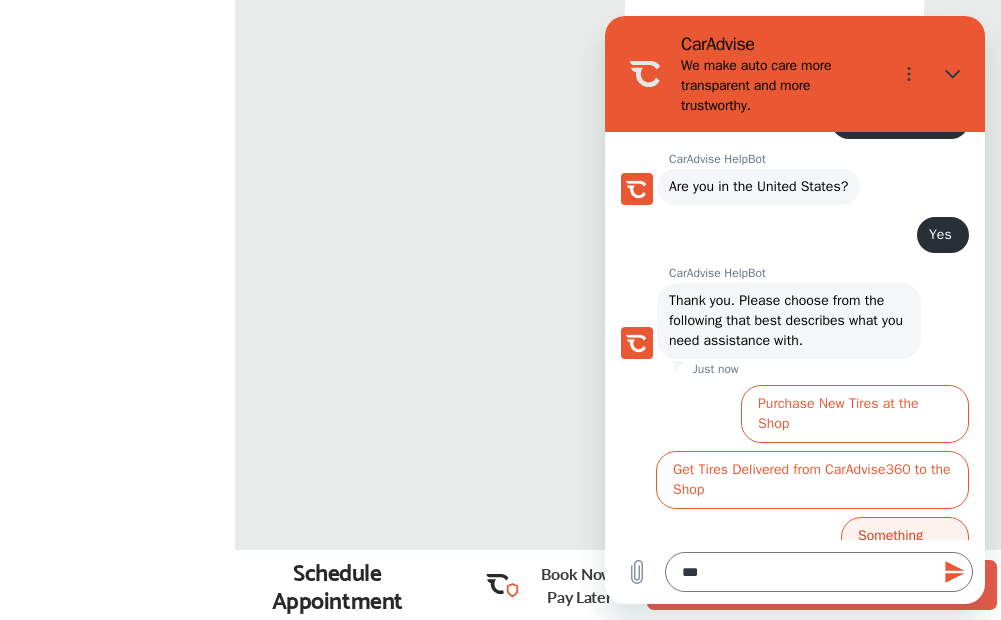 click on "Something Else" at bounding box center [905, 546] 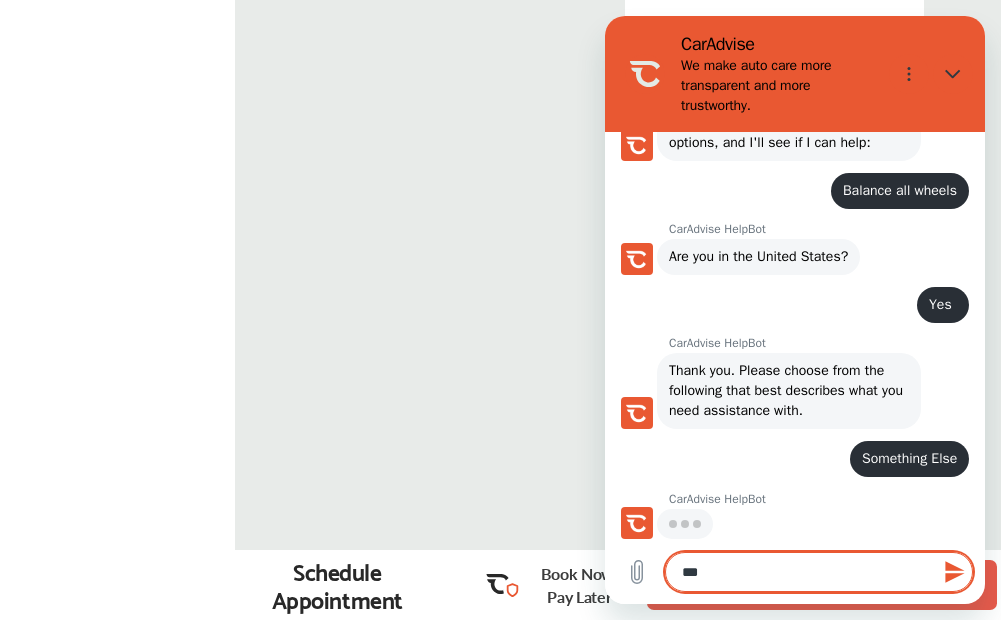 scroll, scrollTop: 187, scrollLeft: 0, axis: vertical 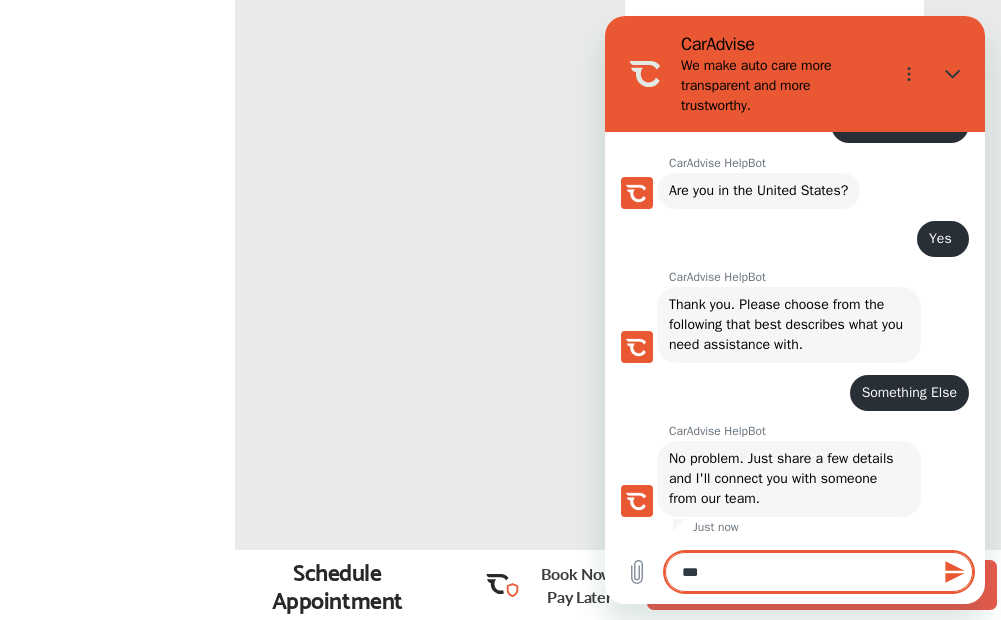 type on "*" 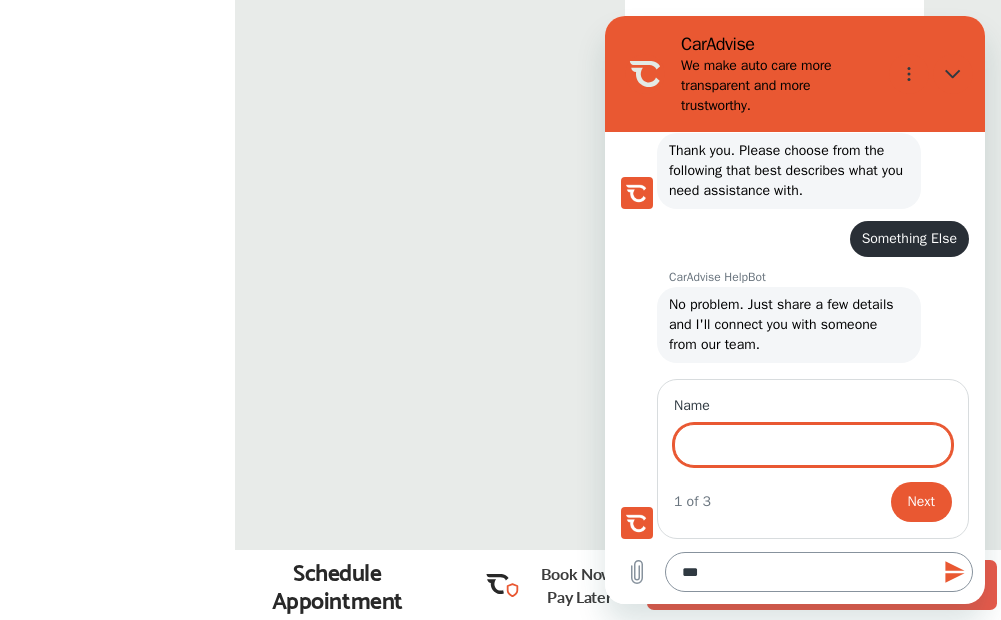 scroll, scrollTop: 409, scrollLeft: 0, axis: vertical 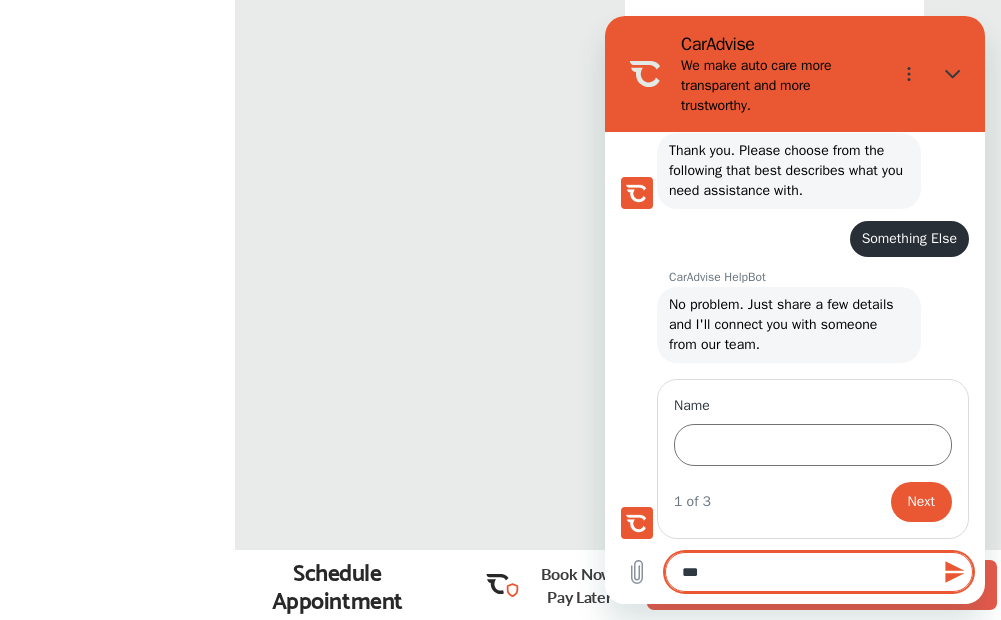 drag, startPoint x: 721, startPoint y: 572, endPoint x: 443, endPoint y: 569, distance: 278.01617 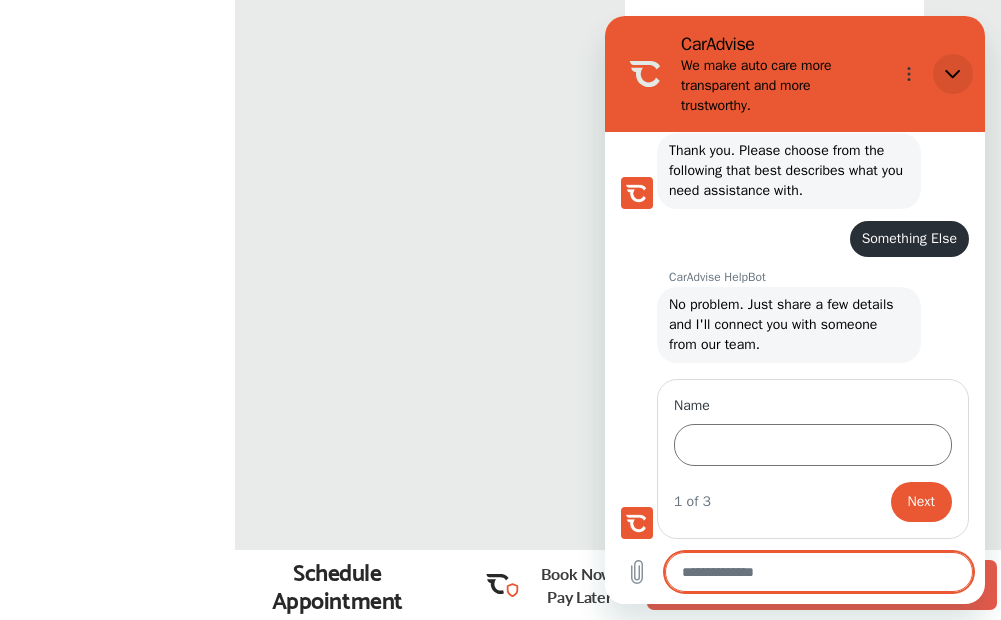 type 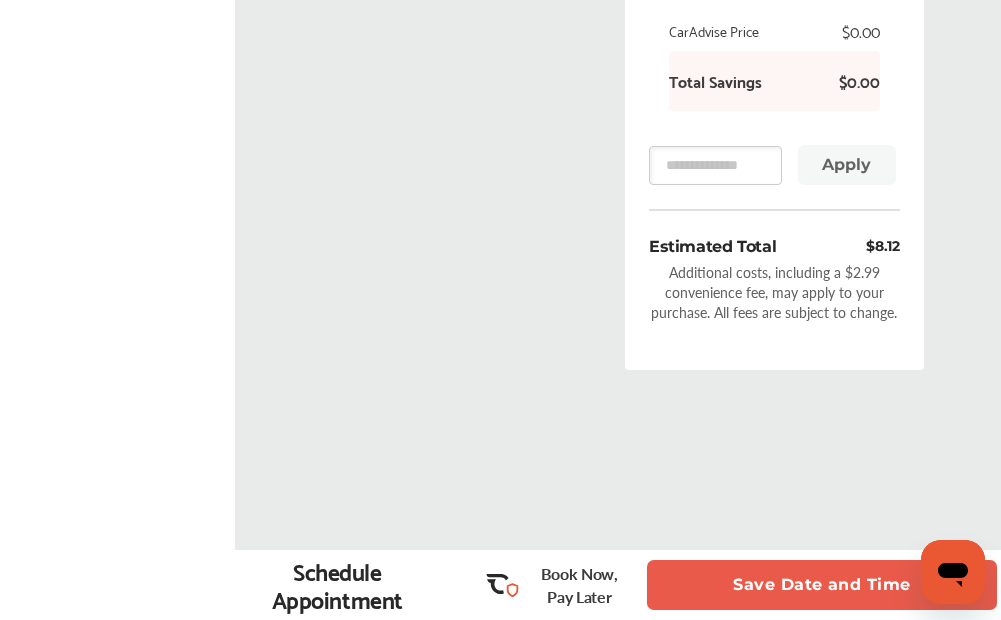 scroll, scrollTop: 409, scrollLeft: 0, axis: vertical 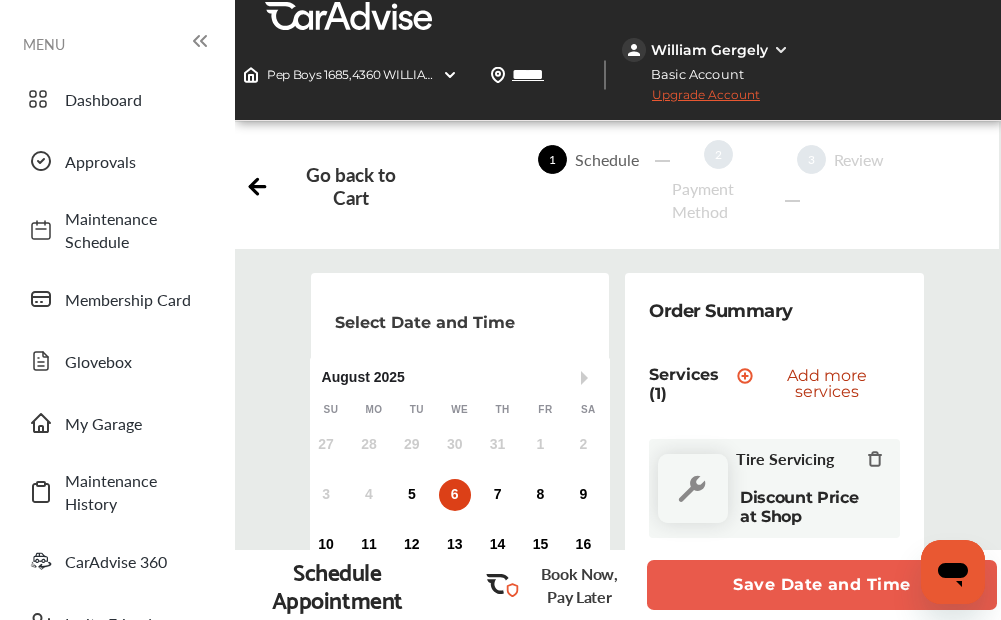 click on "Schedule" at bounding box center (607, 159) 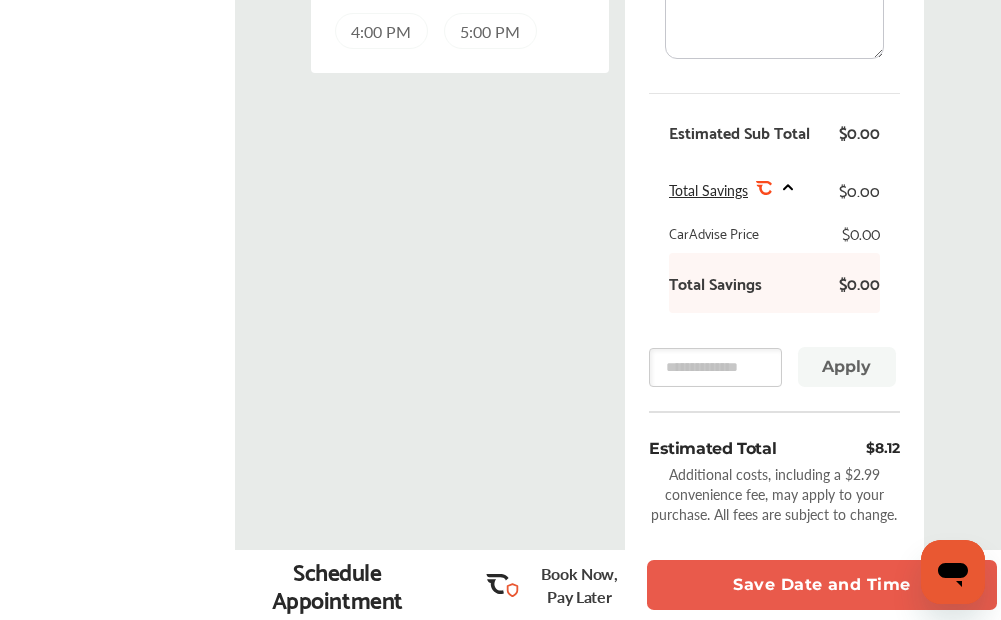 scroll, scrollTop: 900, scrollLeft: 0, axis: vertical 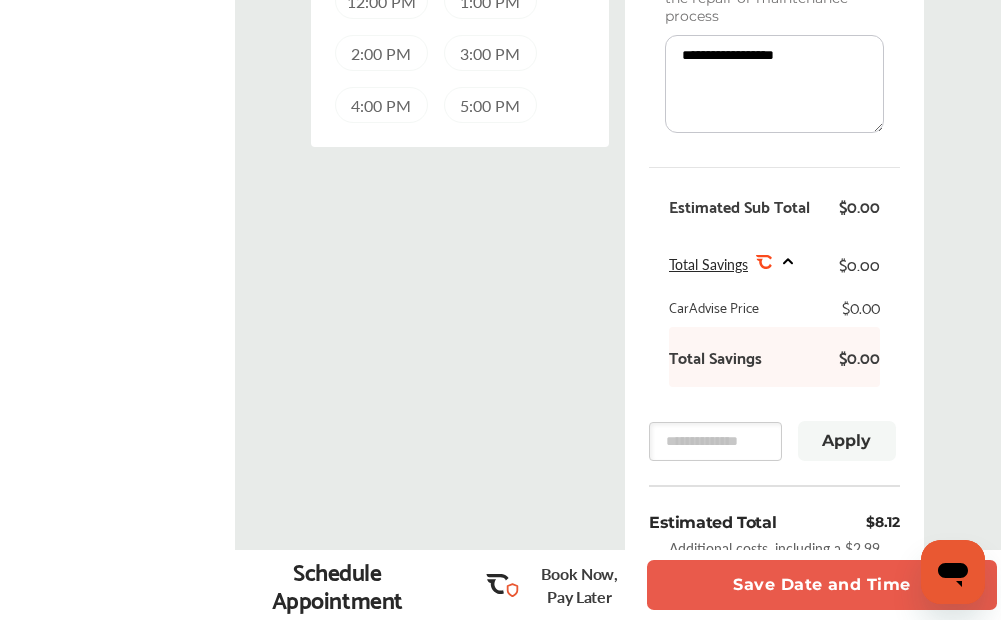 click on "Apply" at bounding box center [847, 441] 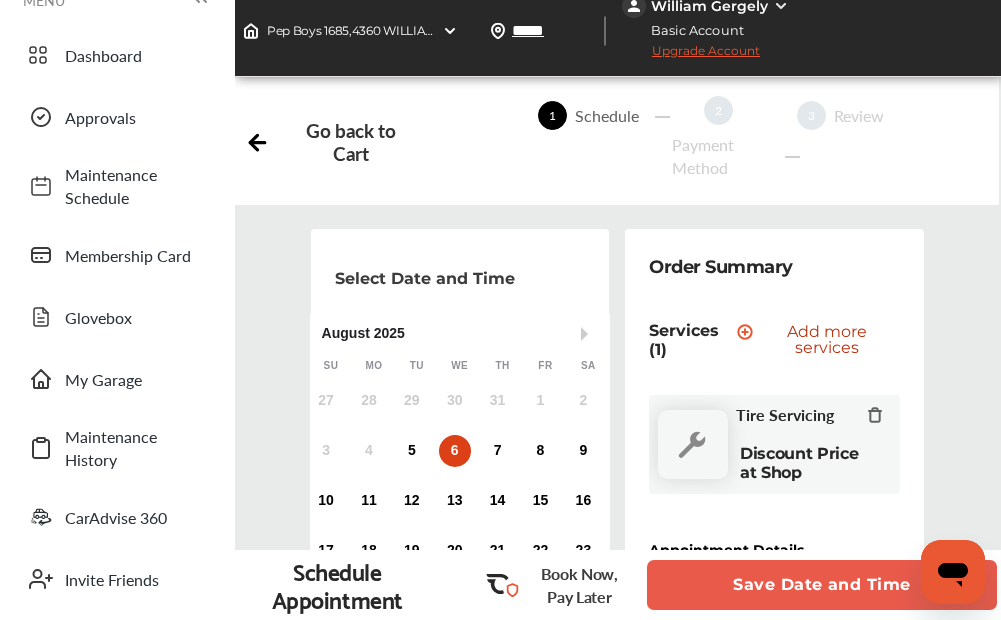 scroll, scrollTop: 0, scrollLeft: 0, axis: both 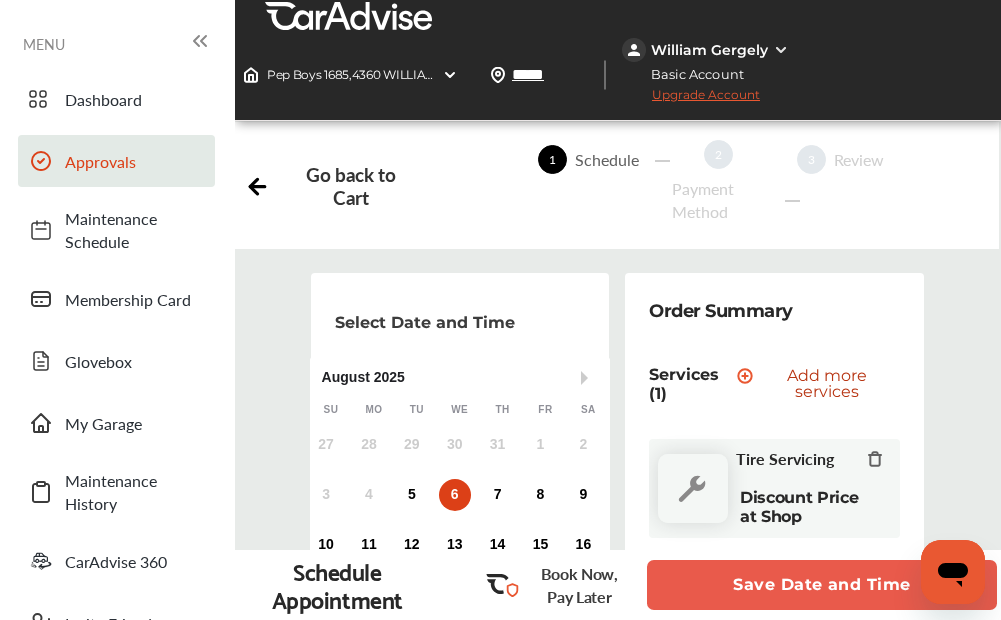 click on "Approvals" at bounding box center [135, 161] 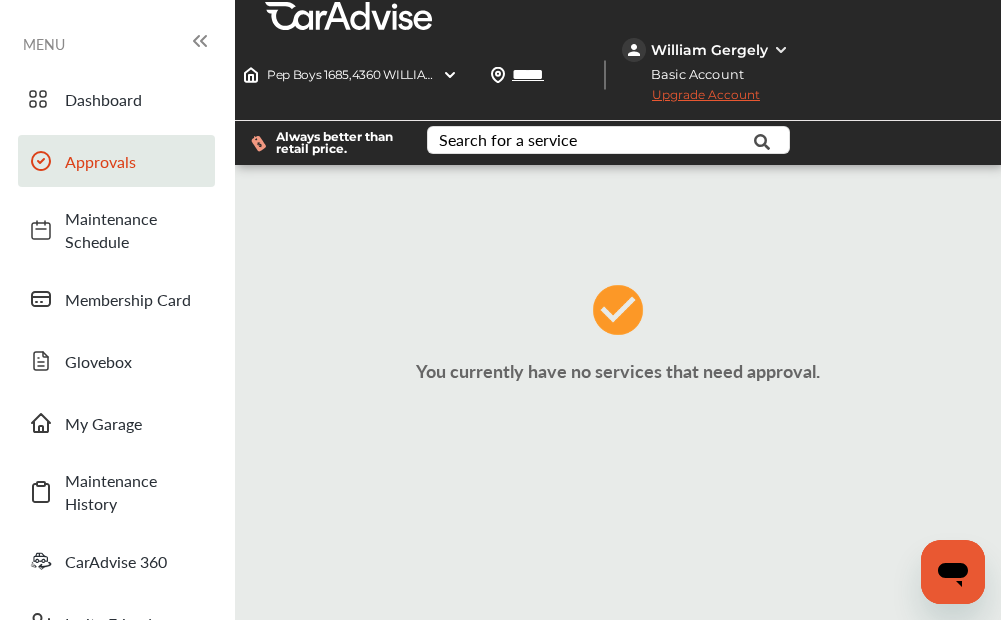 scroll, scrollTop: 1, scrollLeft: 0, axis: vertical 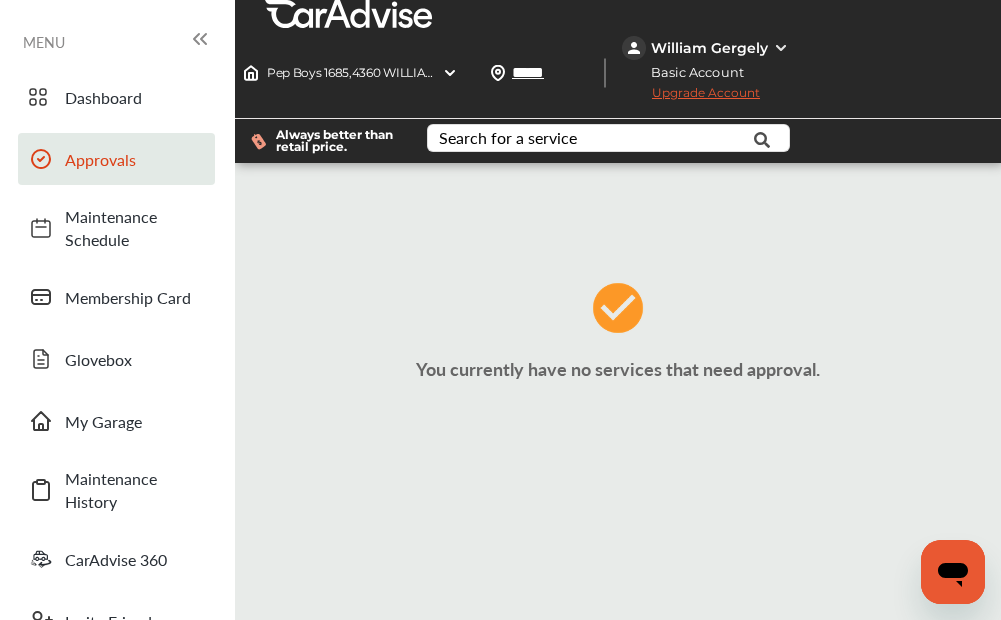 click 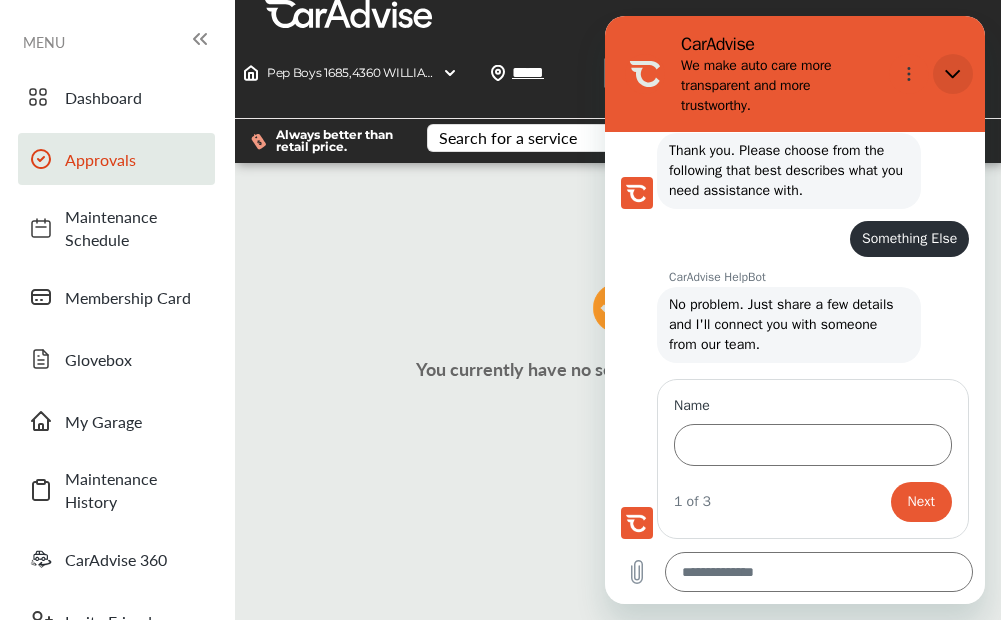 click 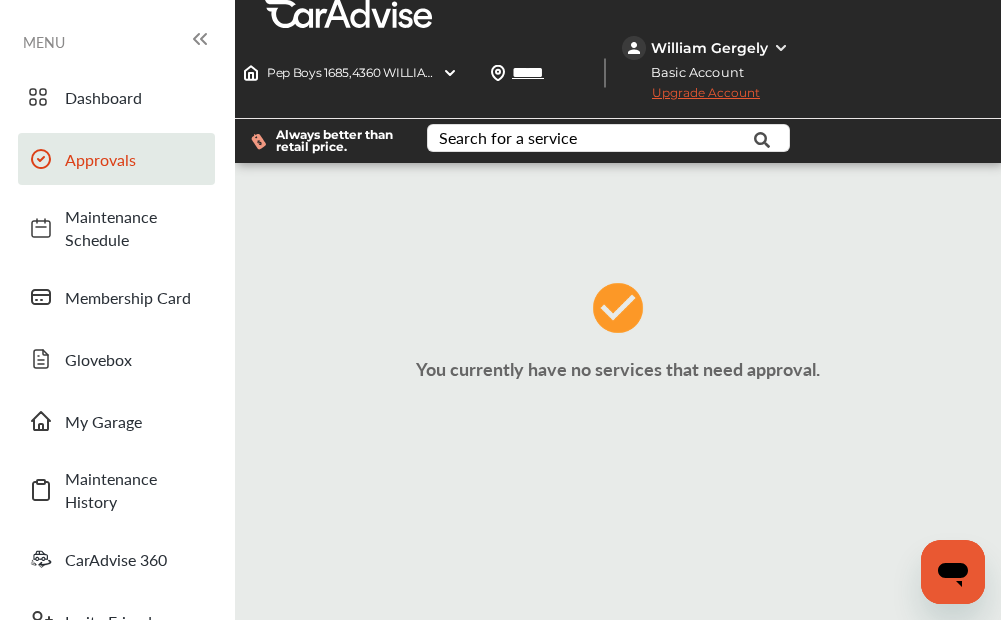 scroll, scrollTop: 409, scrollLeft: 0, axis: vertical 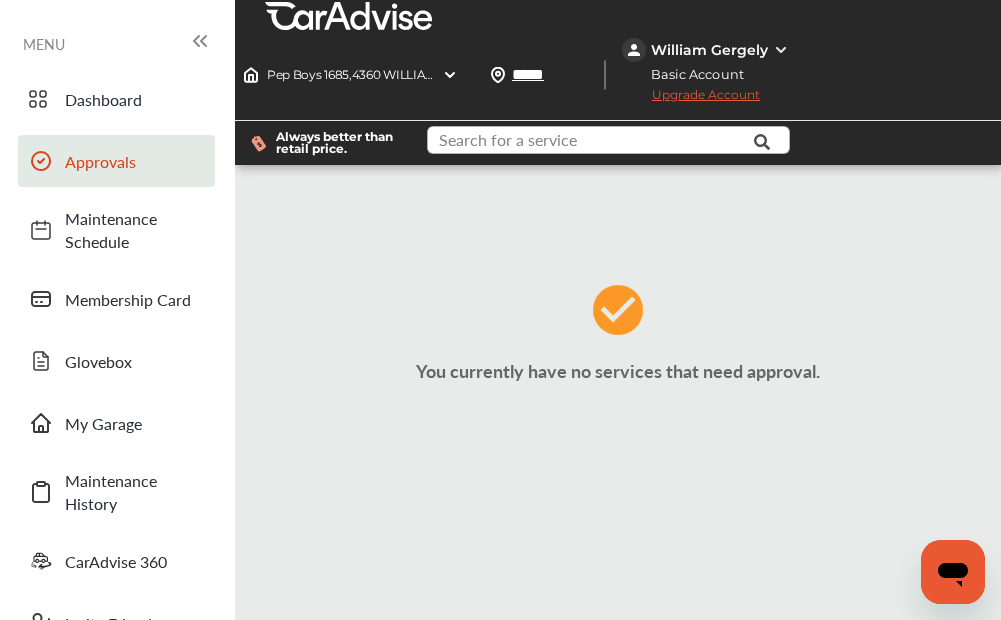click at bounding box center (607, 142) 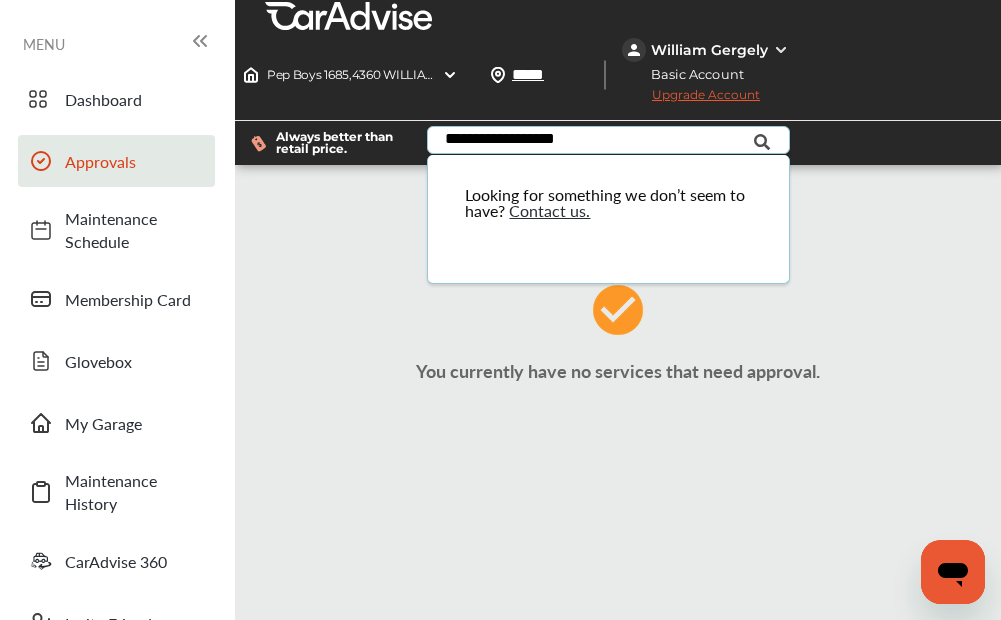 type on "**********" 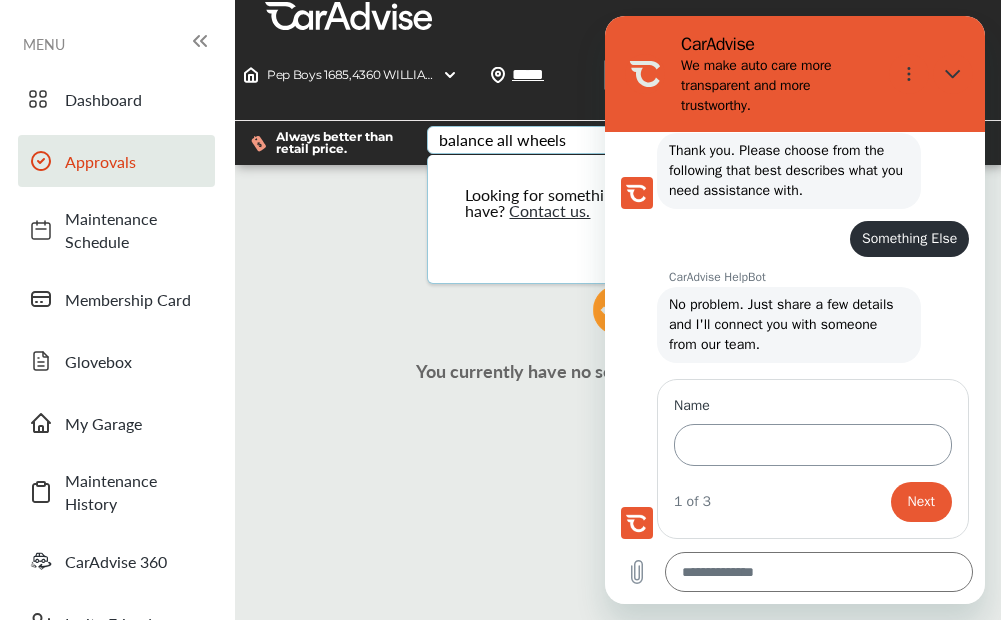 click on "Name" at bounding box center [813, 445] 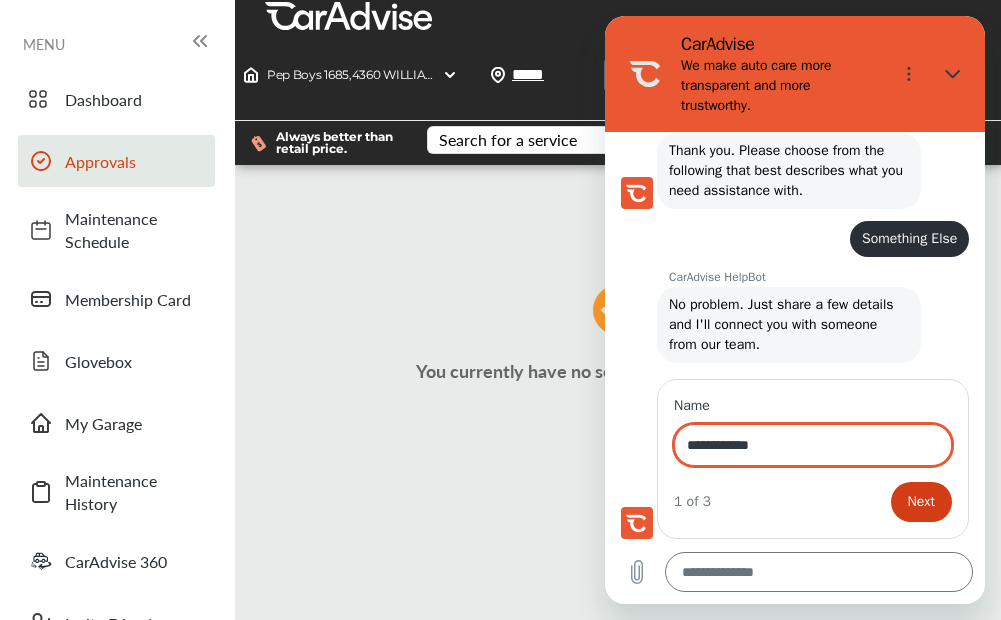 type on "**********" 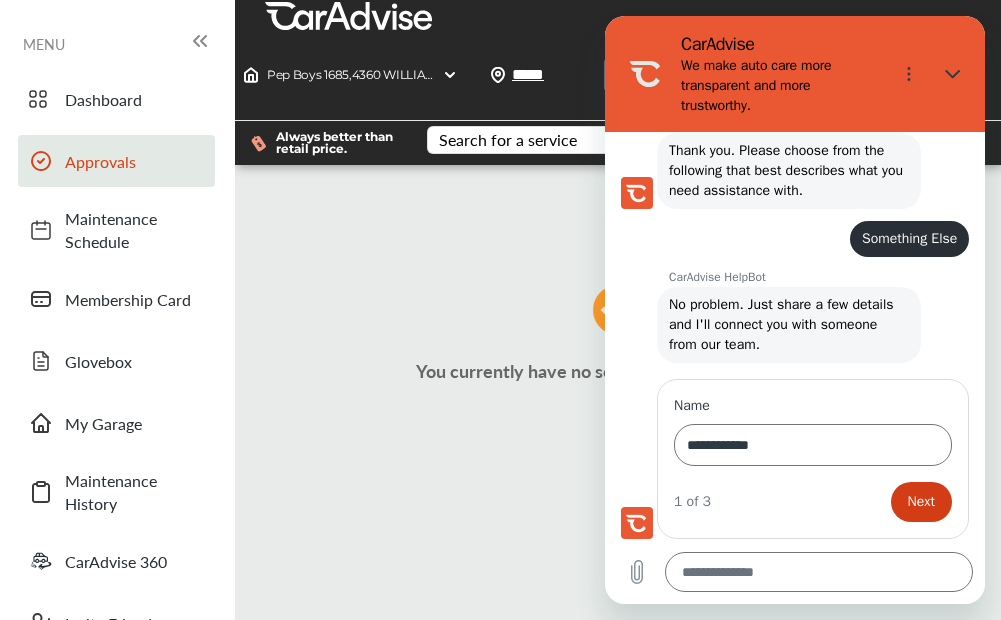 click on "Next" at bounding box center (921, 502) 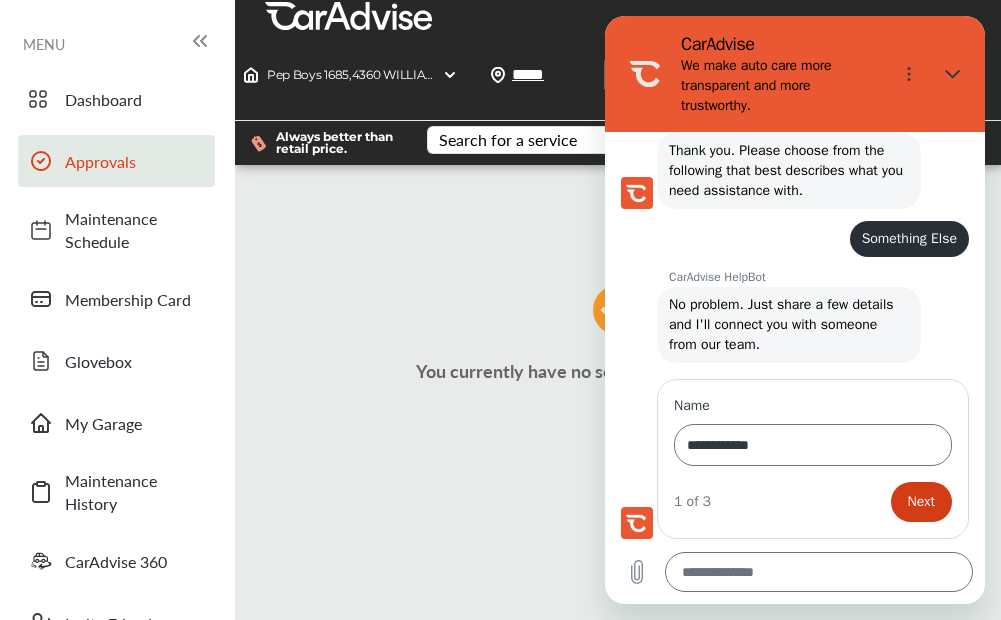 type on "*" 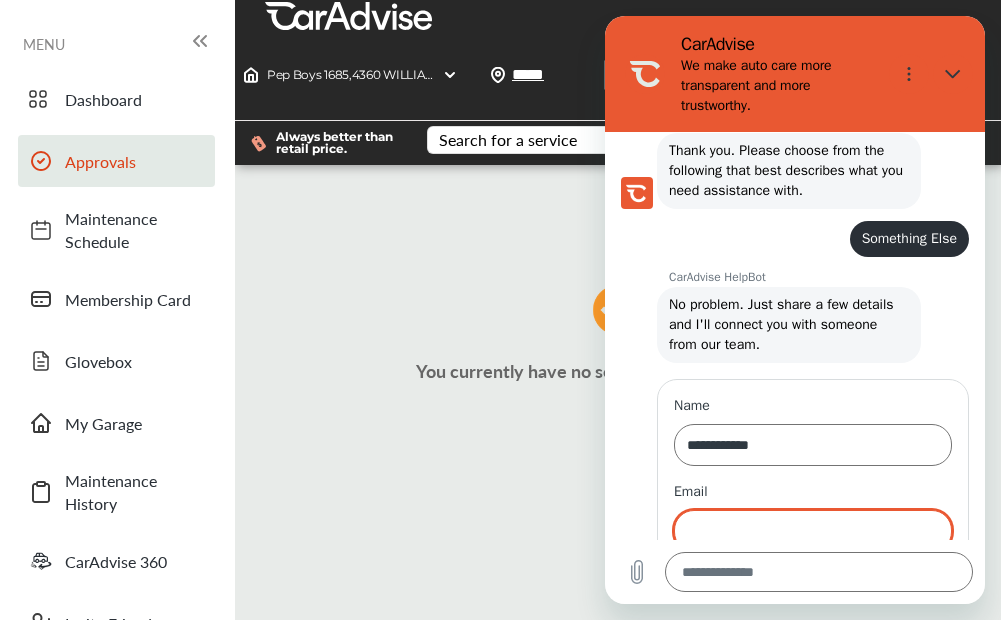scroll, scrollTop: 495, scrollLeft: 0, axis: vertical 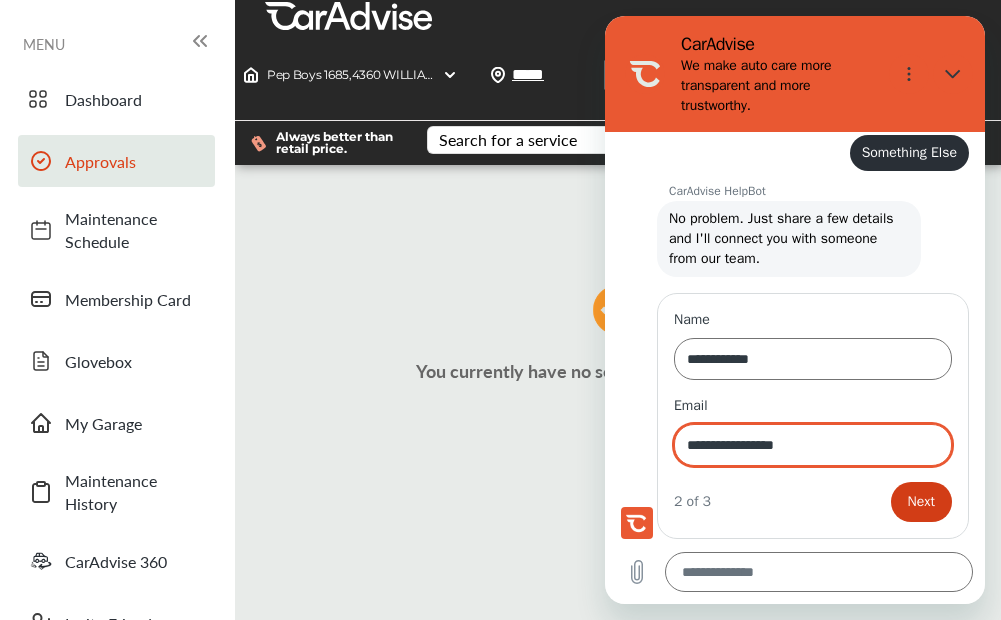 type on "**********" 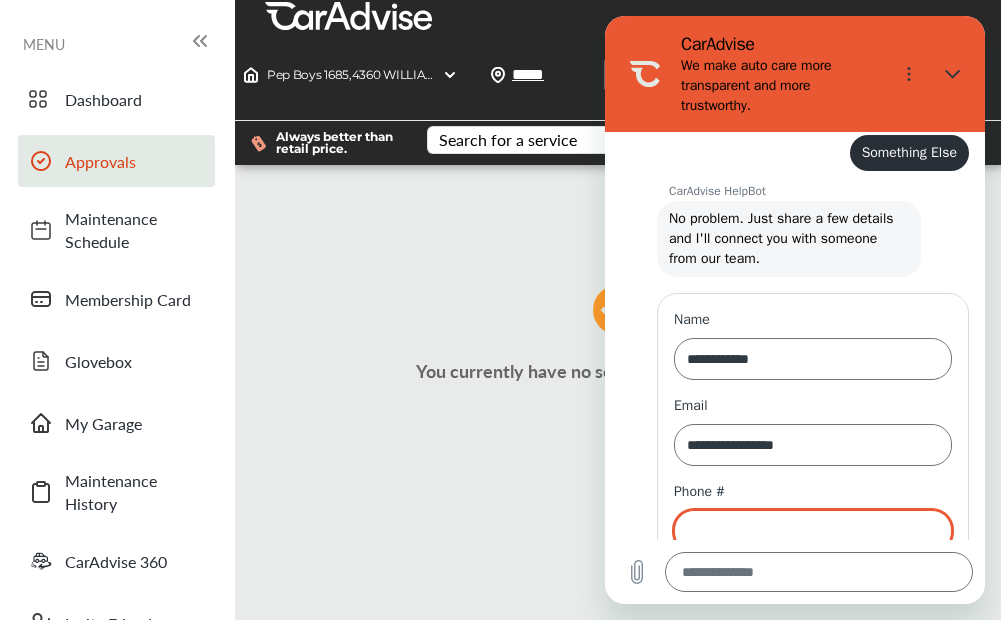 scroll, scrollTop: 581, scrollLeft: 0, axis: vertical 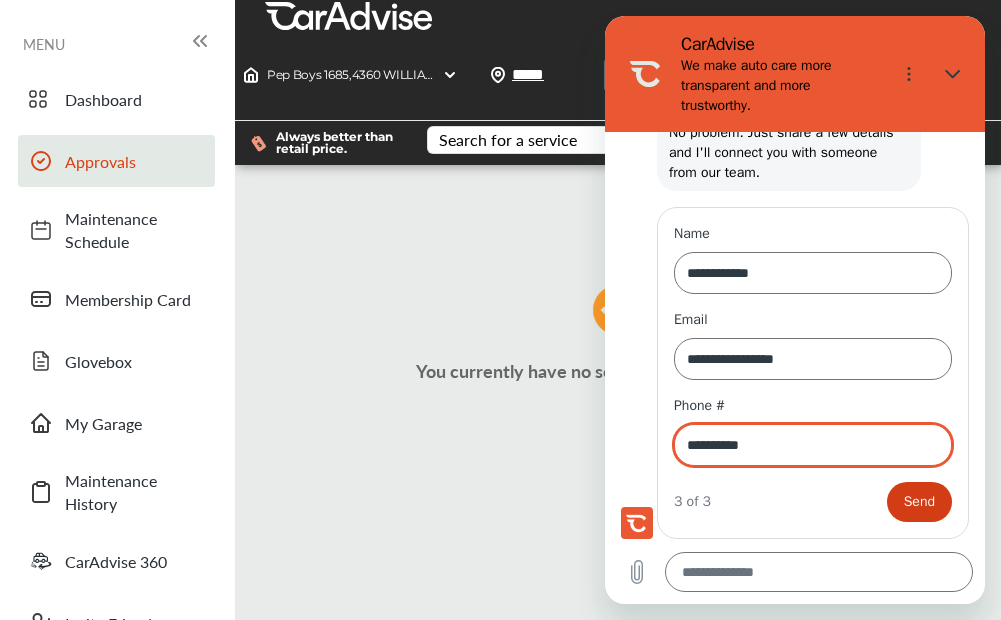 type on "**********" 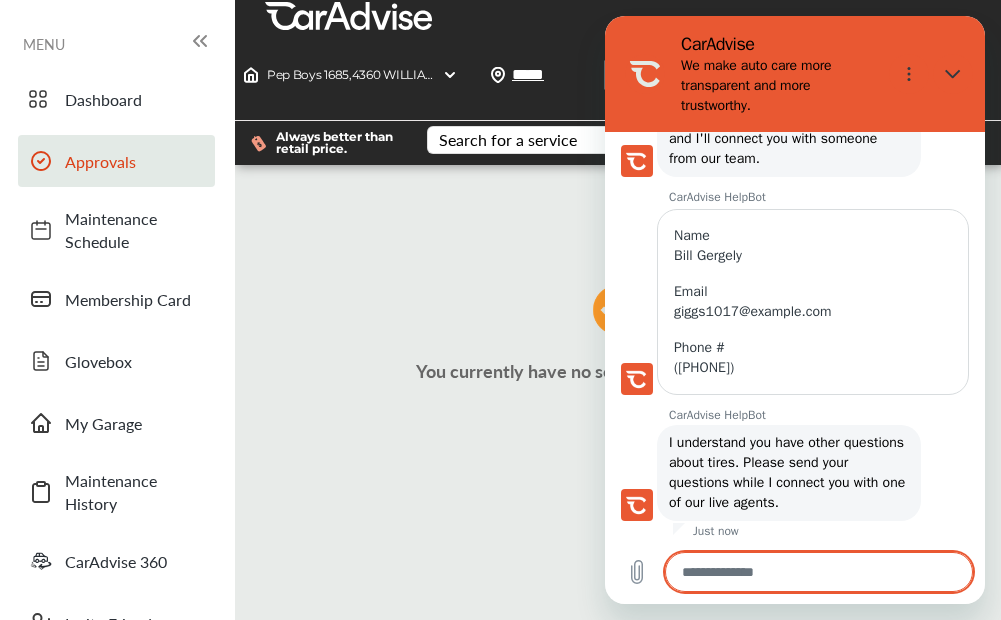 scroll, scrollTop: 599, scrollLeft: 0, axis: vertical 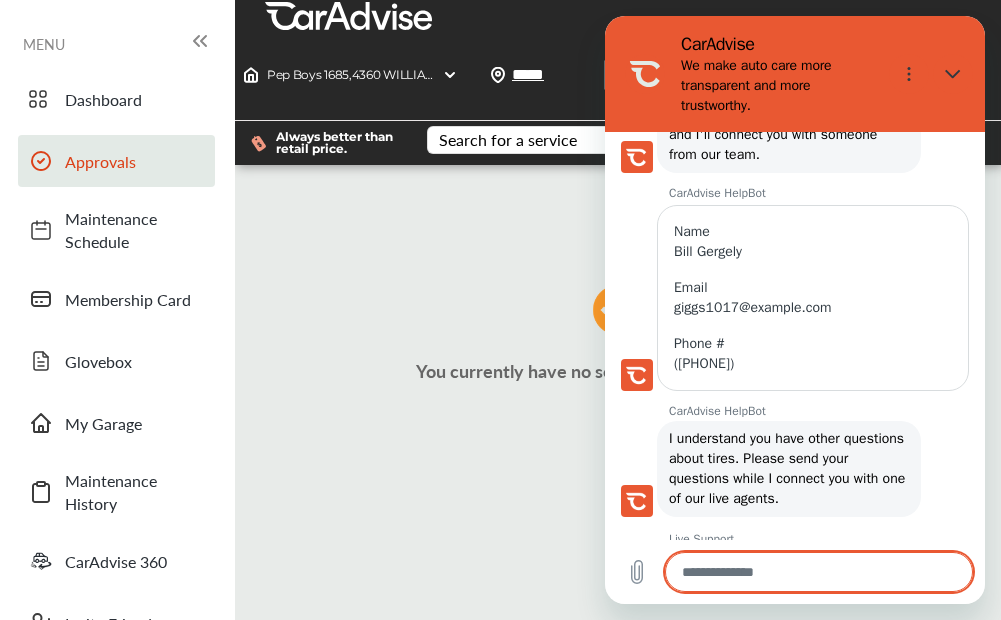 type on "*" 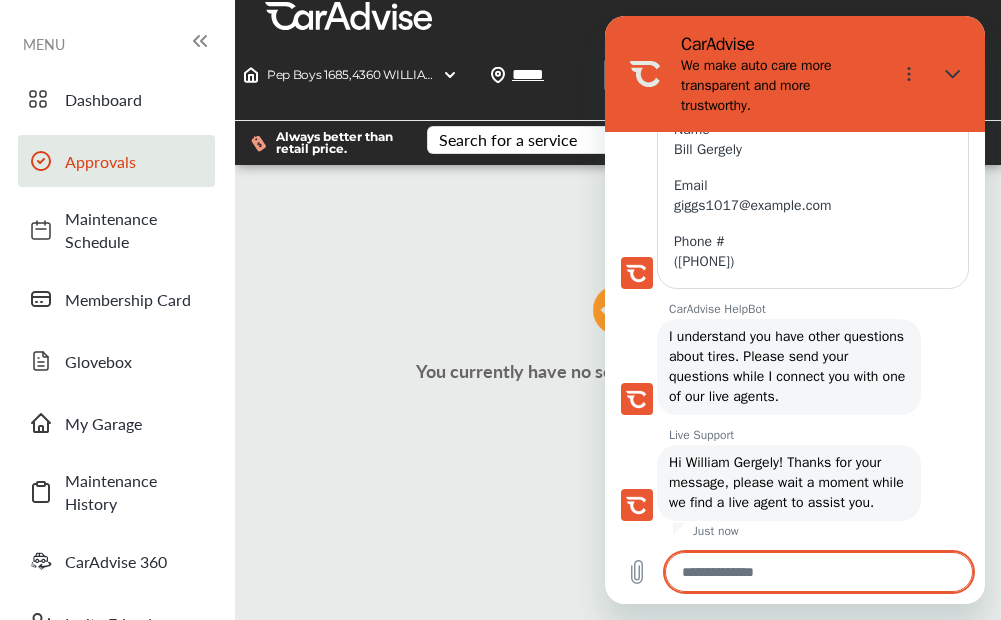 scroll, scrollTop: 725, scrollLeft: 0, axis: vertical 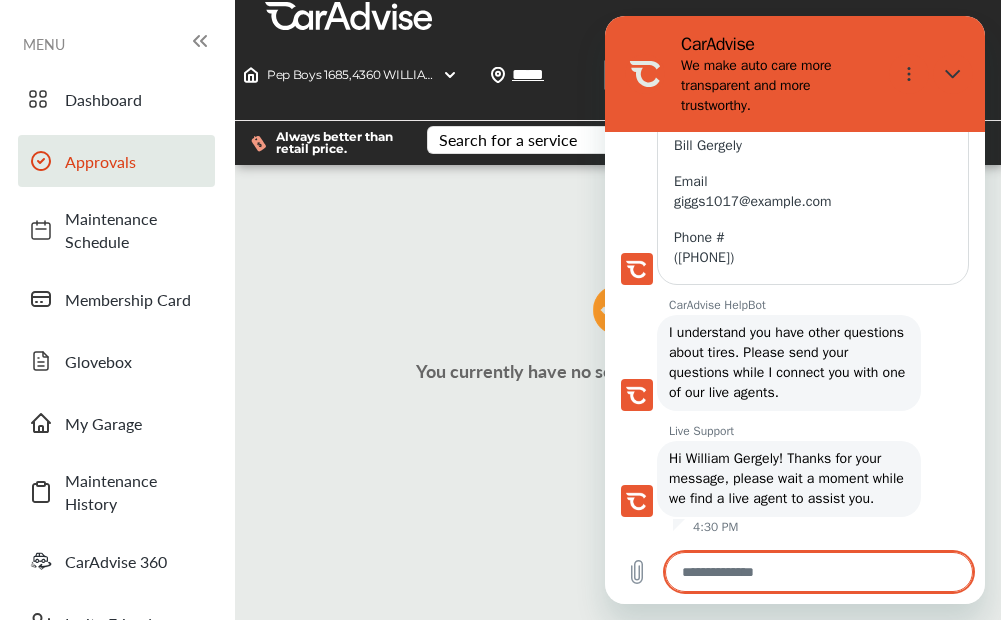 type on "*" 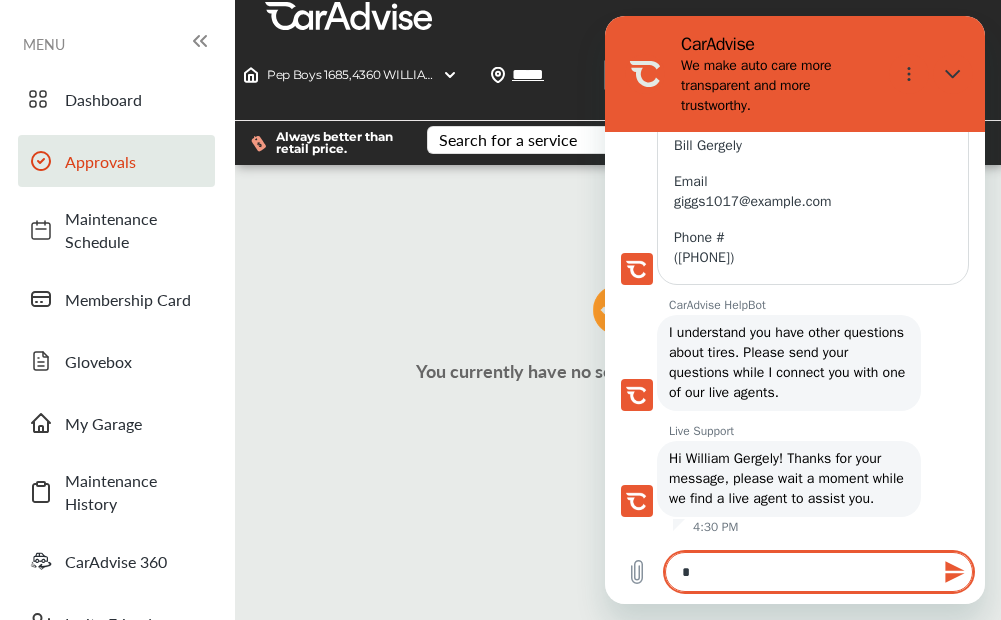 type on "**" 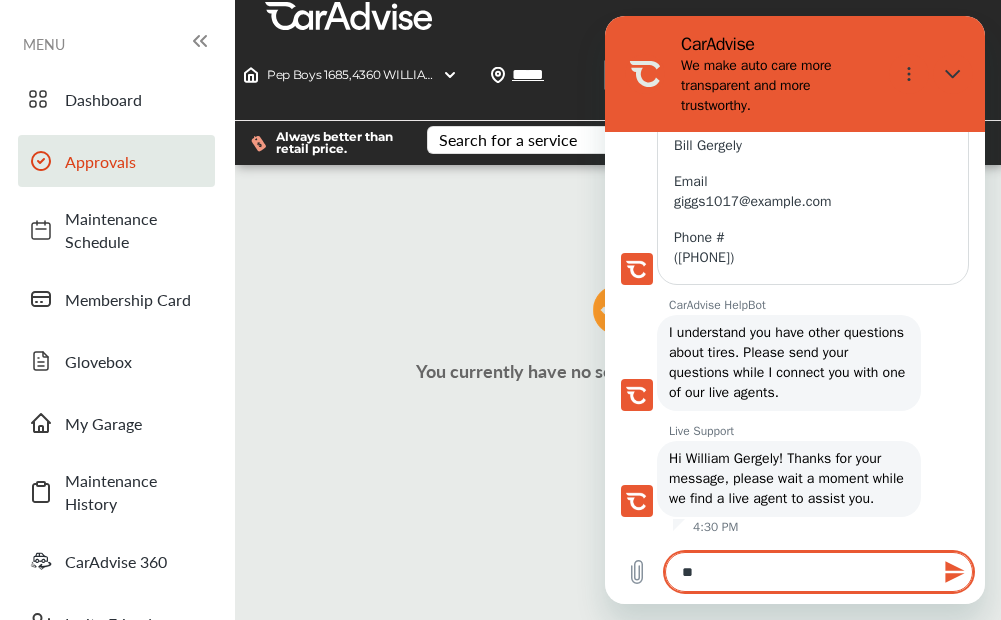 type on "***" 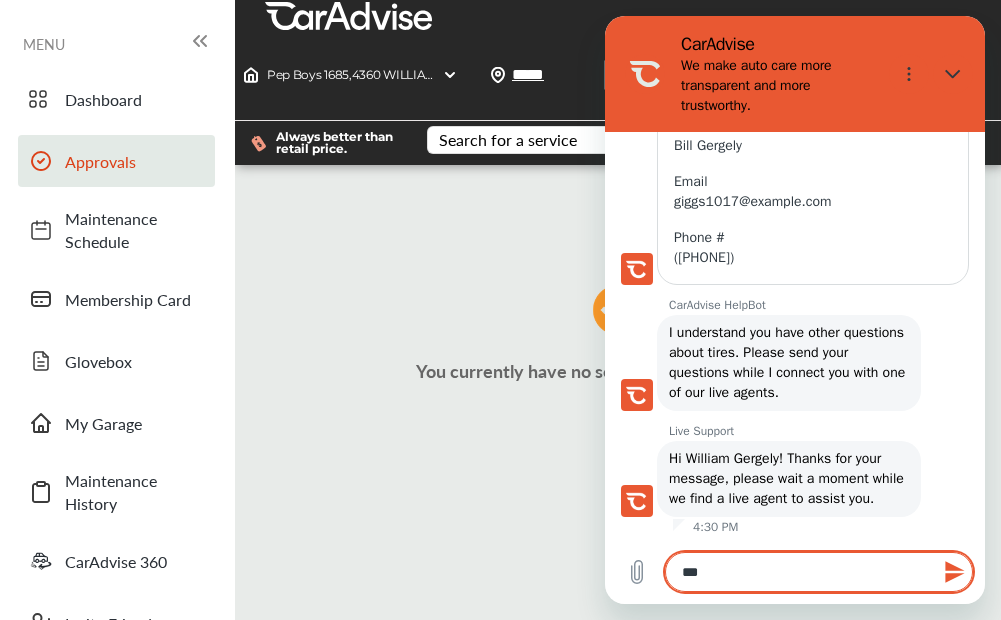 type on "****" 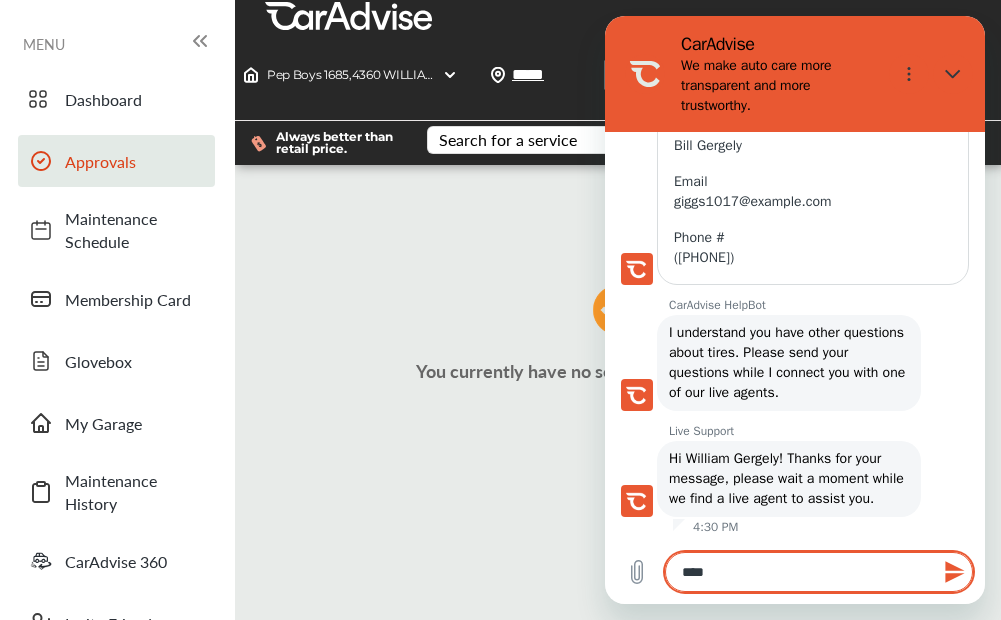 type on "*****" 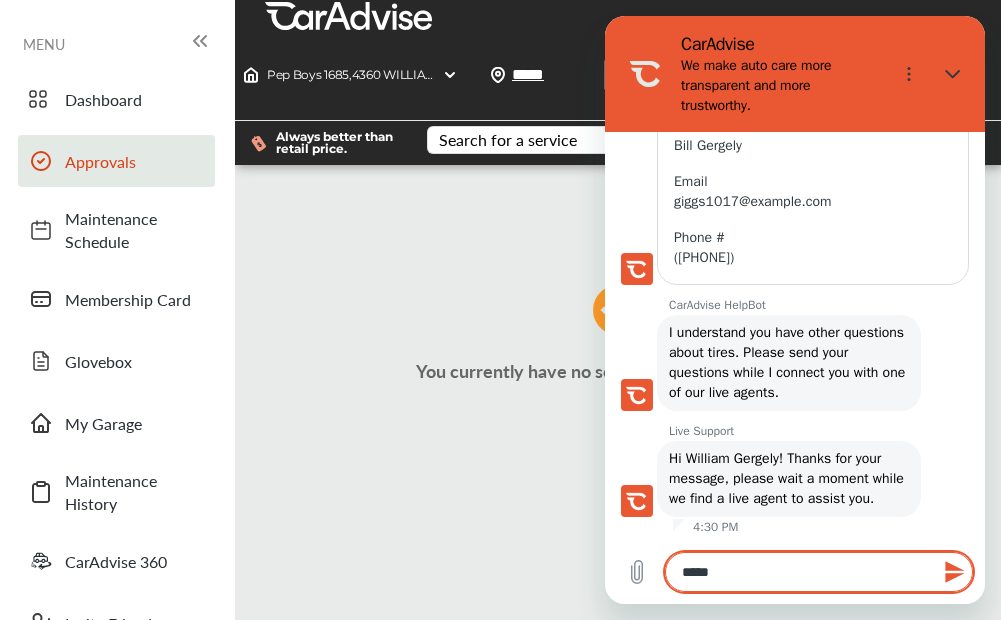 type on "******" 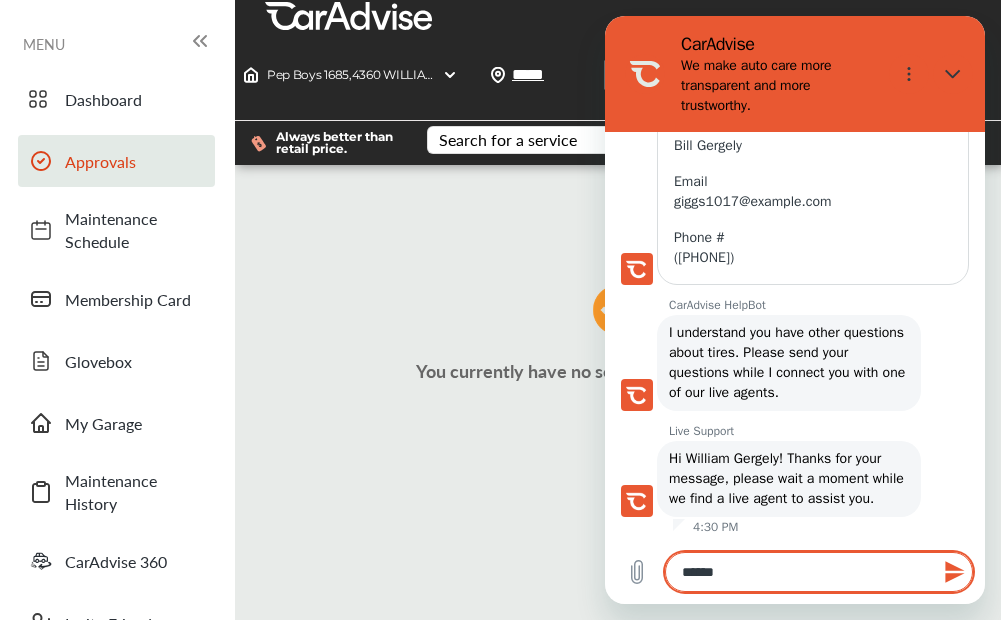 type on "*******" 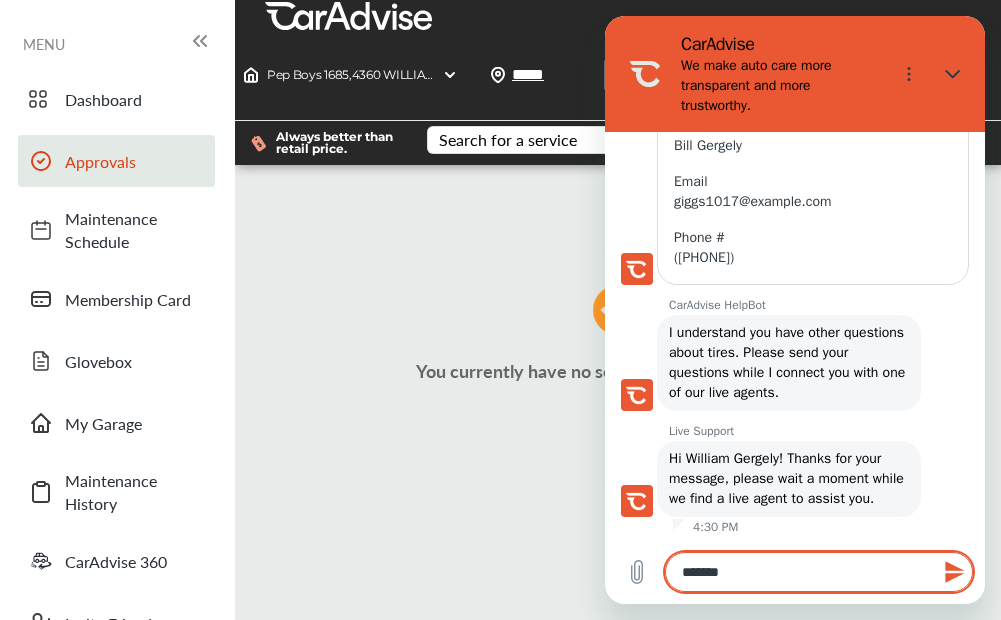 type on "*******" 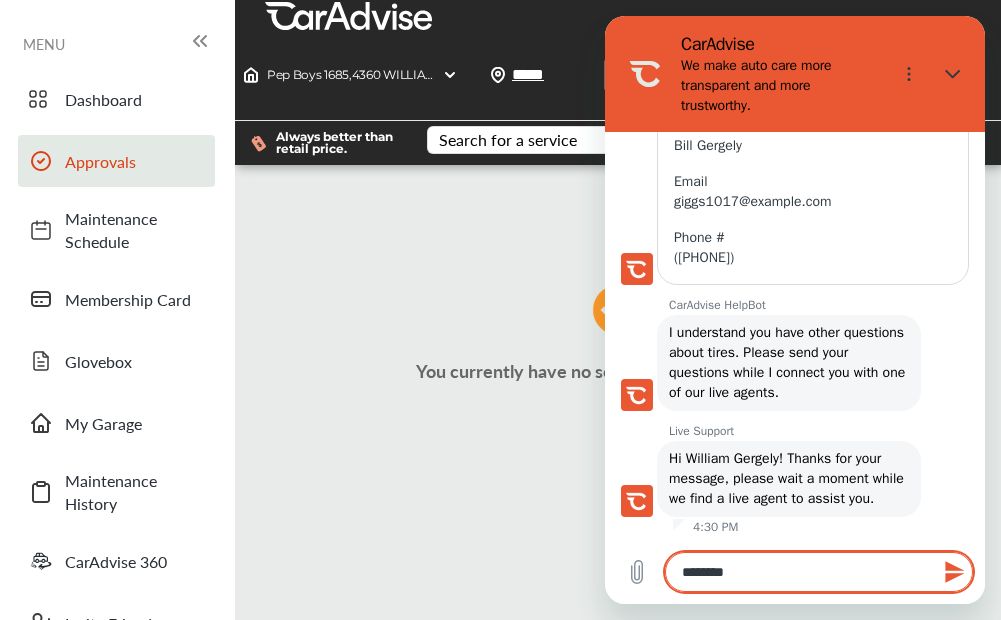 type on "*********" 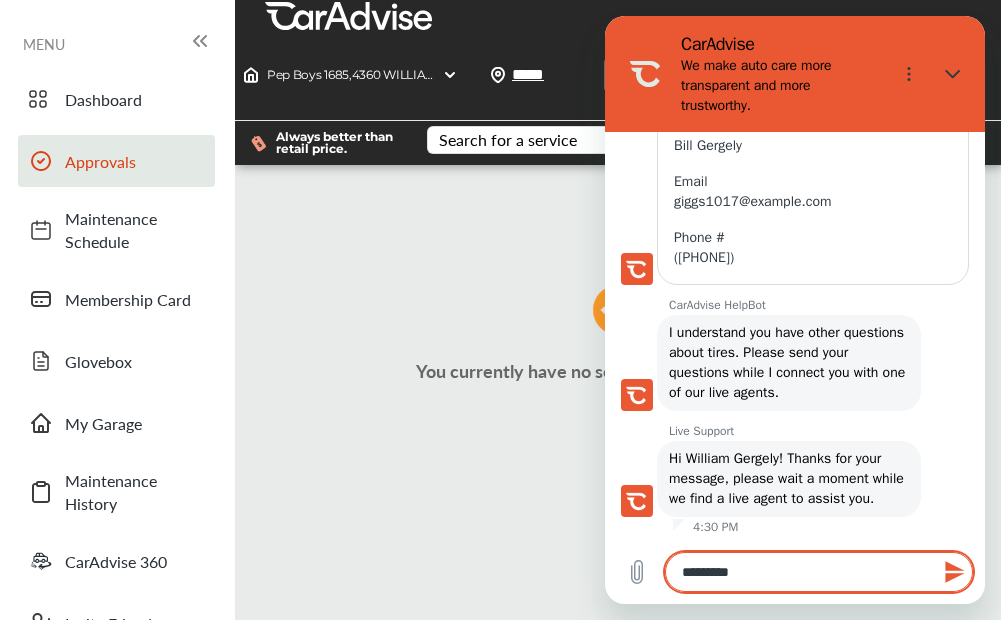 type on "**********" 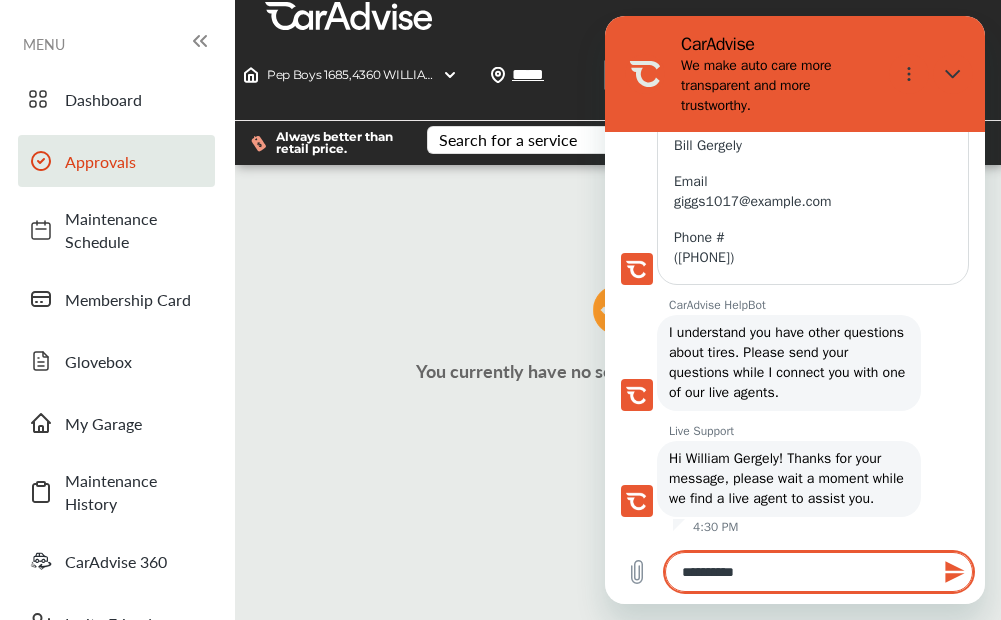 type on "**********" 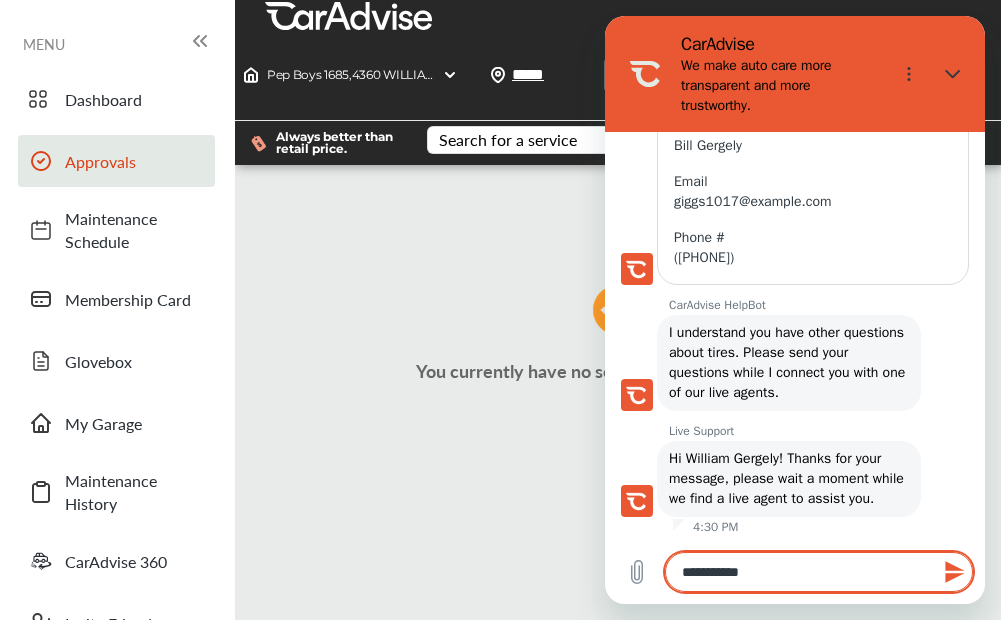 type on "**********" 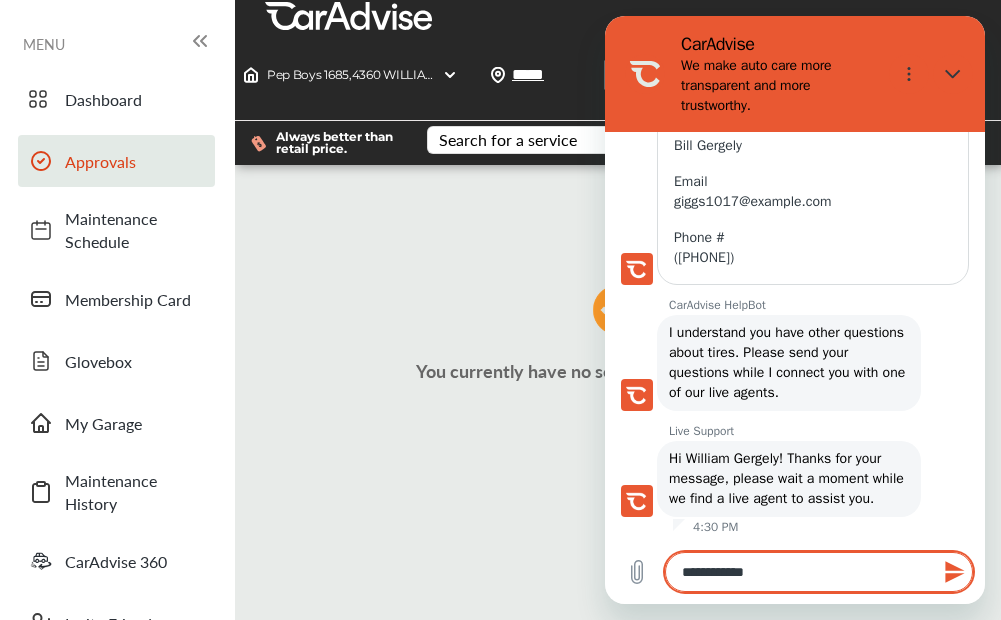 type on "*" 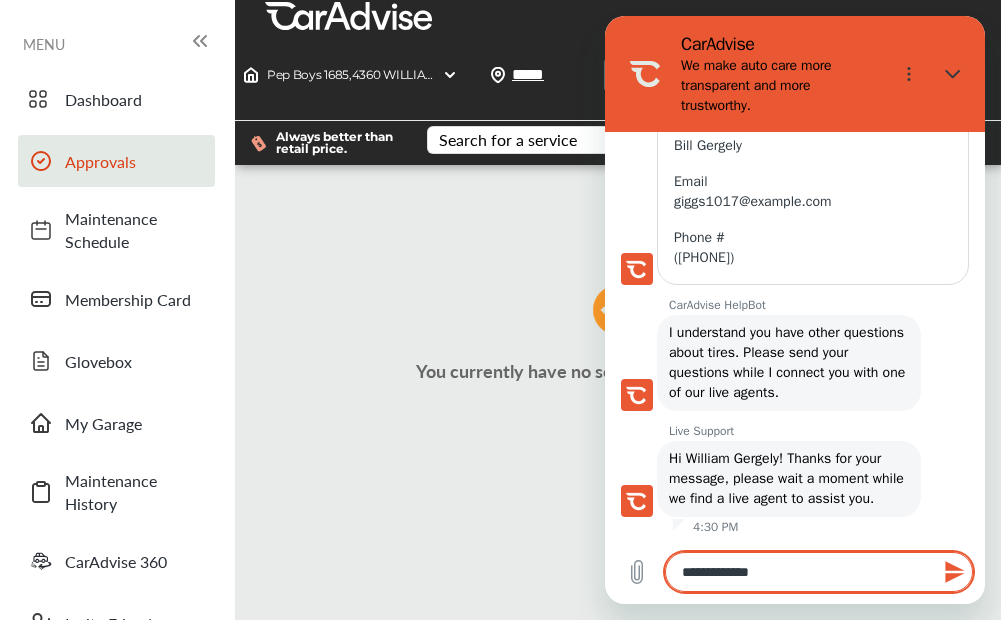 type on "**********" 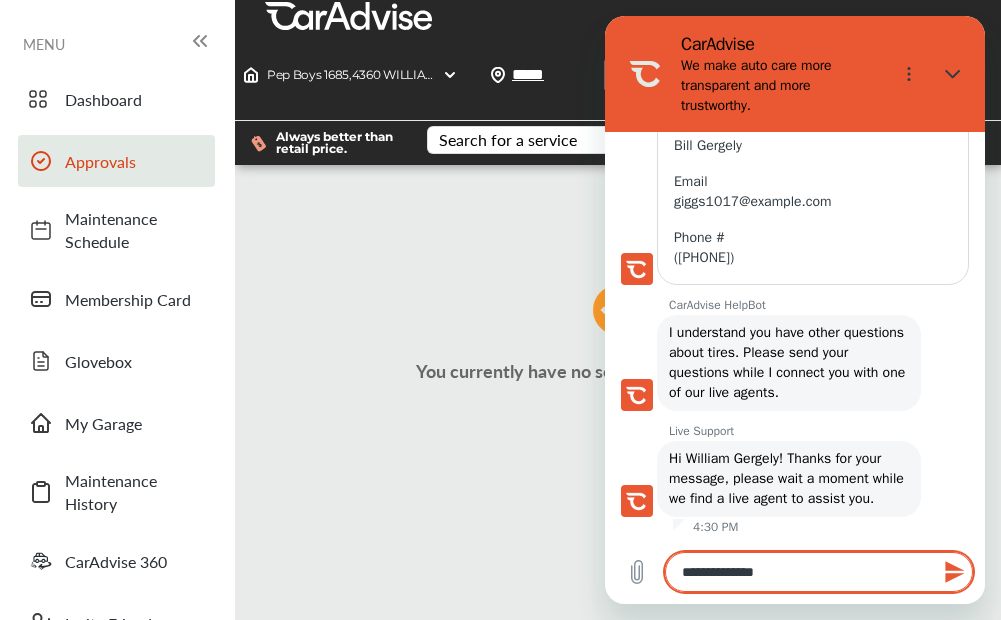 type on "**********" 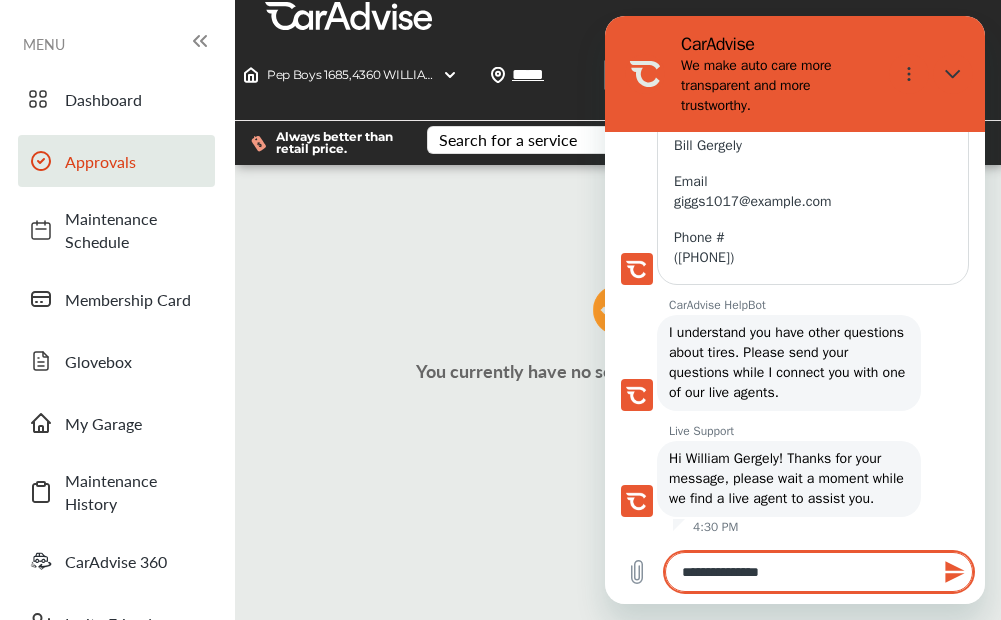 type on "**********" 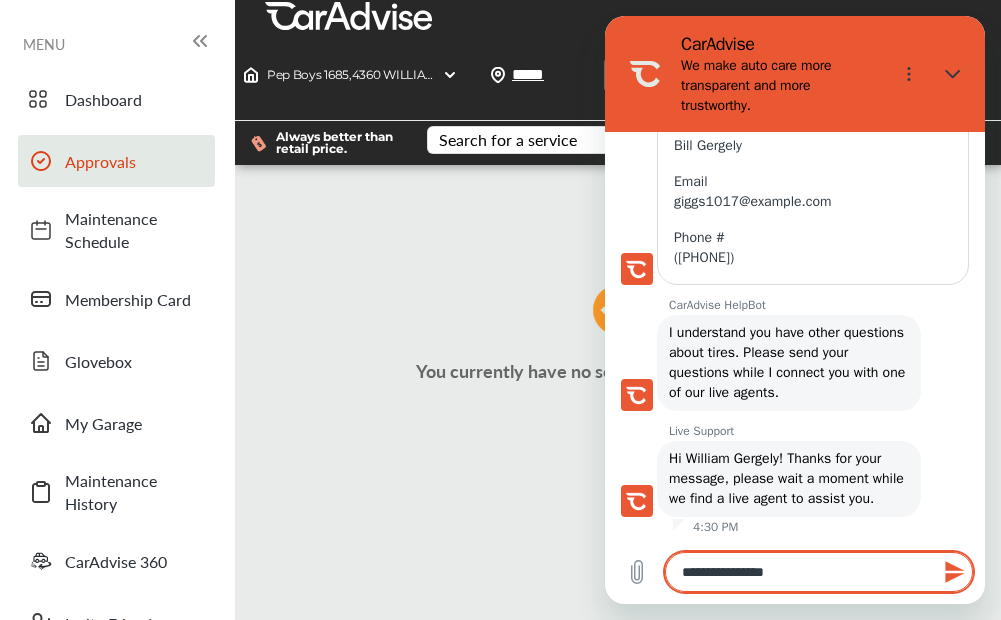 type on "**********" 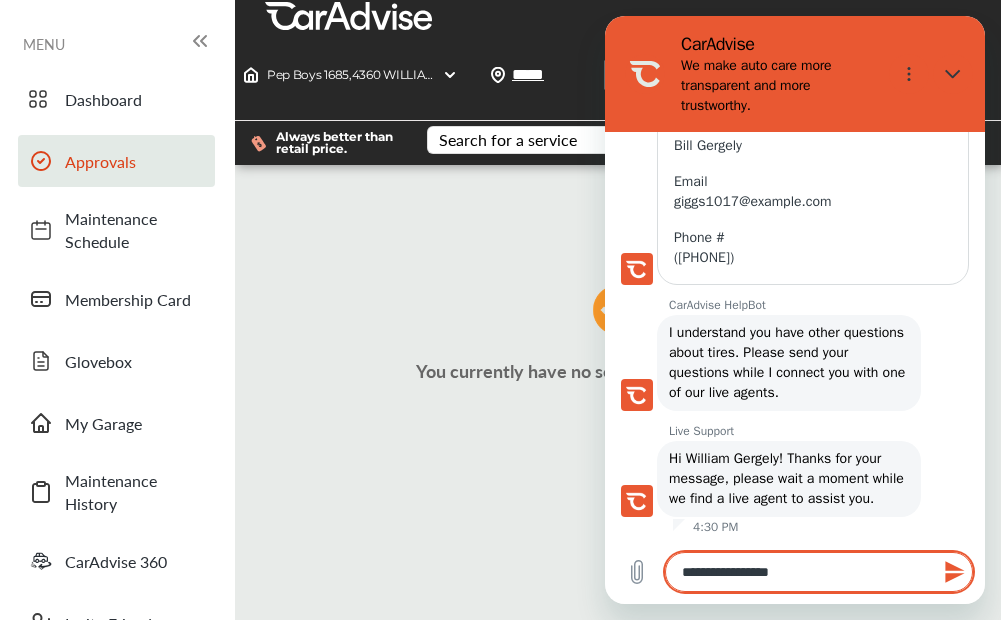 type on "*" 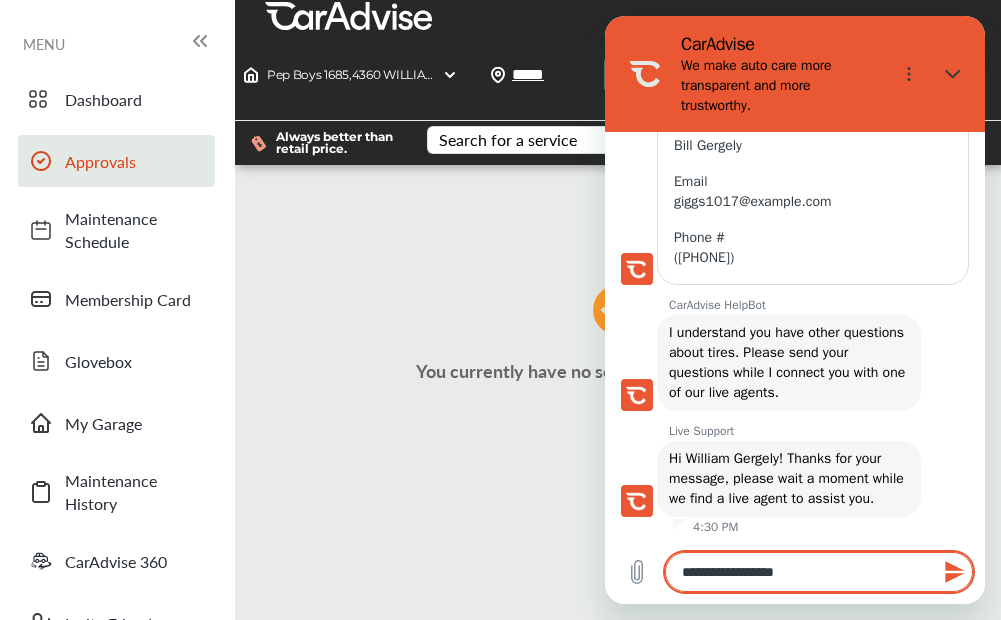 type on "**********" 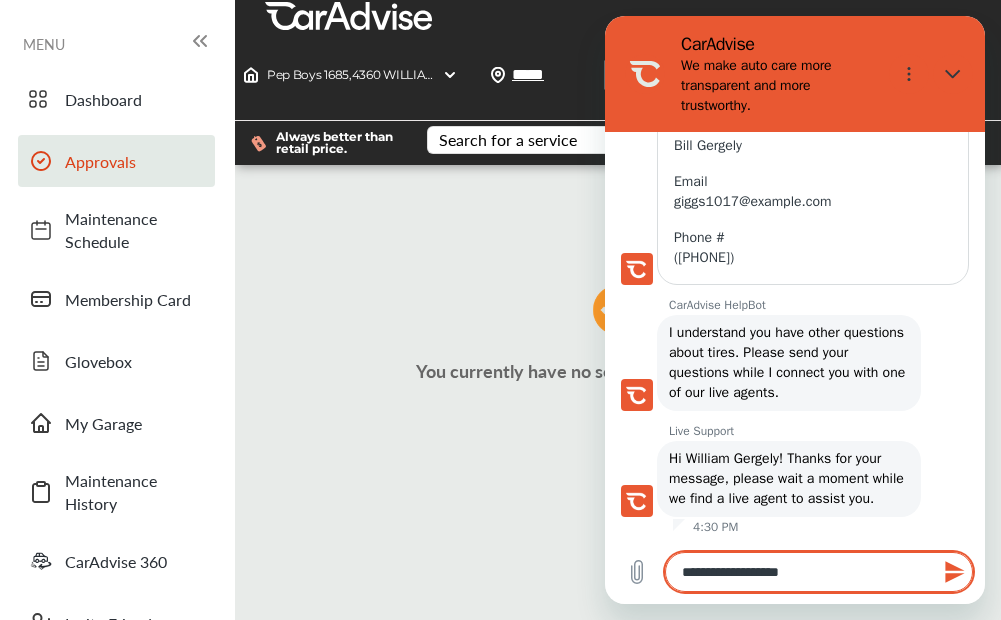type on "**********" 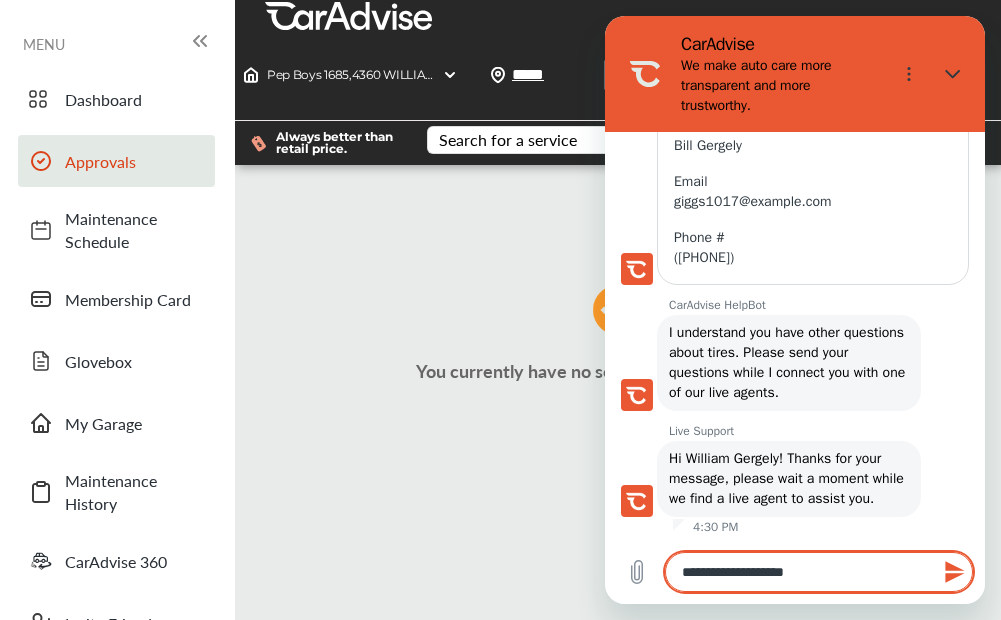 type on "**********" 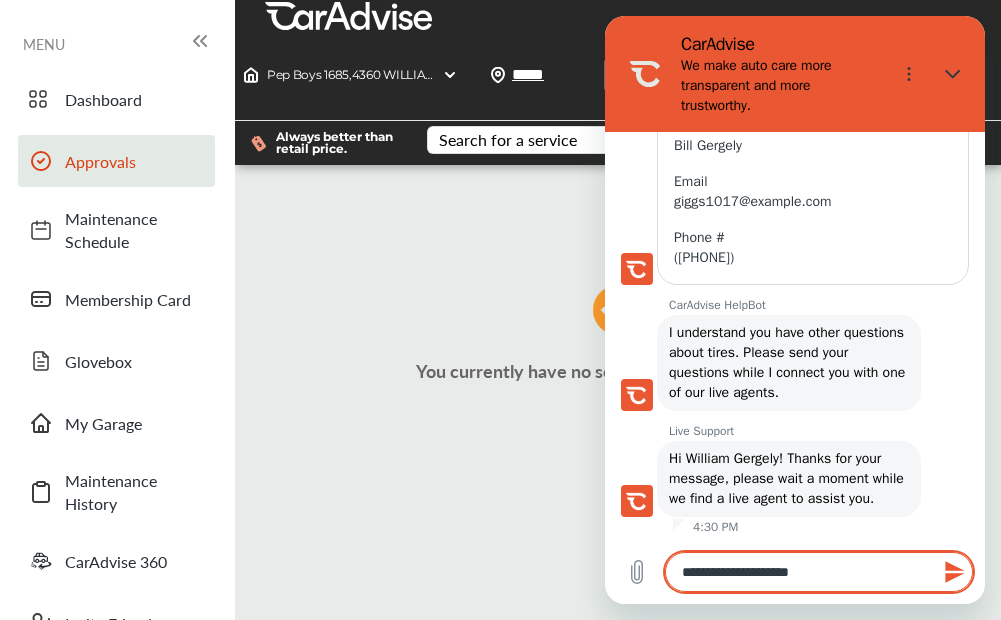 type on "**********" 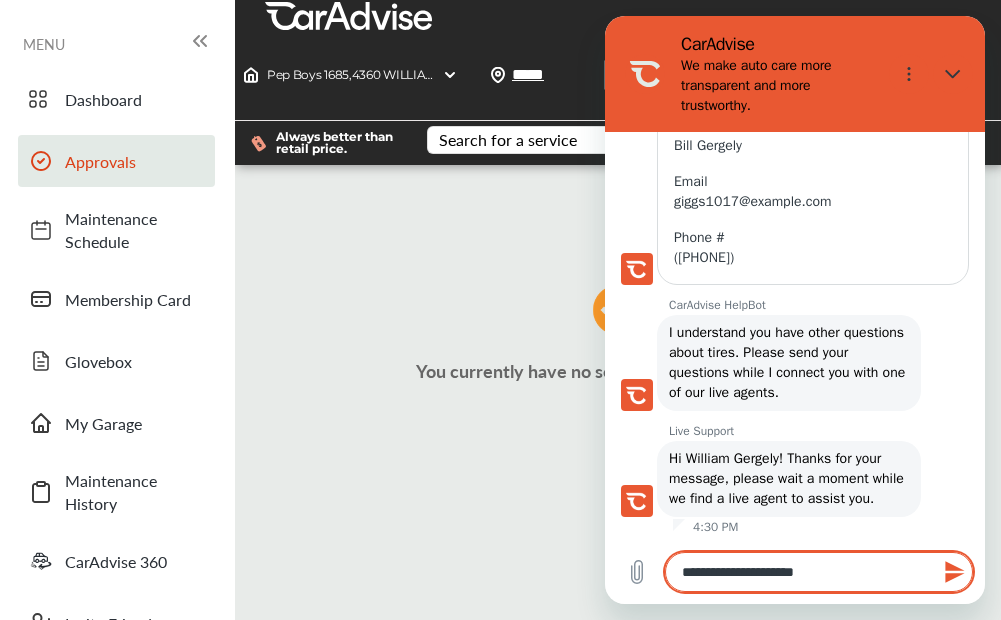 type on "**********" 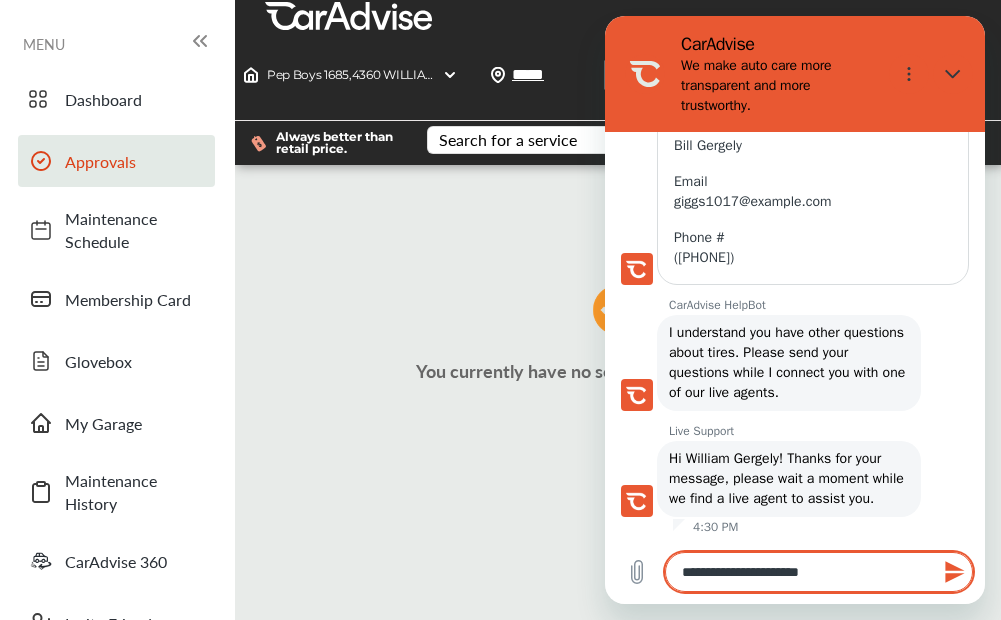type on "*" 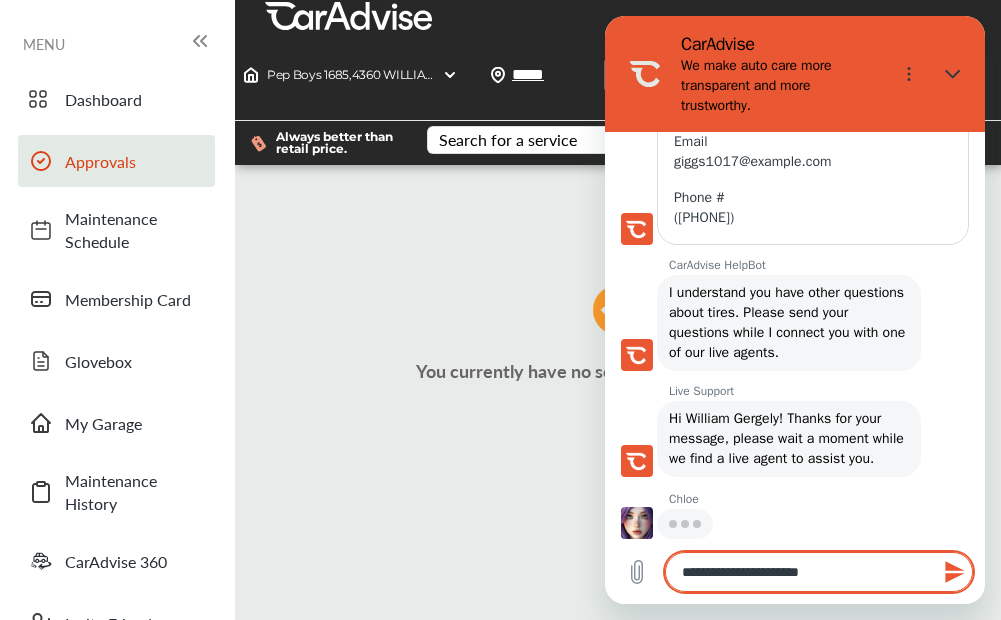 type on "**********" 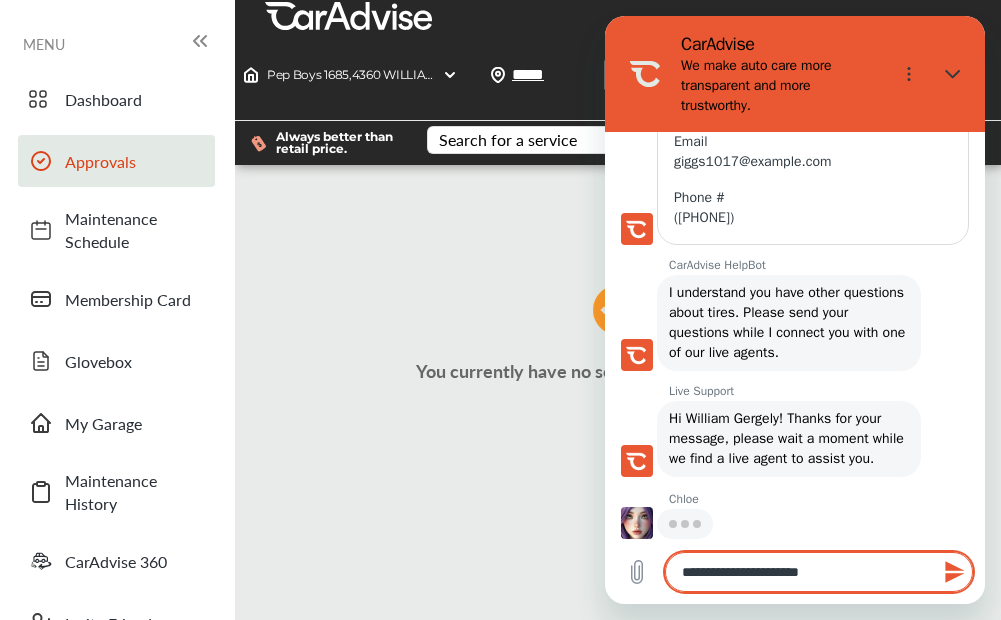 type on "*" 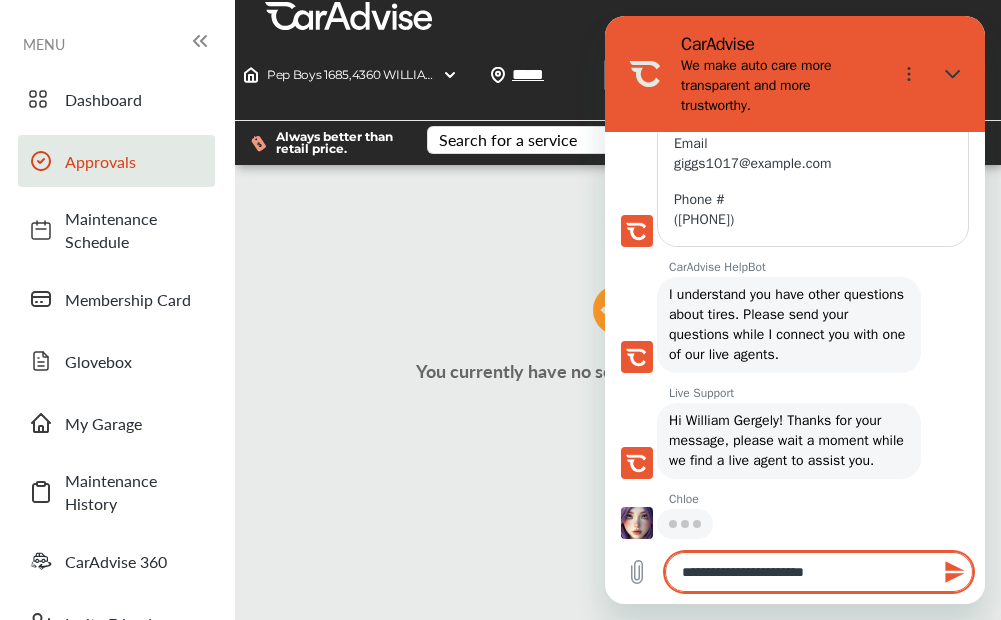 scroll, scrollTop: 763, scrollLeft: 0, axis: vertical 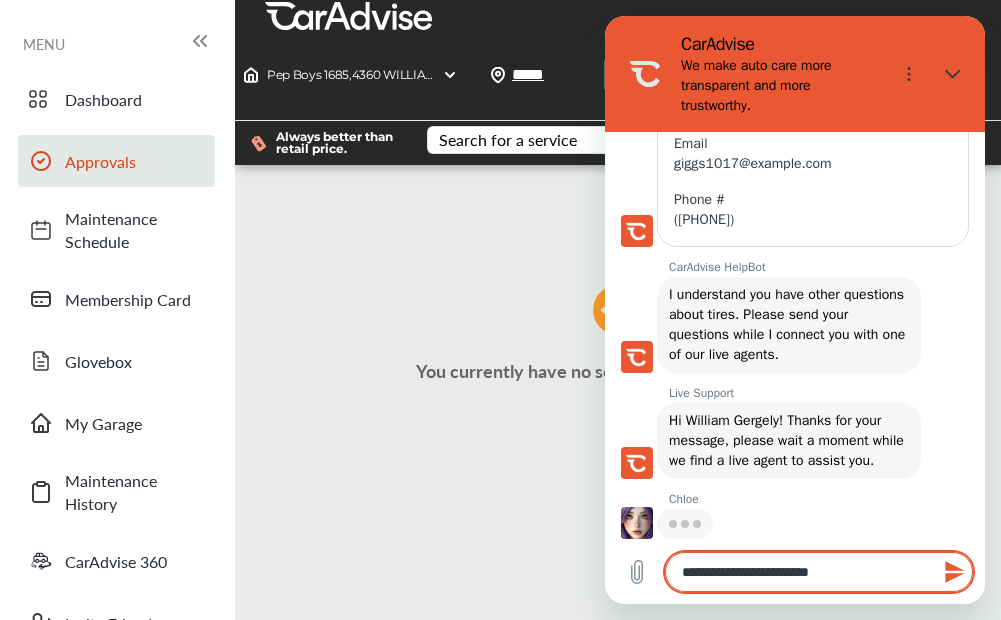 type on "**********" 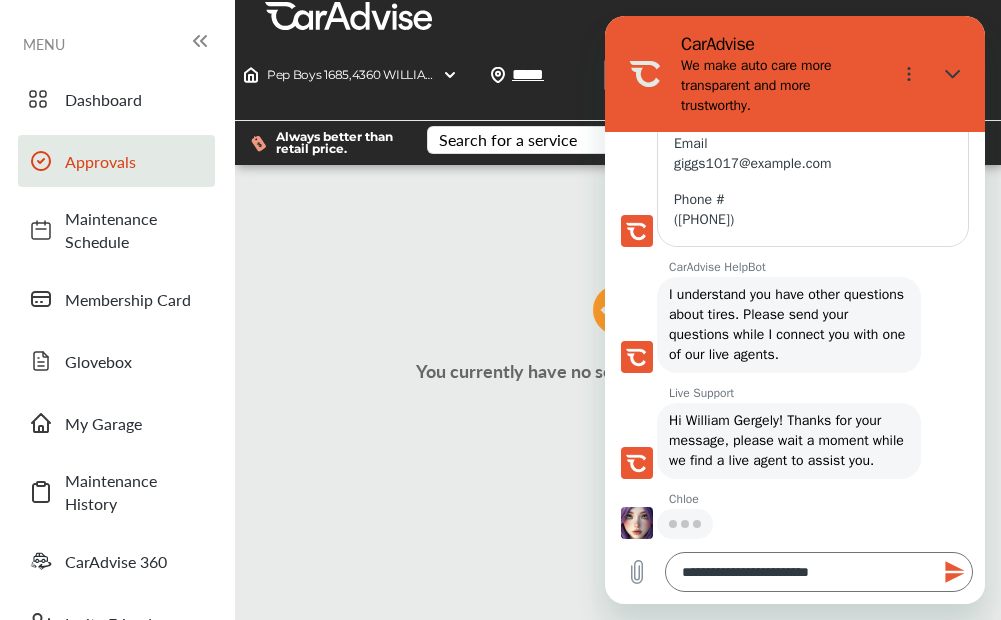 click 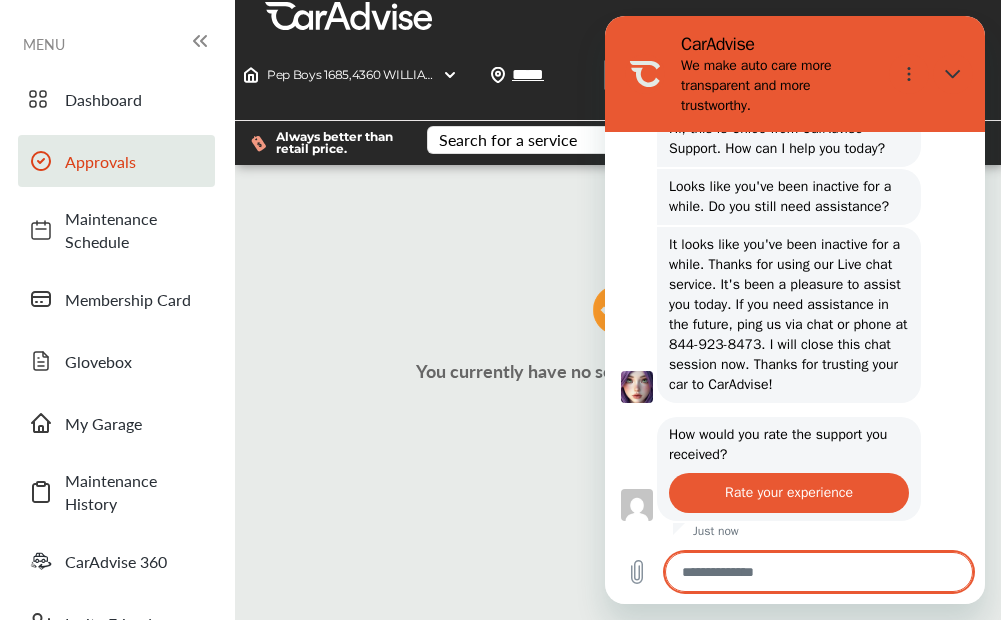 scroll, scrollTop: 1233, scrollLeft: 0, axis: vertical 